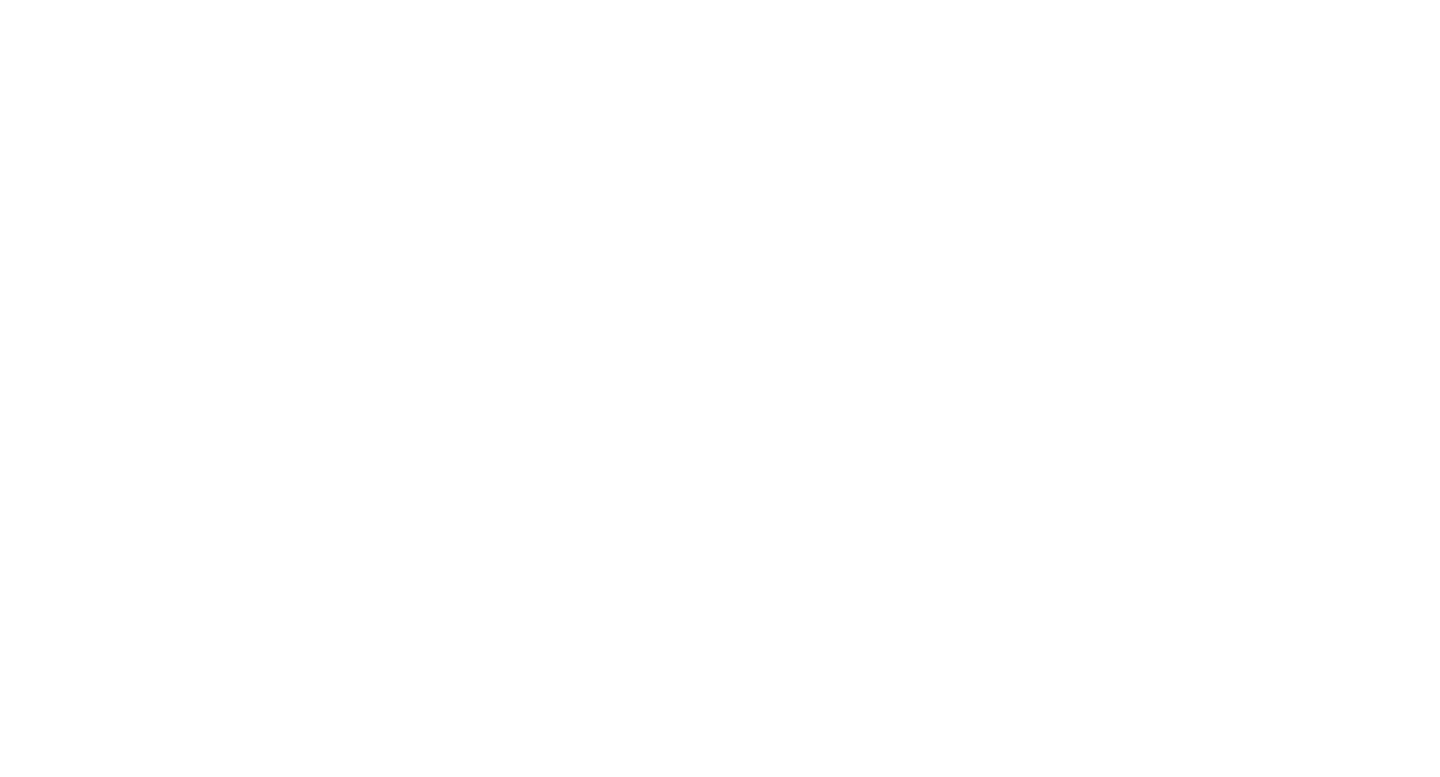 scroll, scrollTop: 0, scrollLeft: 0, axis: both 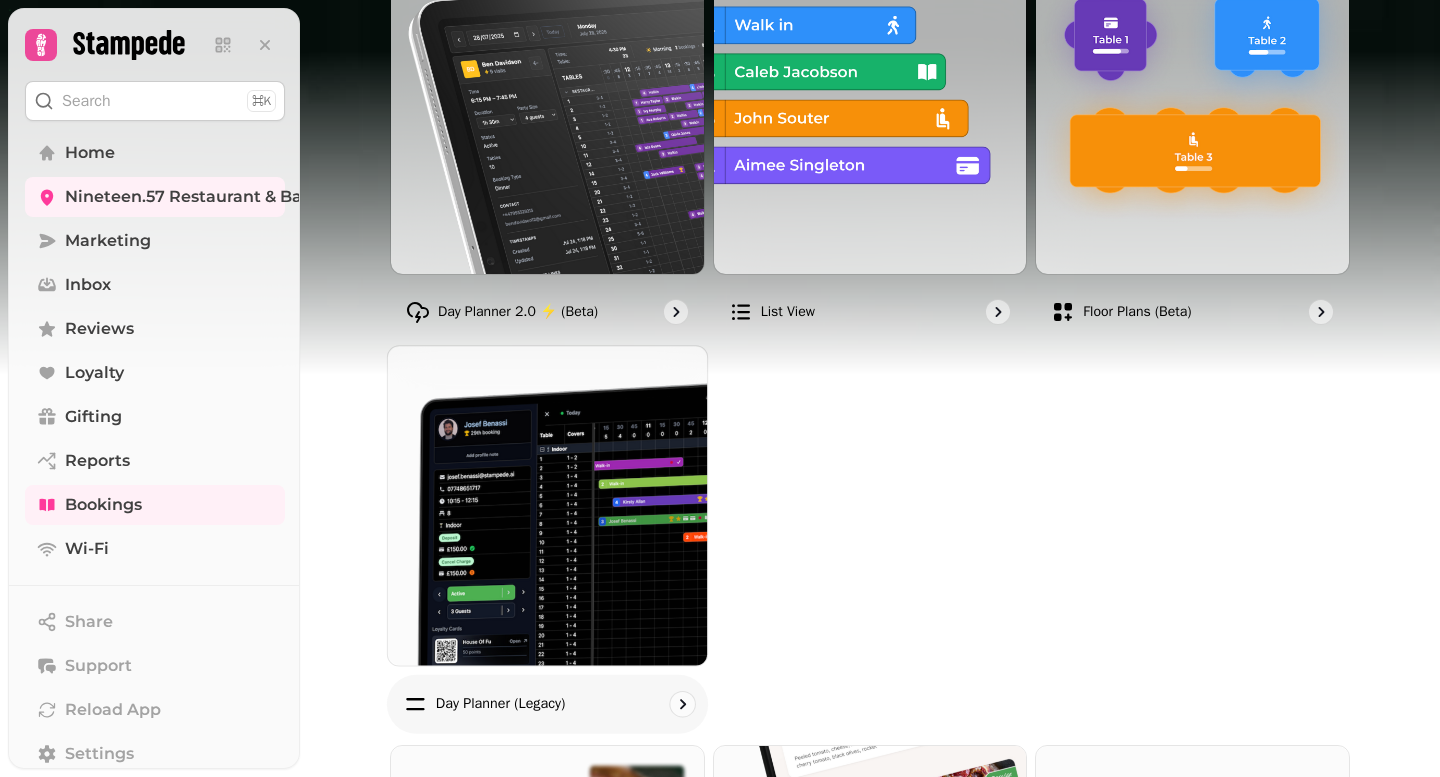 click on "Day planner (legacy)" at bounding box center [501, 703] 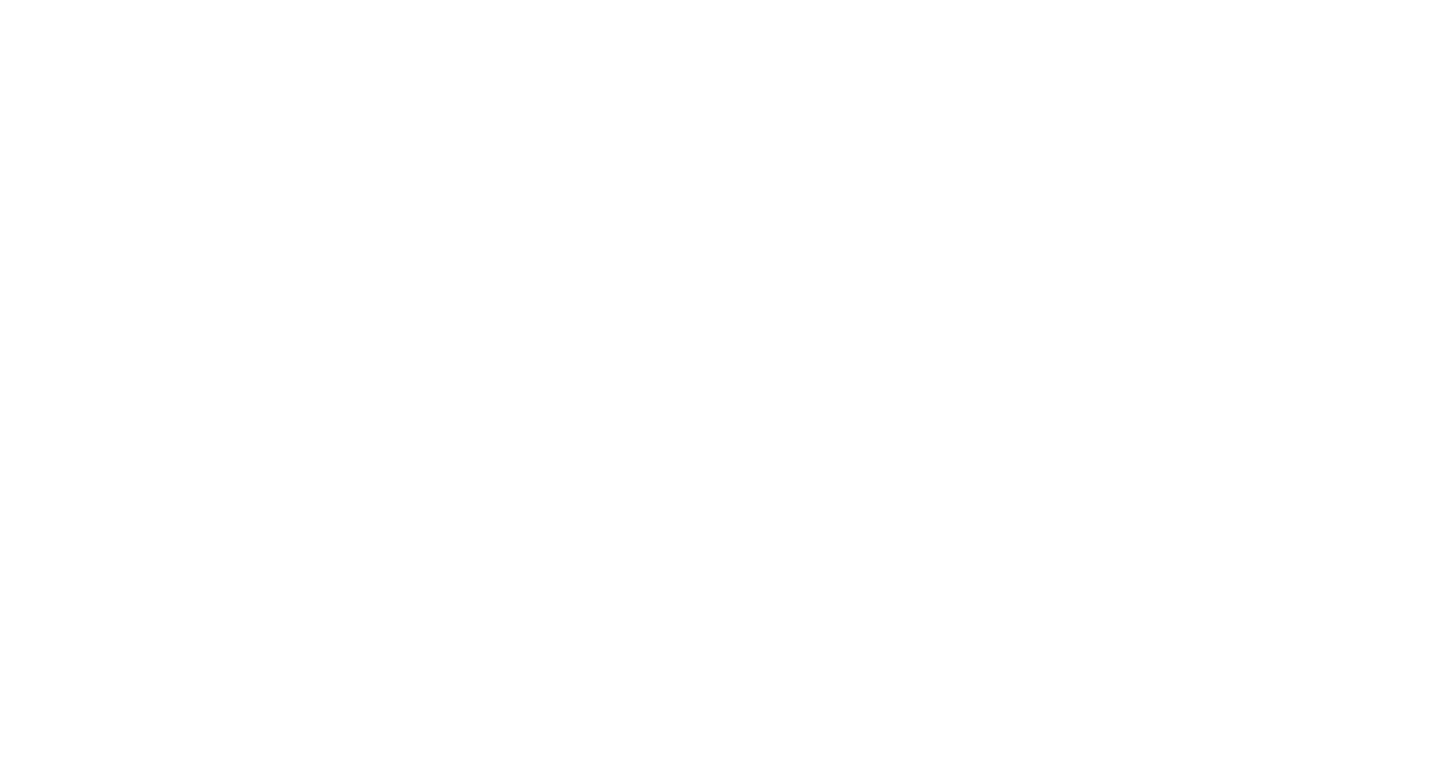 scroll, scrollTop: 0, scrollLeft: 0, axis: both 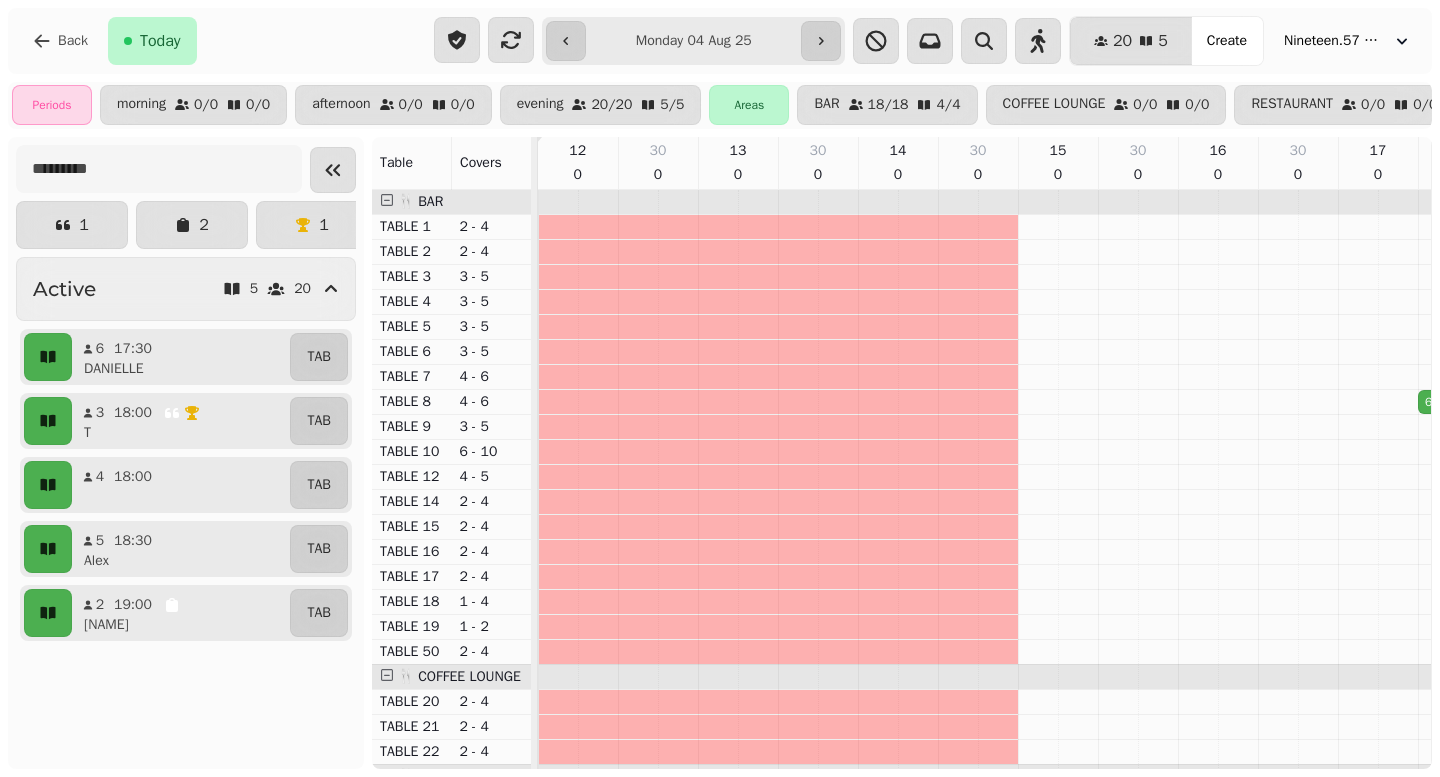 click on "**********" at bounding box center [693, 41] 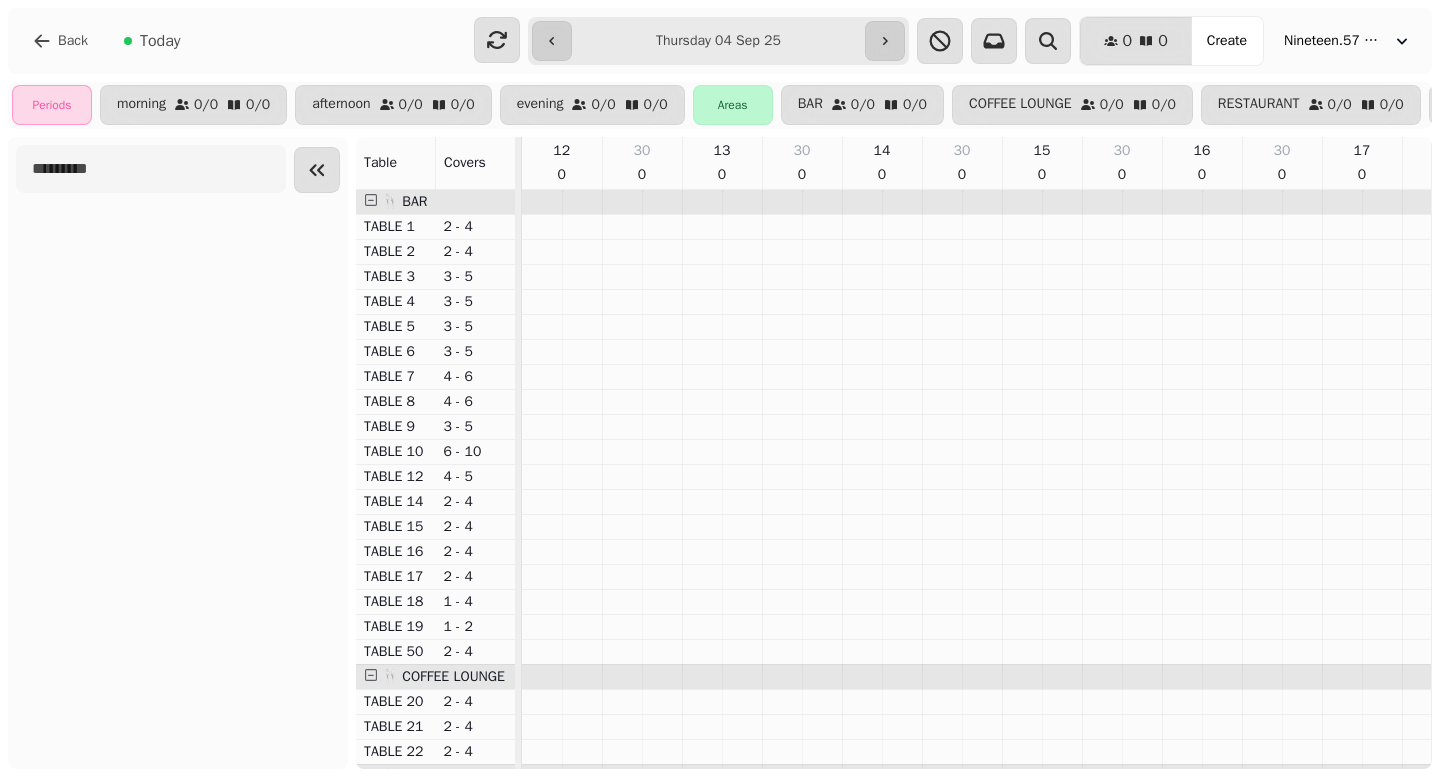 type on "**********" 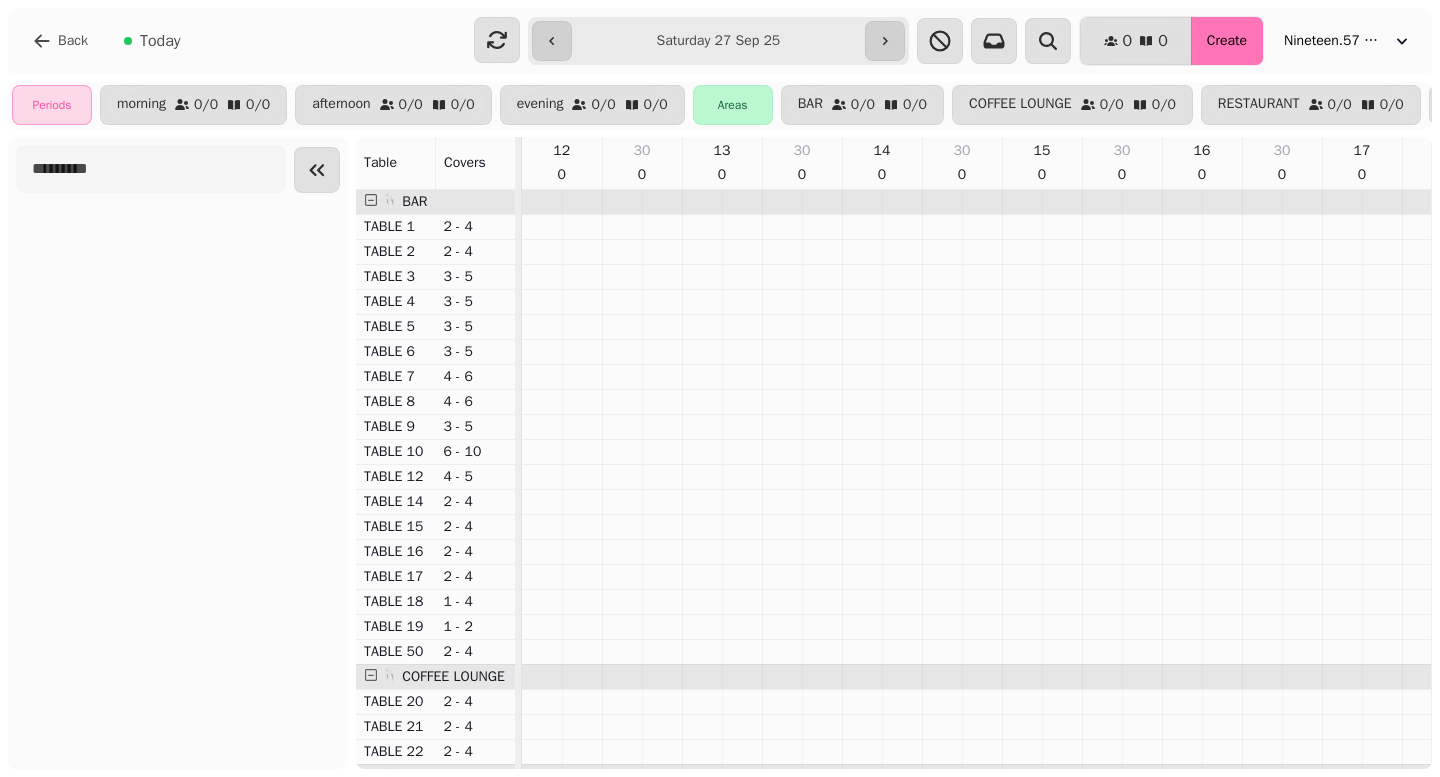 click on "Create" at bounding box center (1227, 41) 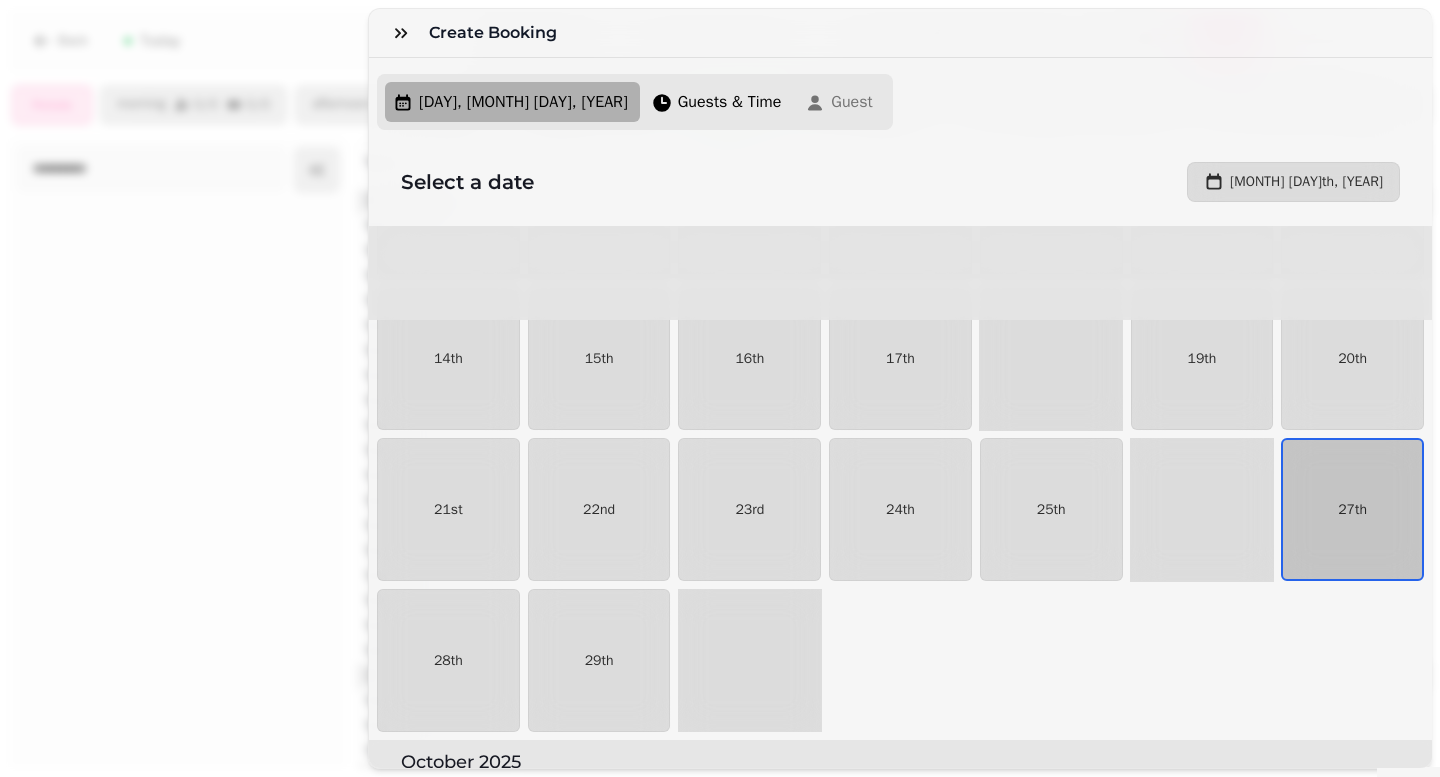 scroll, scrollTop: 1315, scrollLeft: 0, axis: vertical 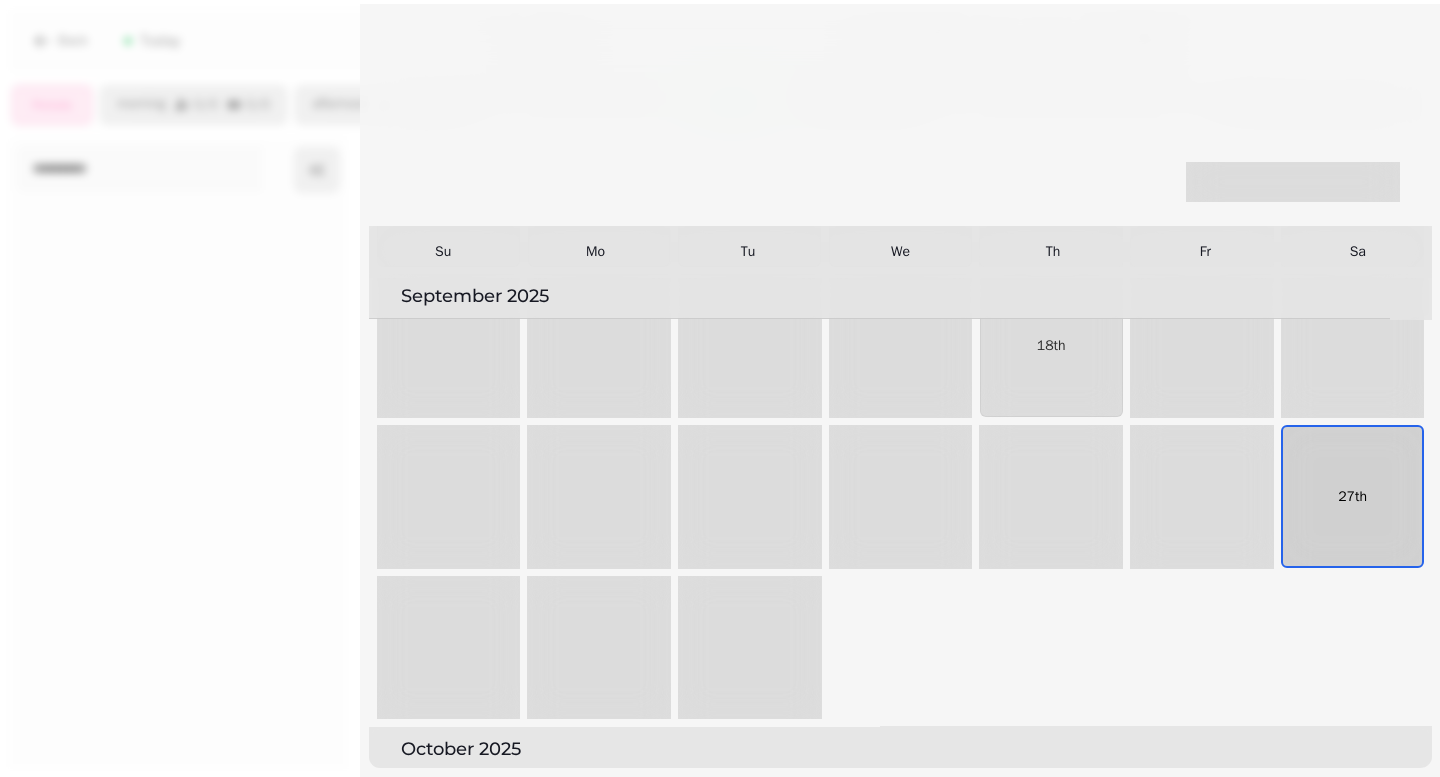 click on "27th" at bounding box center (1352, 496) 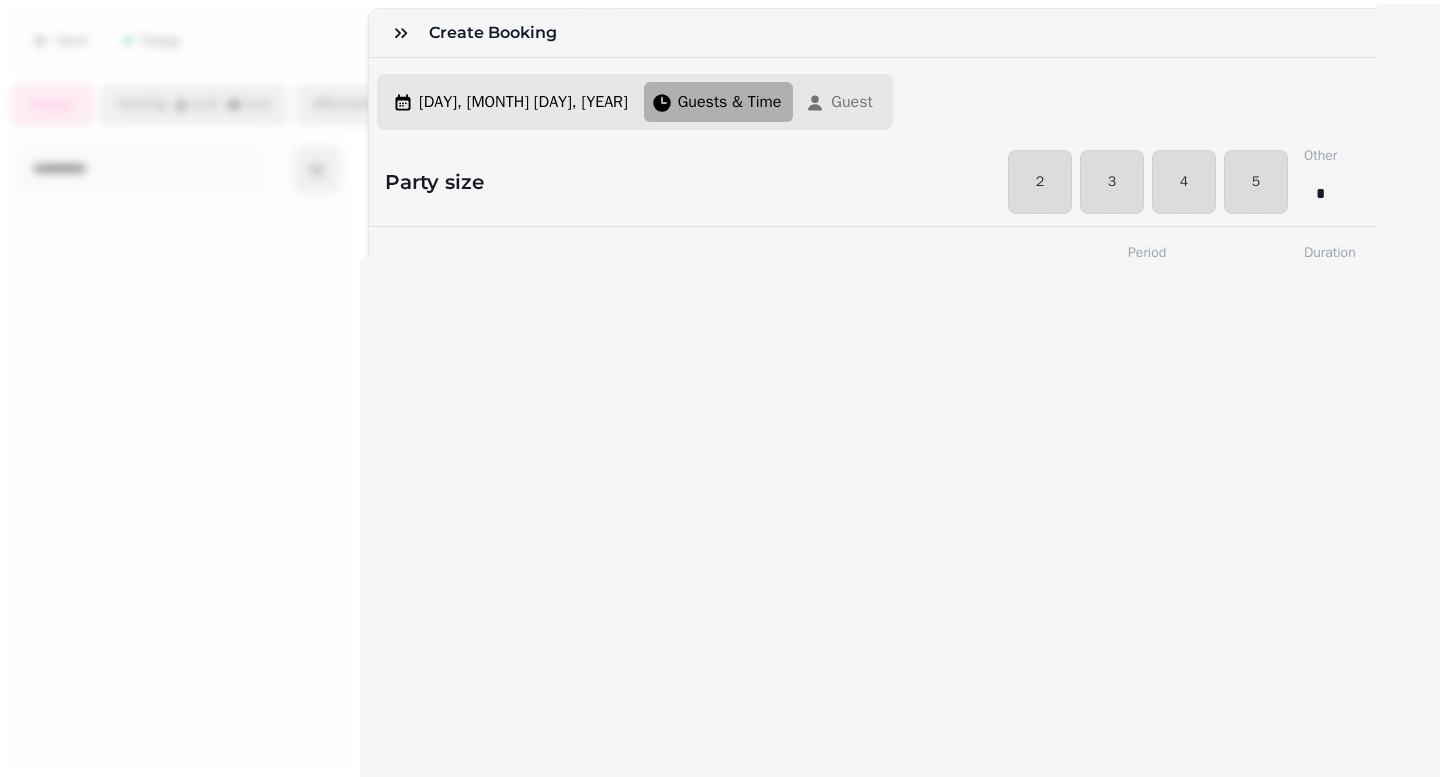 select on "****" 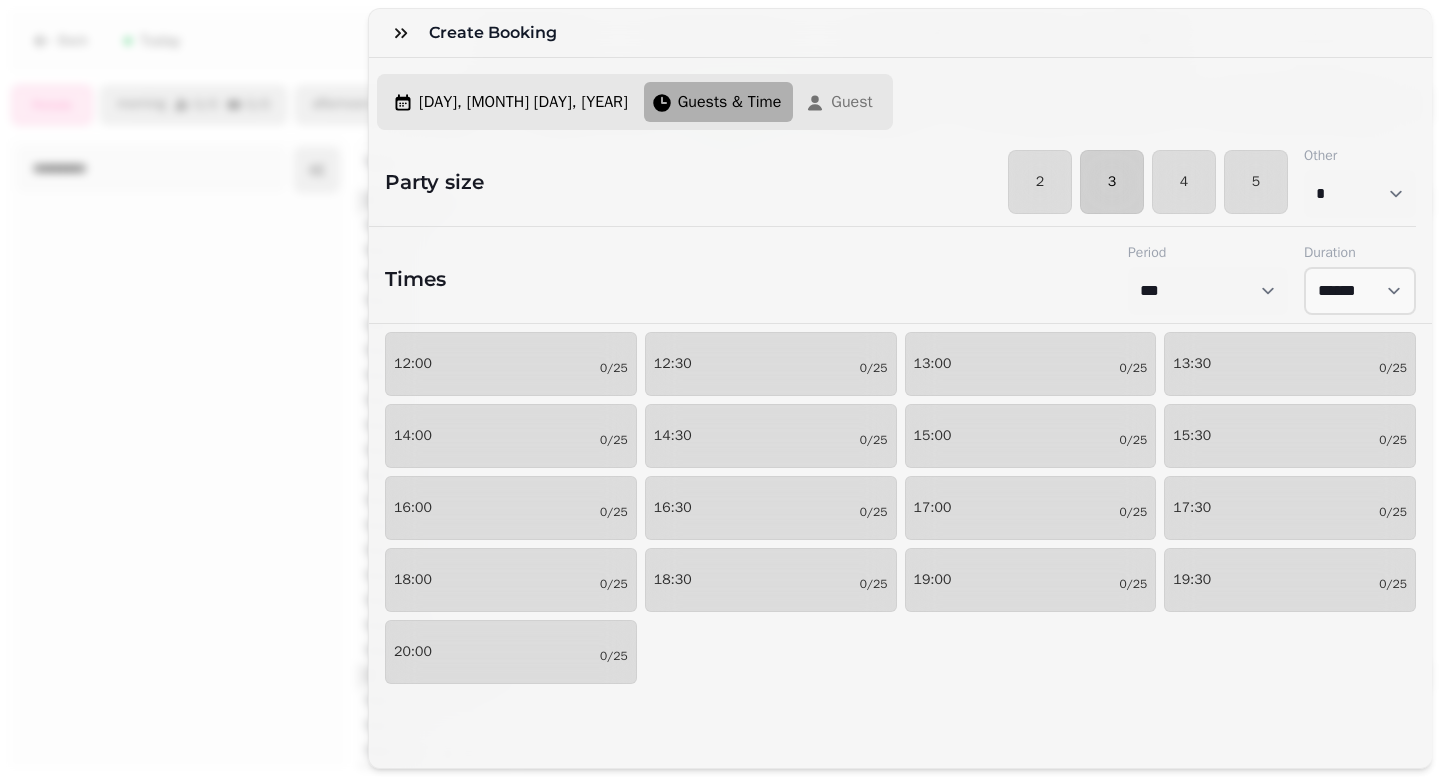 click on "3" at bounding box center (1112, 182) 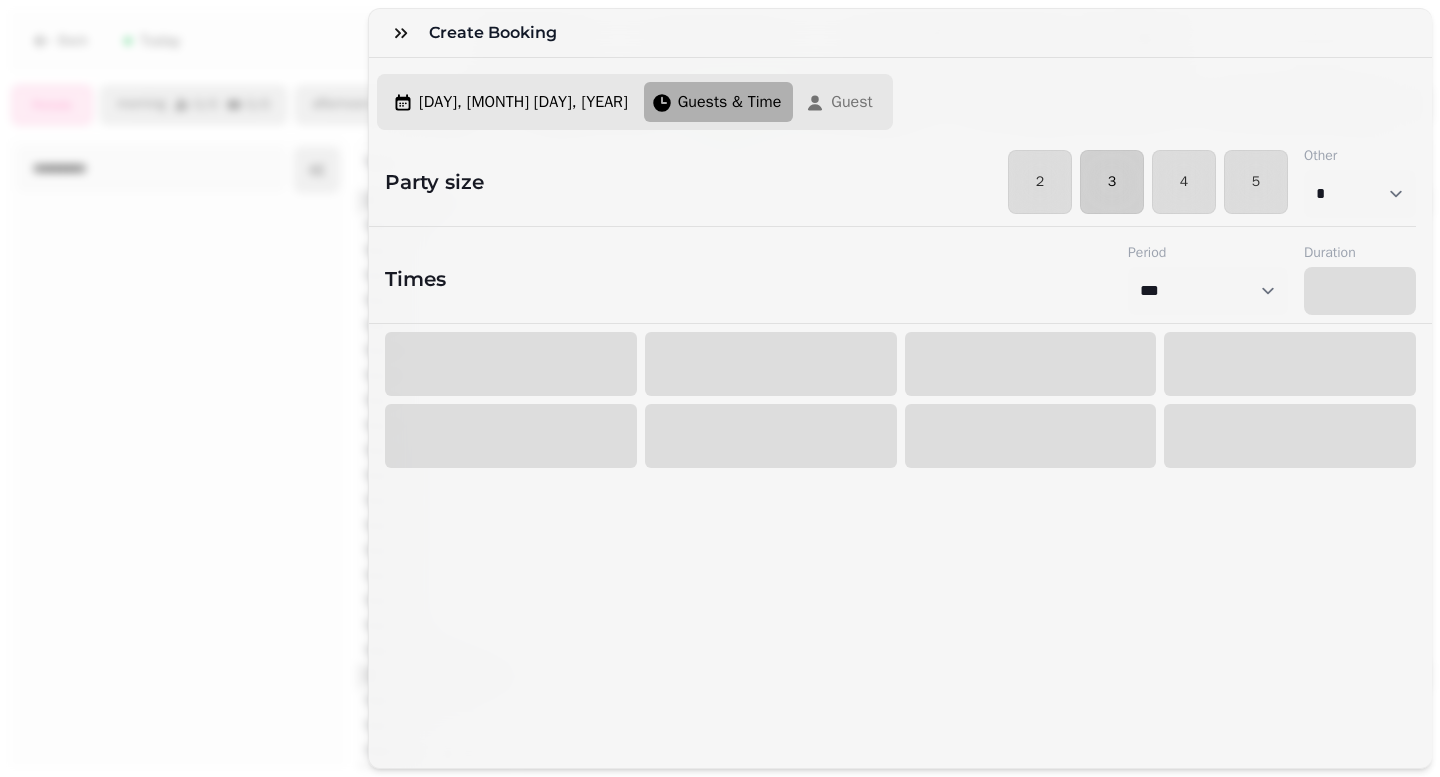 select on "****" 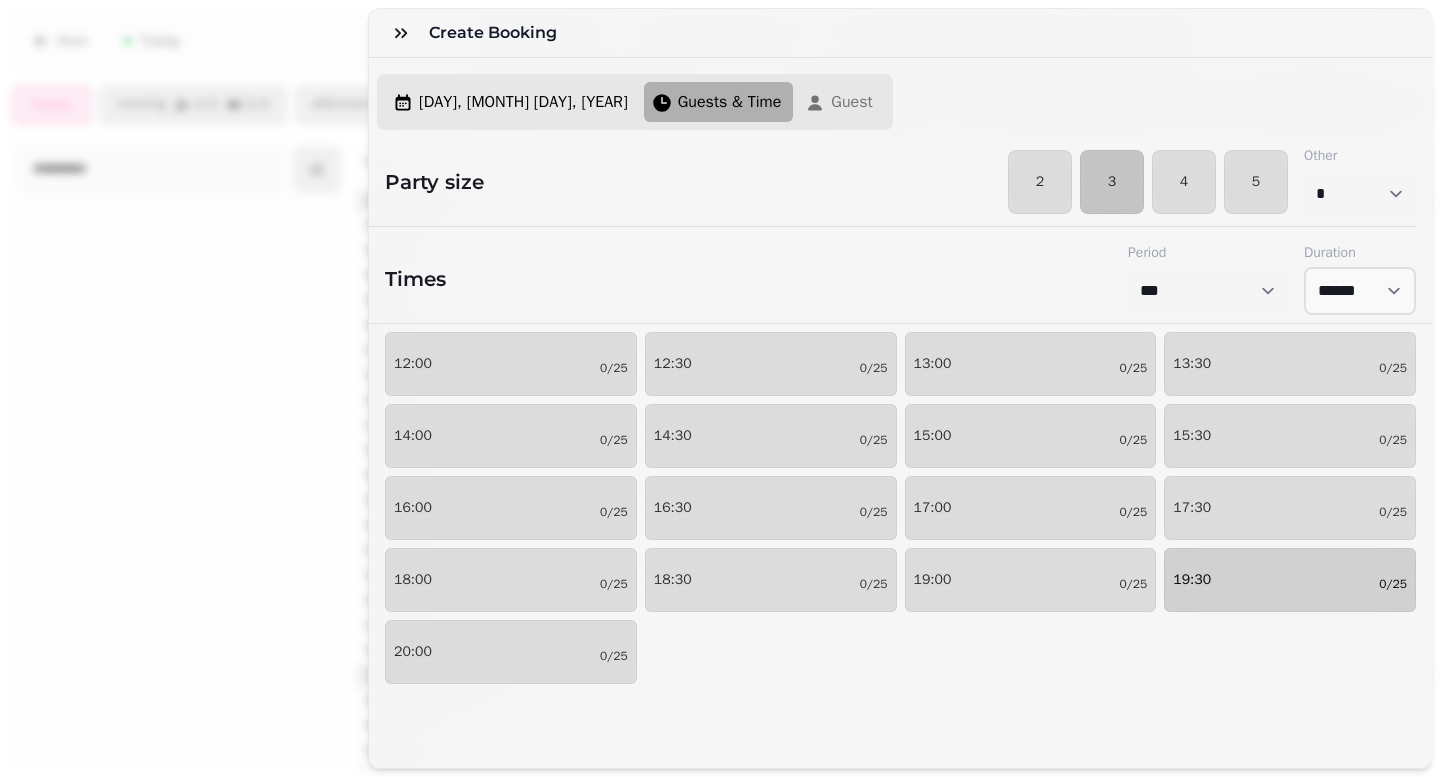 click on "19:30 0/25" at bounding box center [1290, 580] 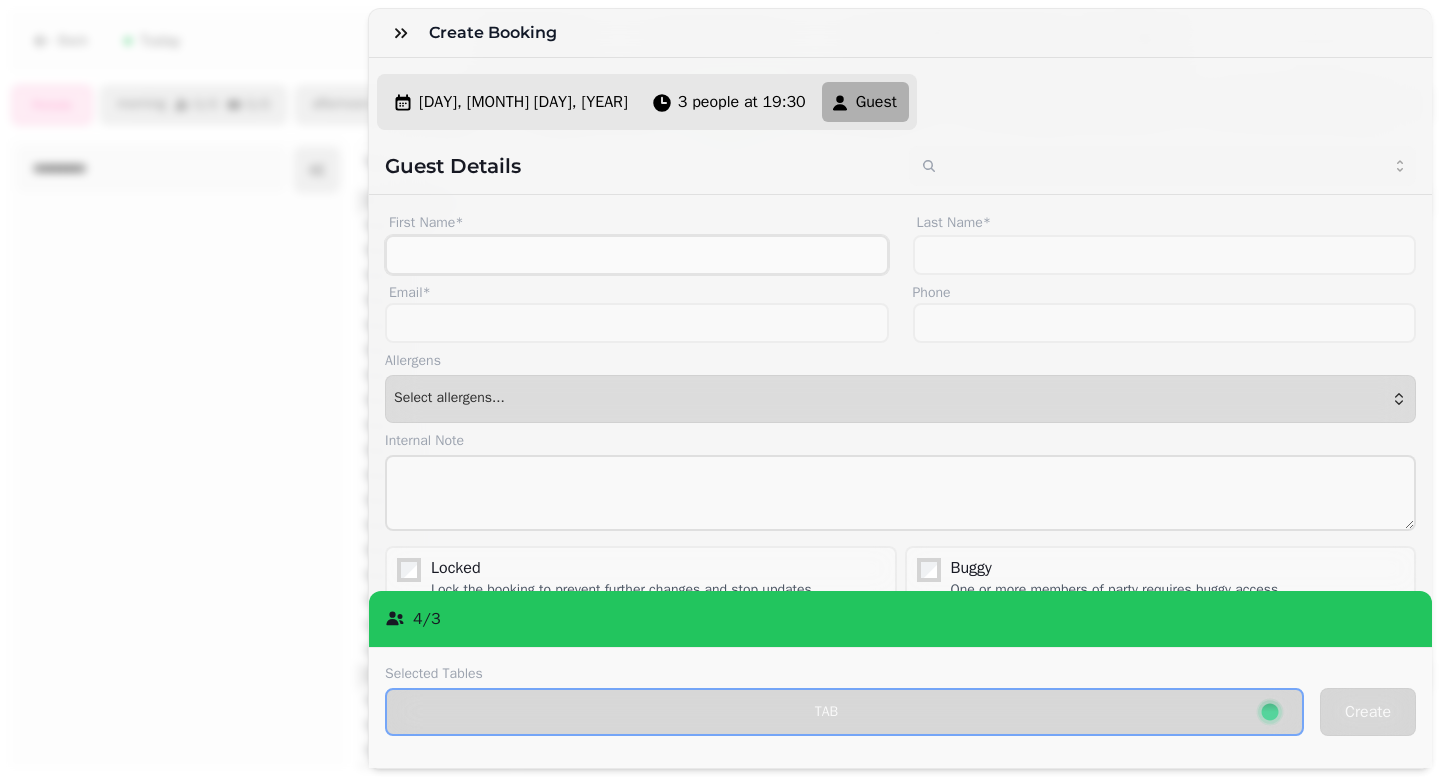 click on "First Name*" at bounding box center (637, 255) 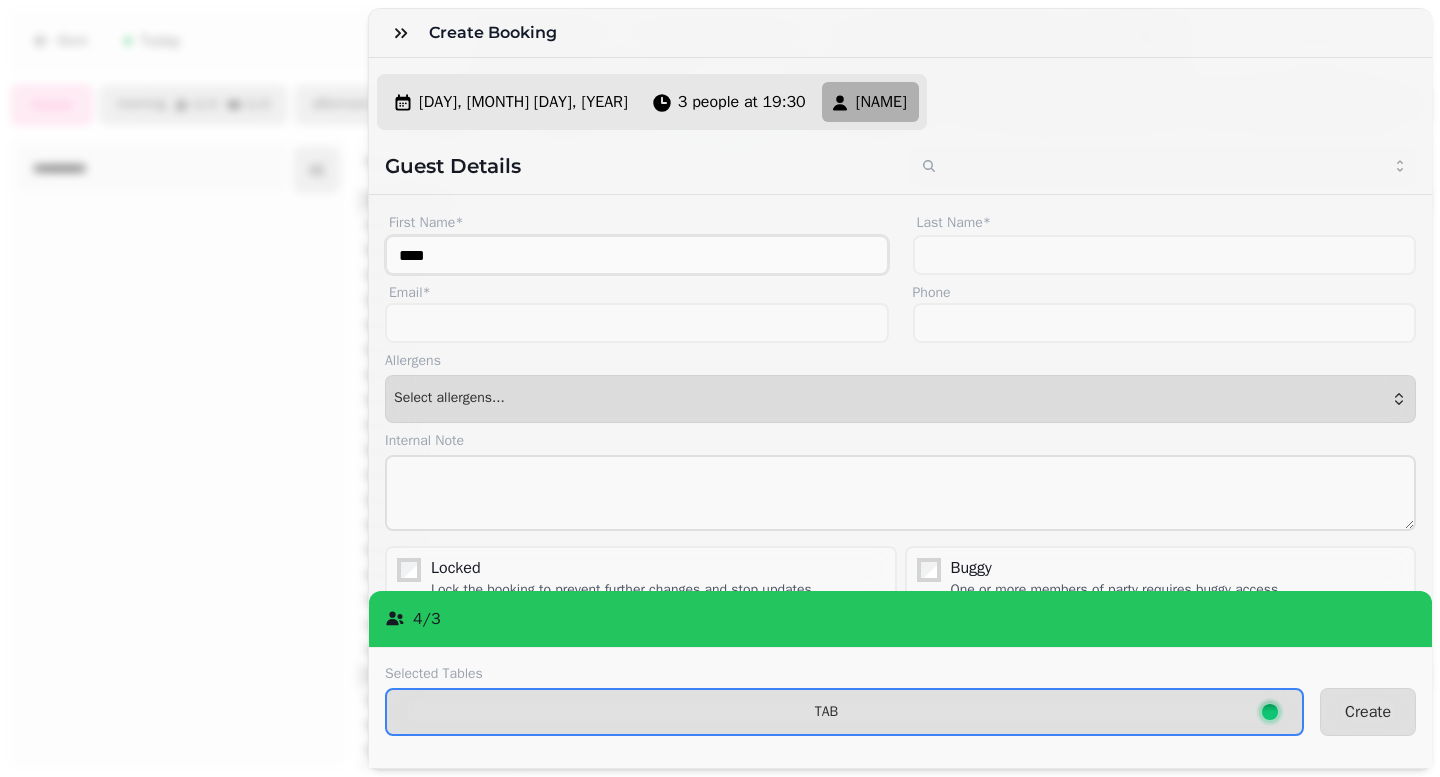 type on "****" 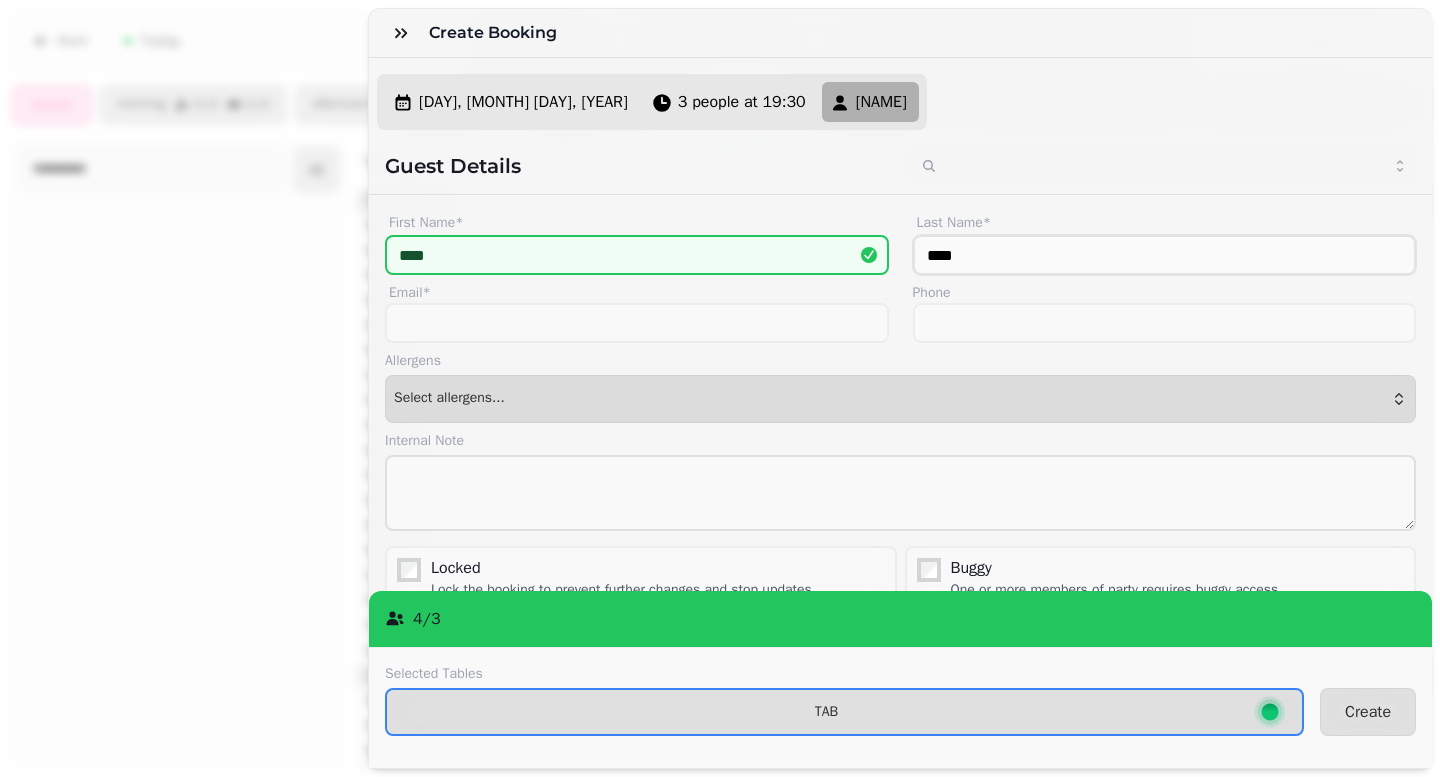 type on "****" 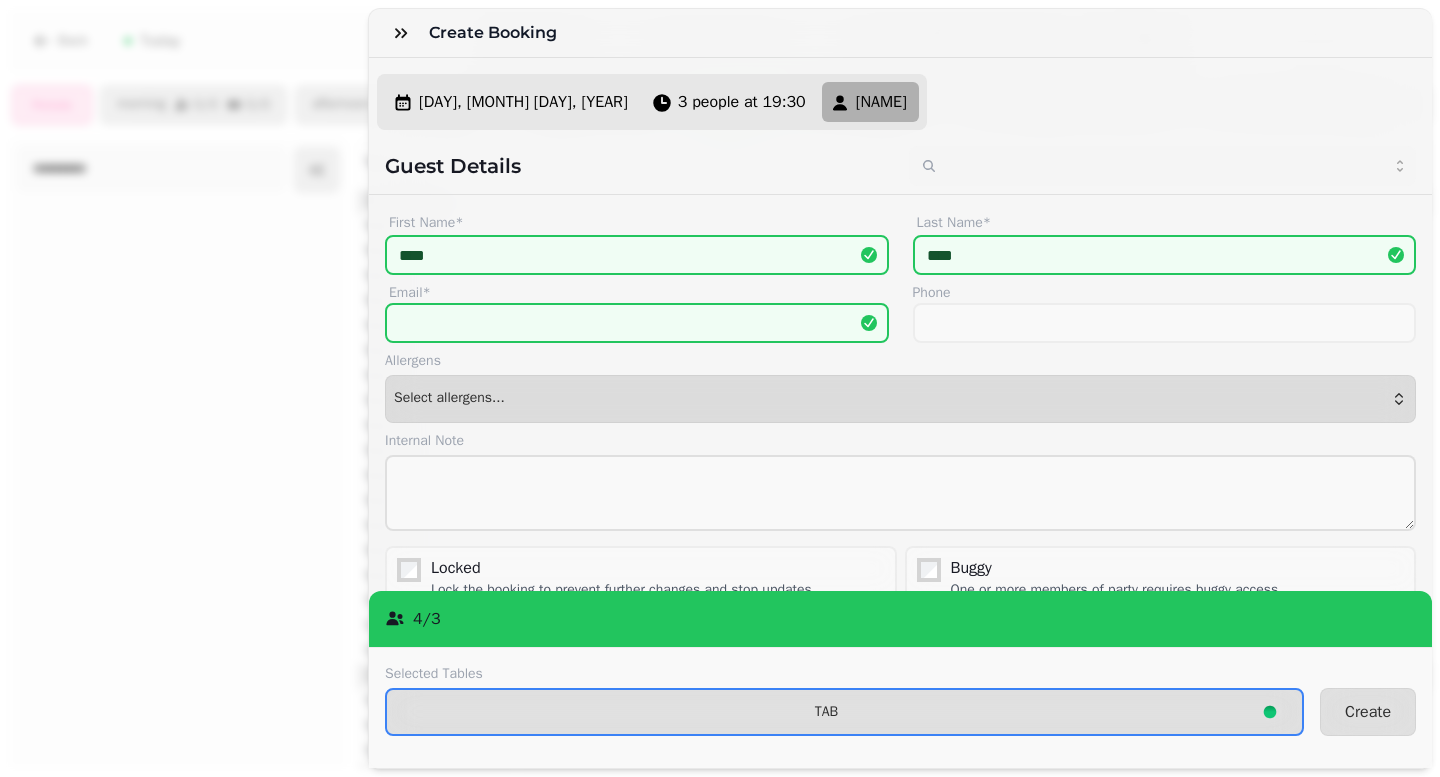 type 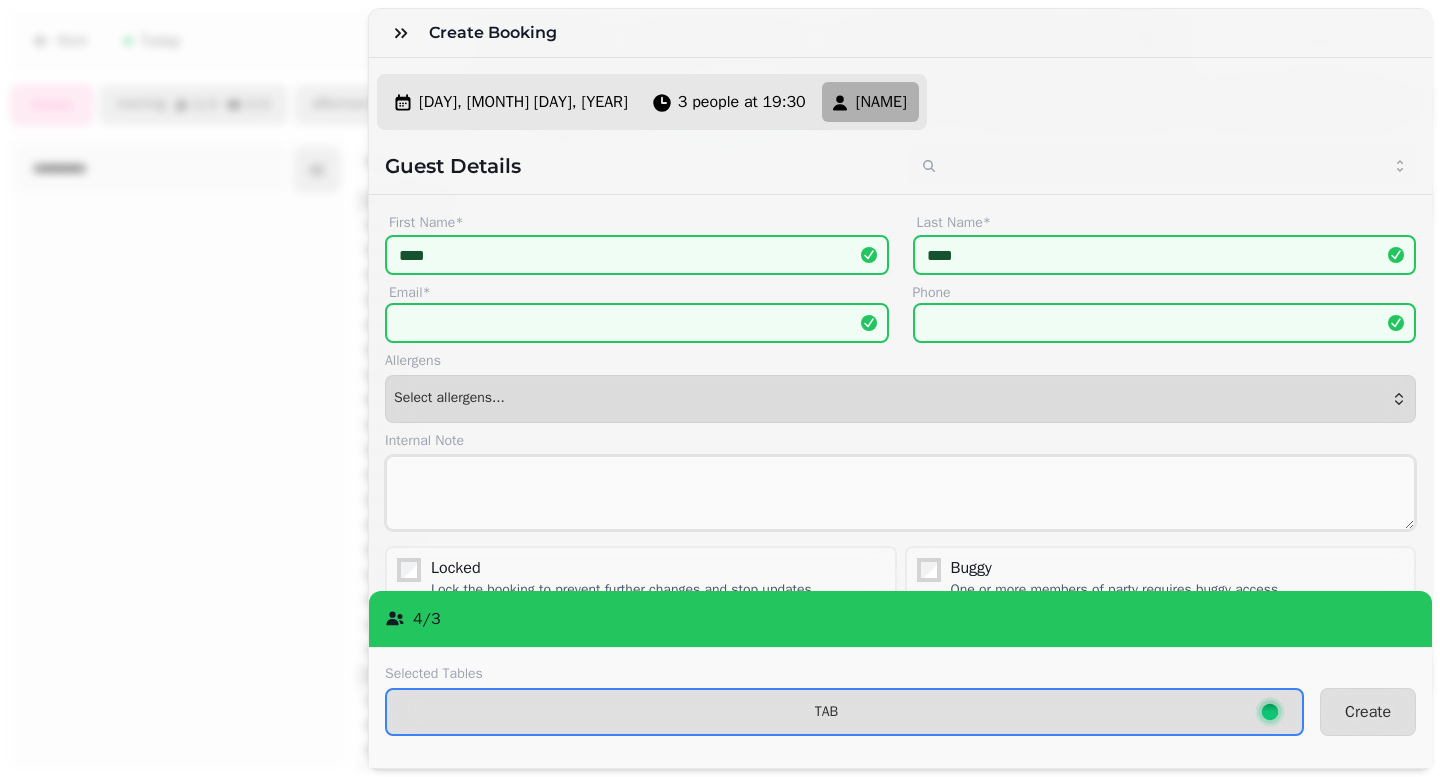 click at bounding box center (900, 493) 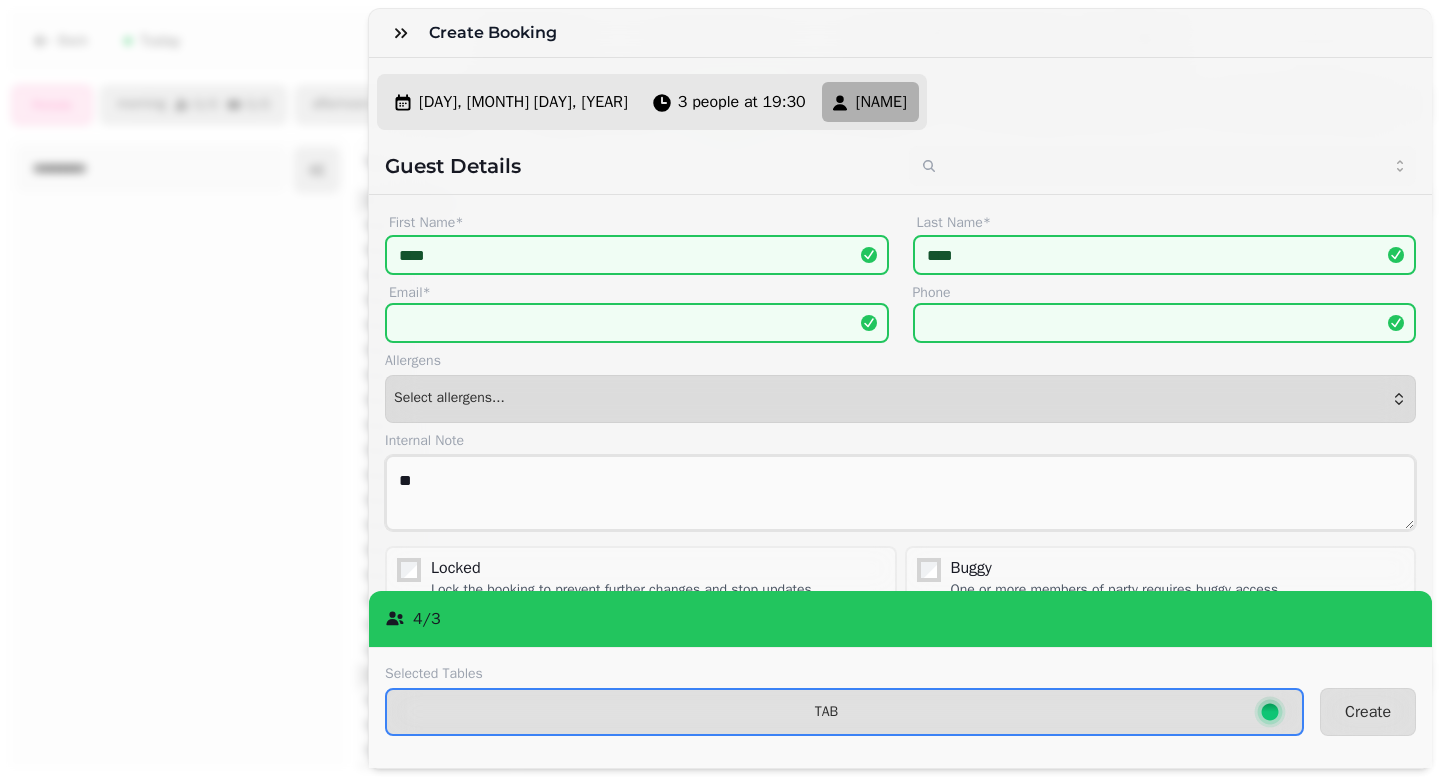 type on "*" 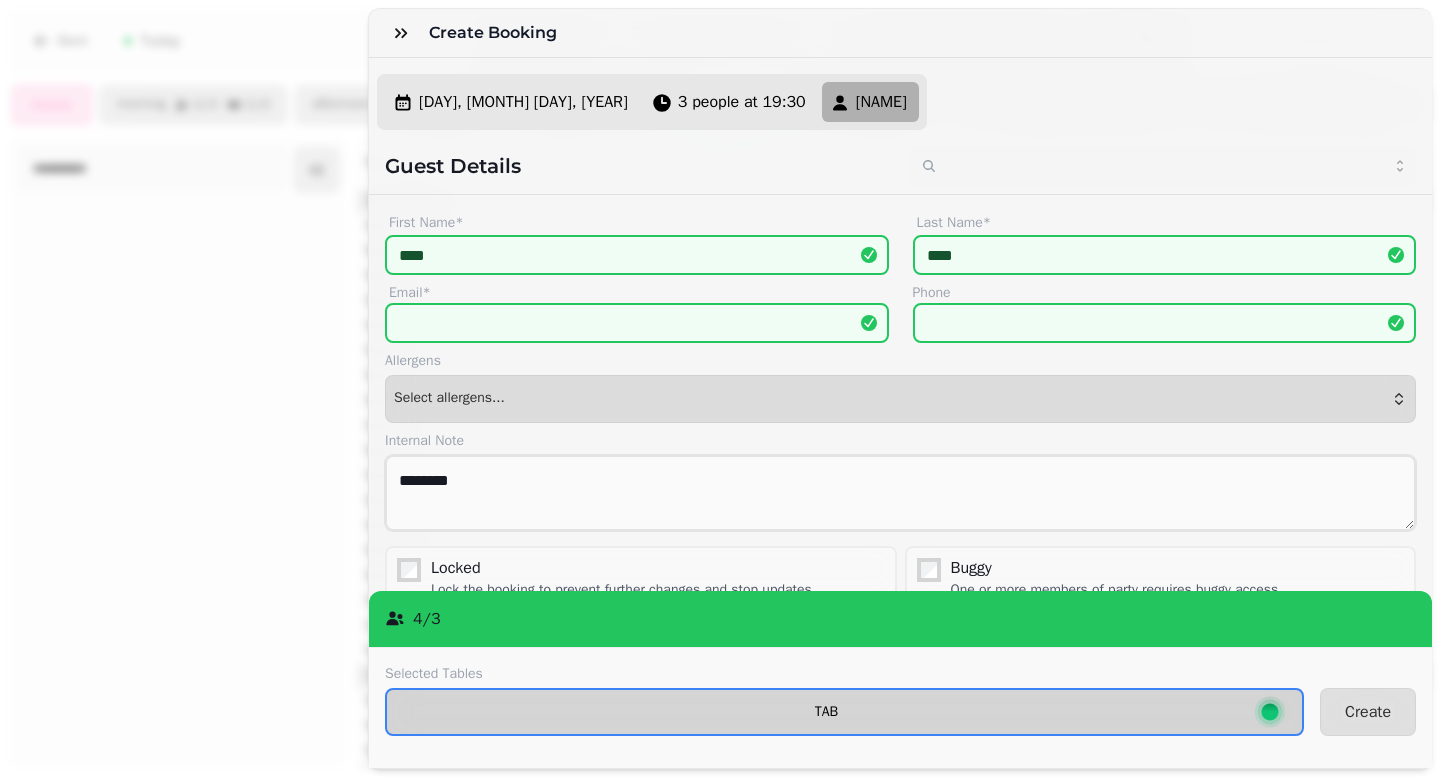 type on "********" 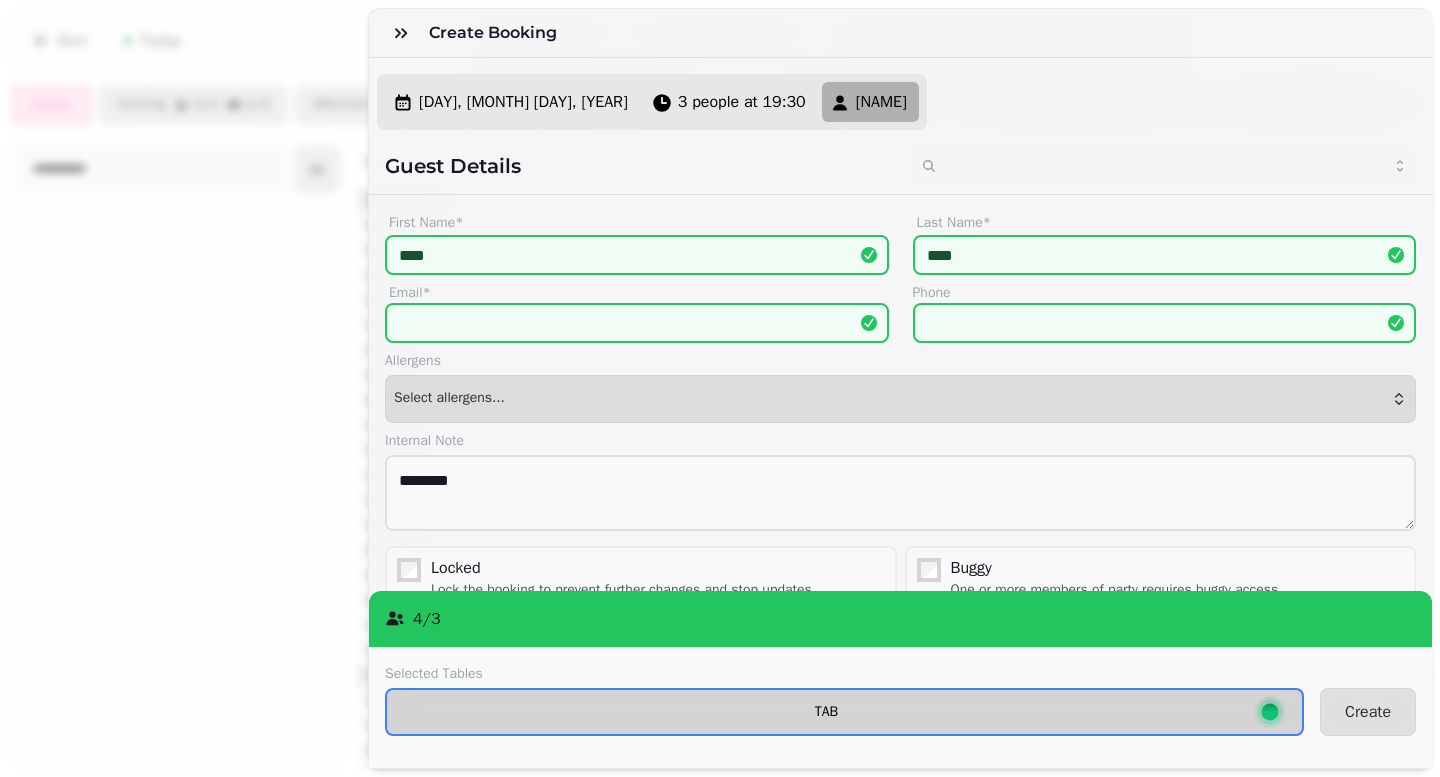 click on "TAB" at bounding box center (844, 712) 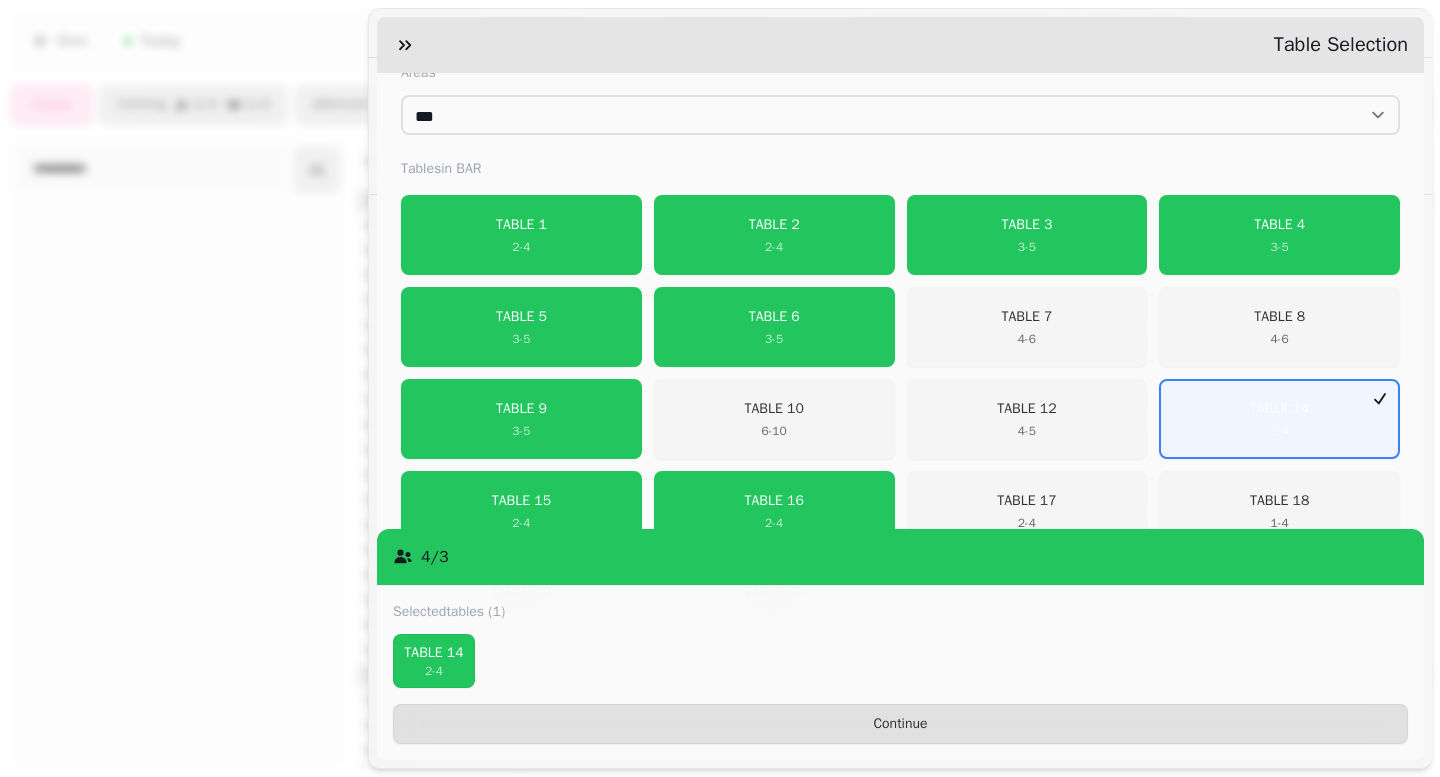 scroll, scrollTop: 326, scrollLeft: 0, axis: vertical 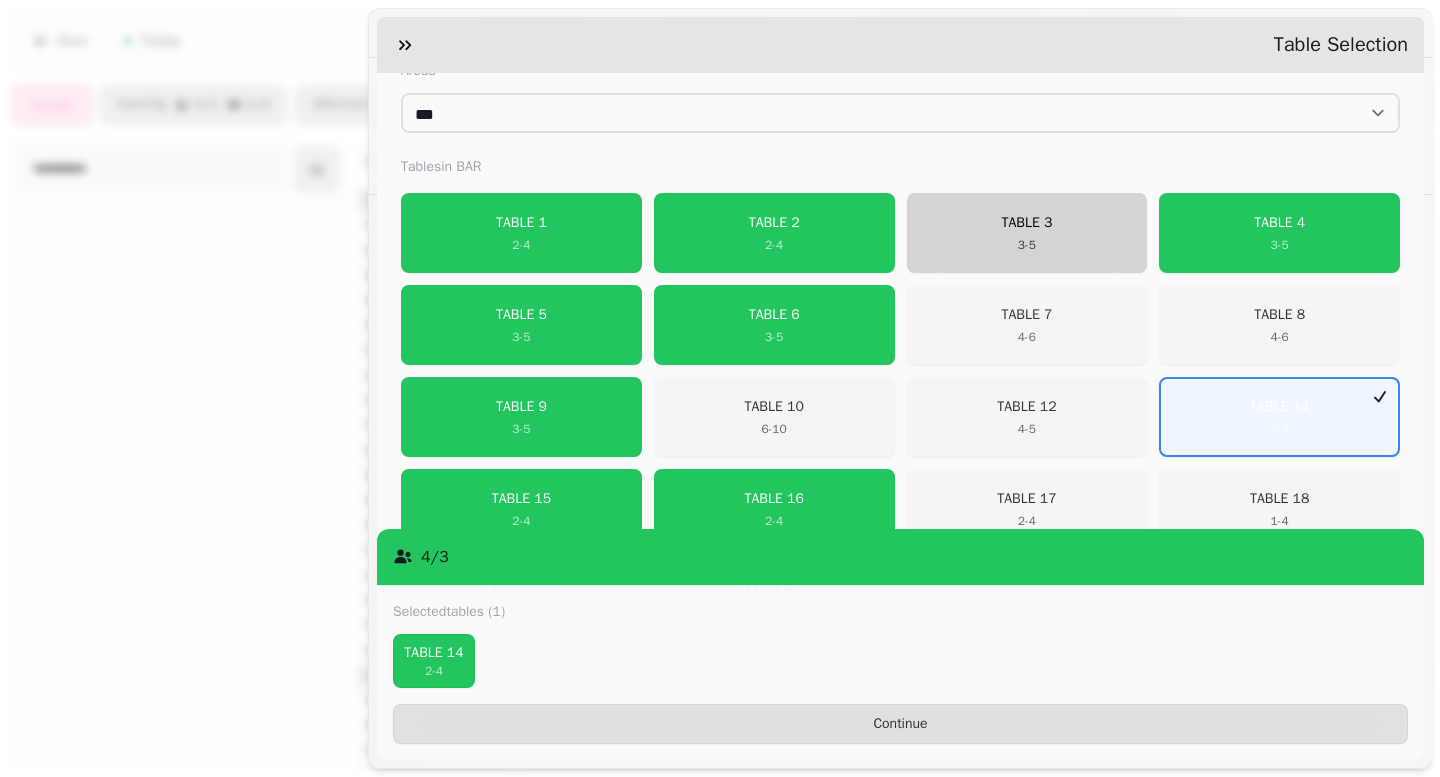 click on "TABLE 3 3  -  5" at bounding box center [1027, 233] 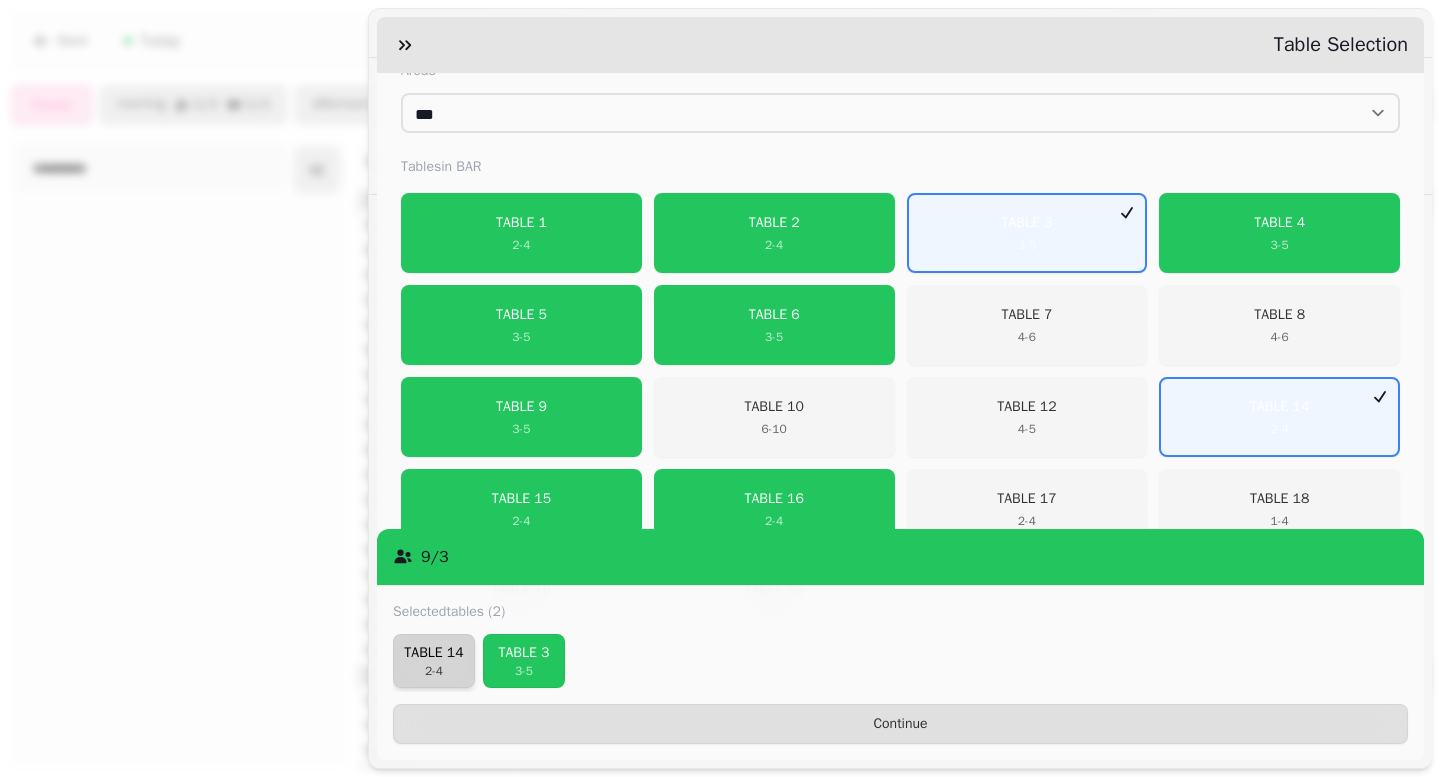 click on "TABLE 14" at bounding box center (434, 653) 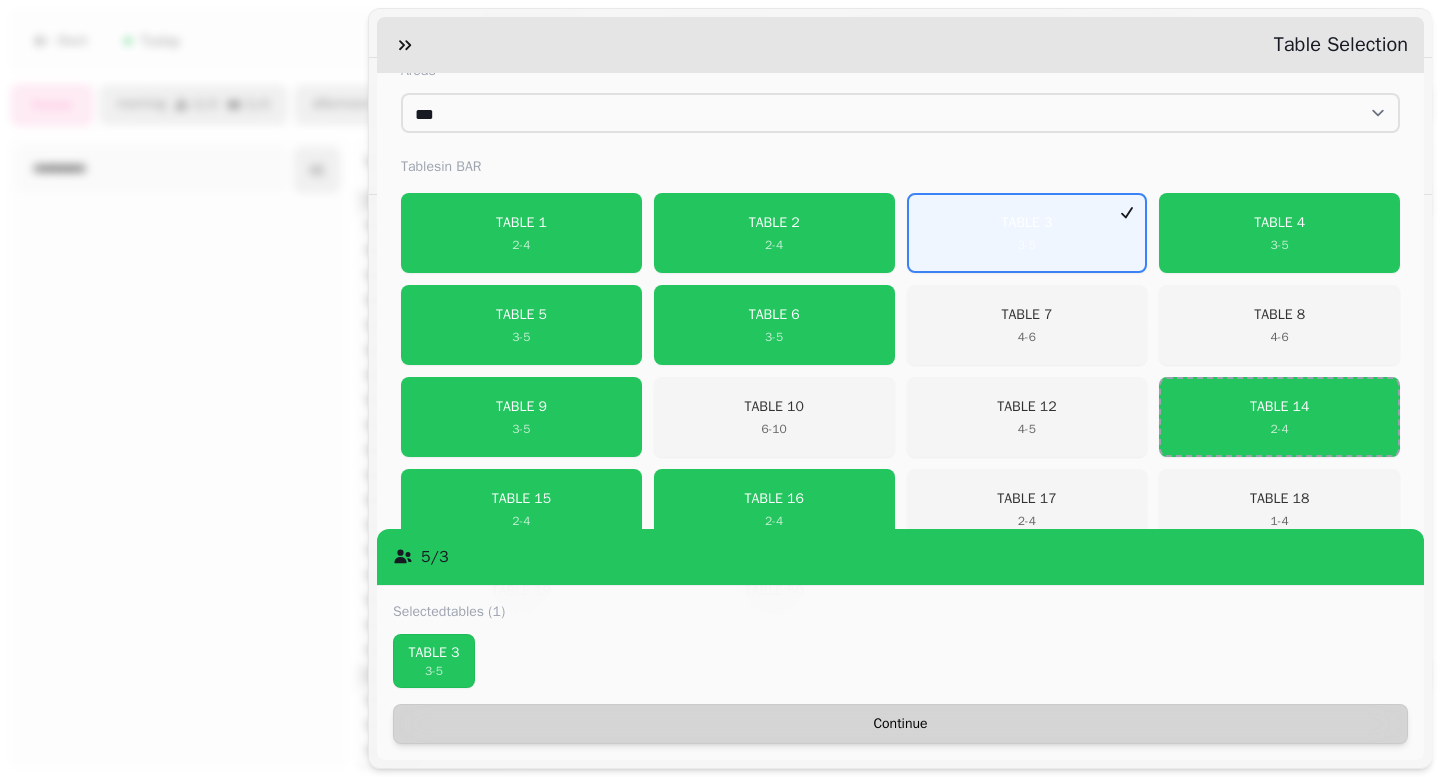 click on "Continue" at bounding box center [900, 724] 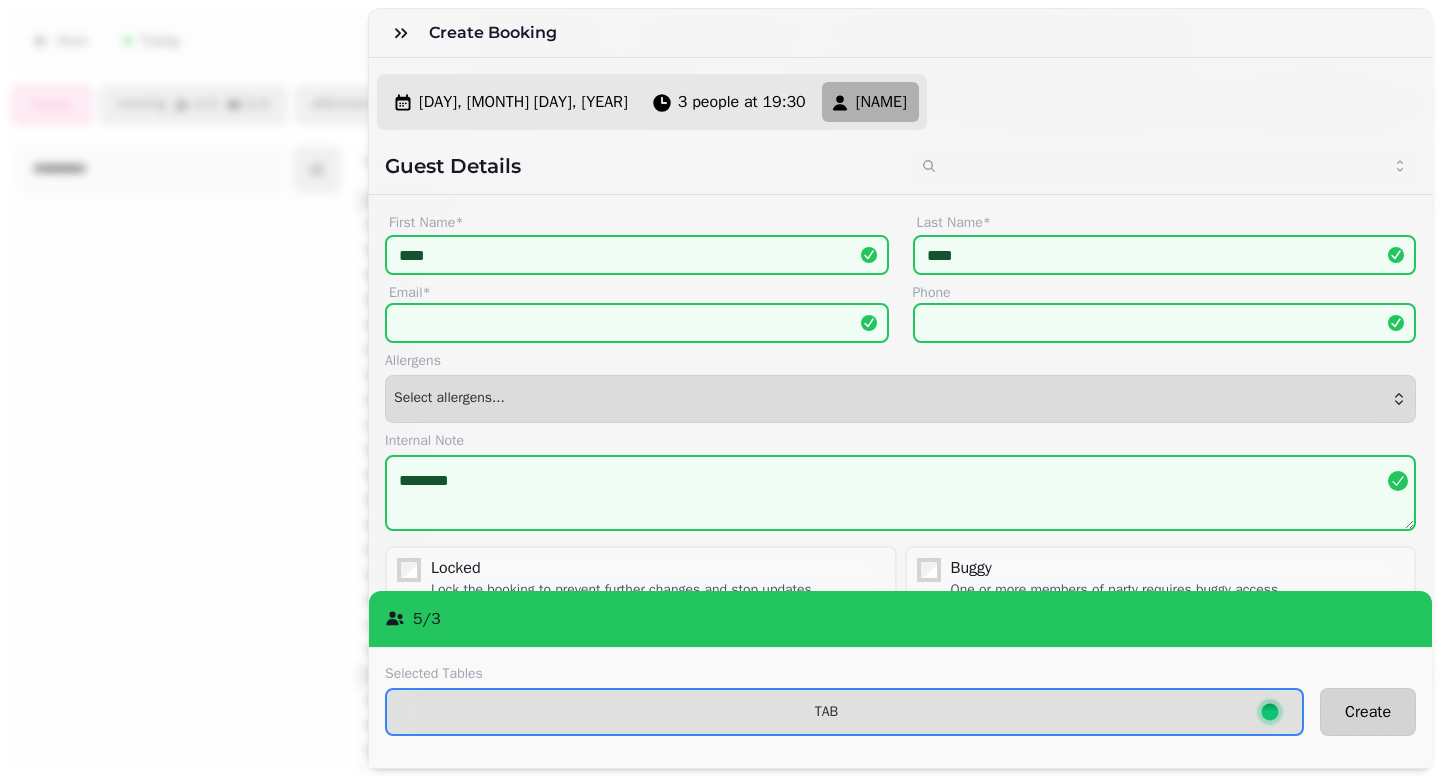 click on "Create" at bounding box center (1368, 712) 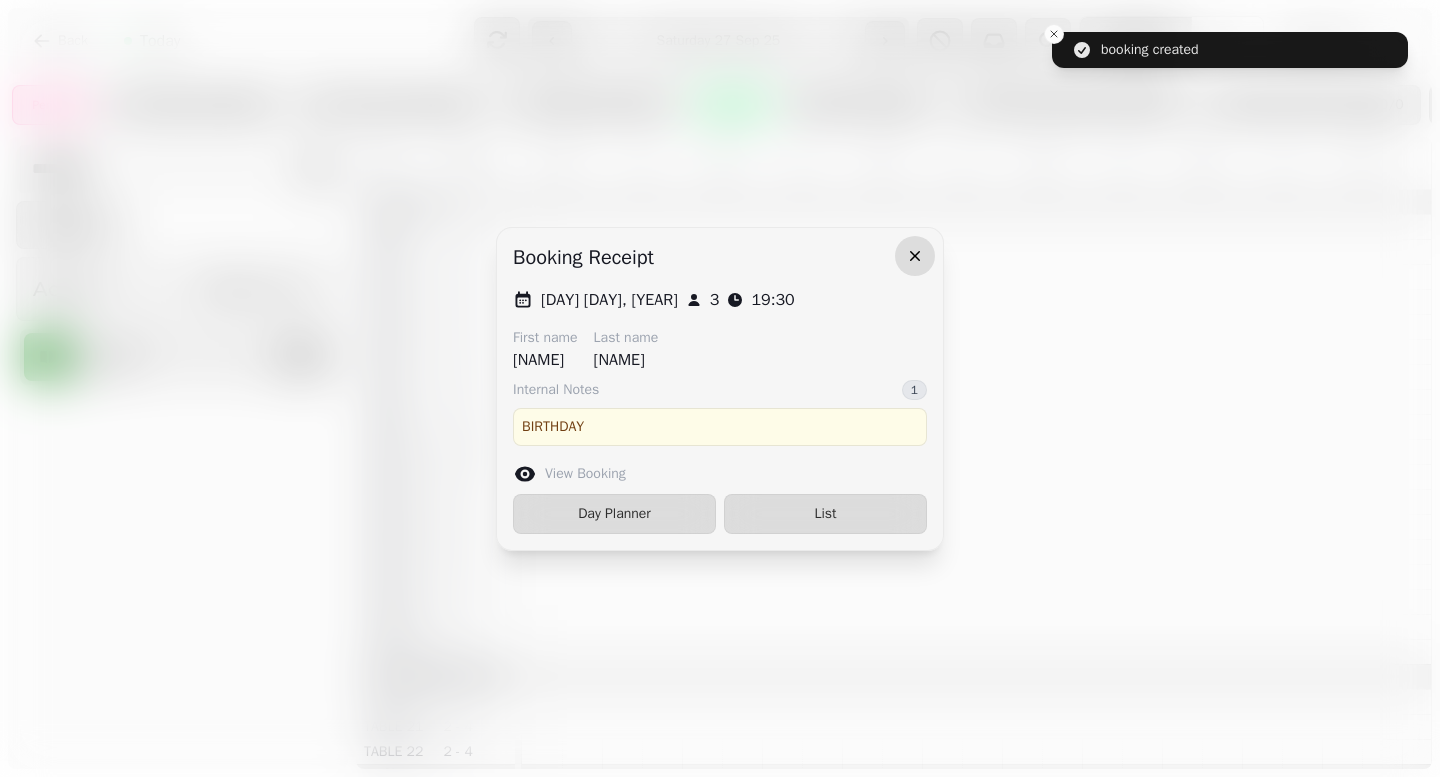 click 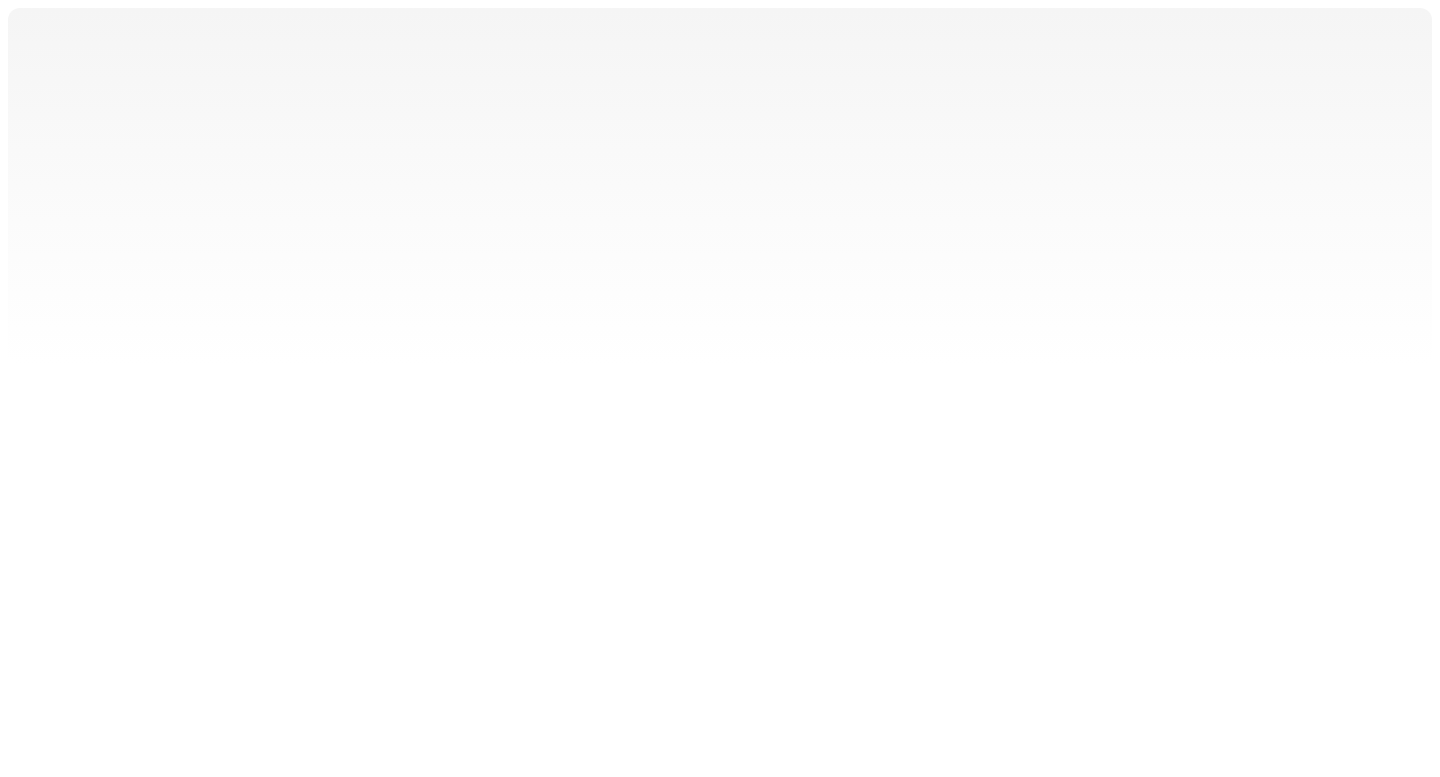 scroll, scrollTop: 0, scrollLeft: 0, axis: both 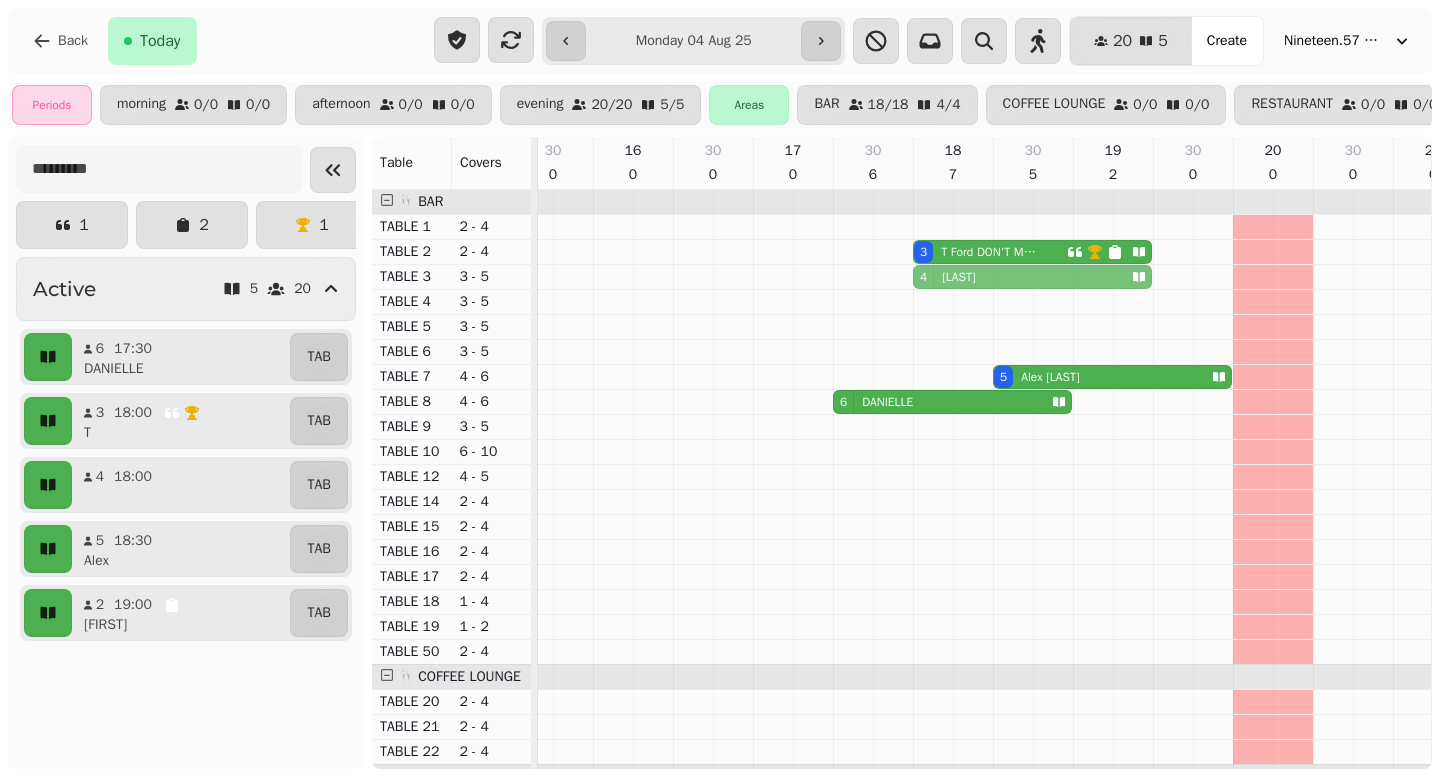 drag, startPoint x: 981, startPoint y: 508, endPoint x: 989, endPoint y: 287, distance: 221.14474 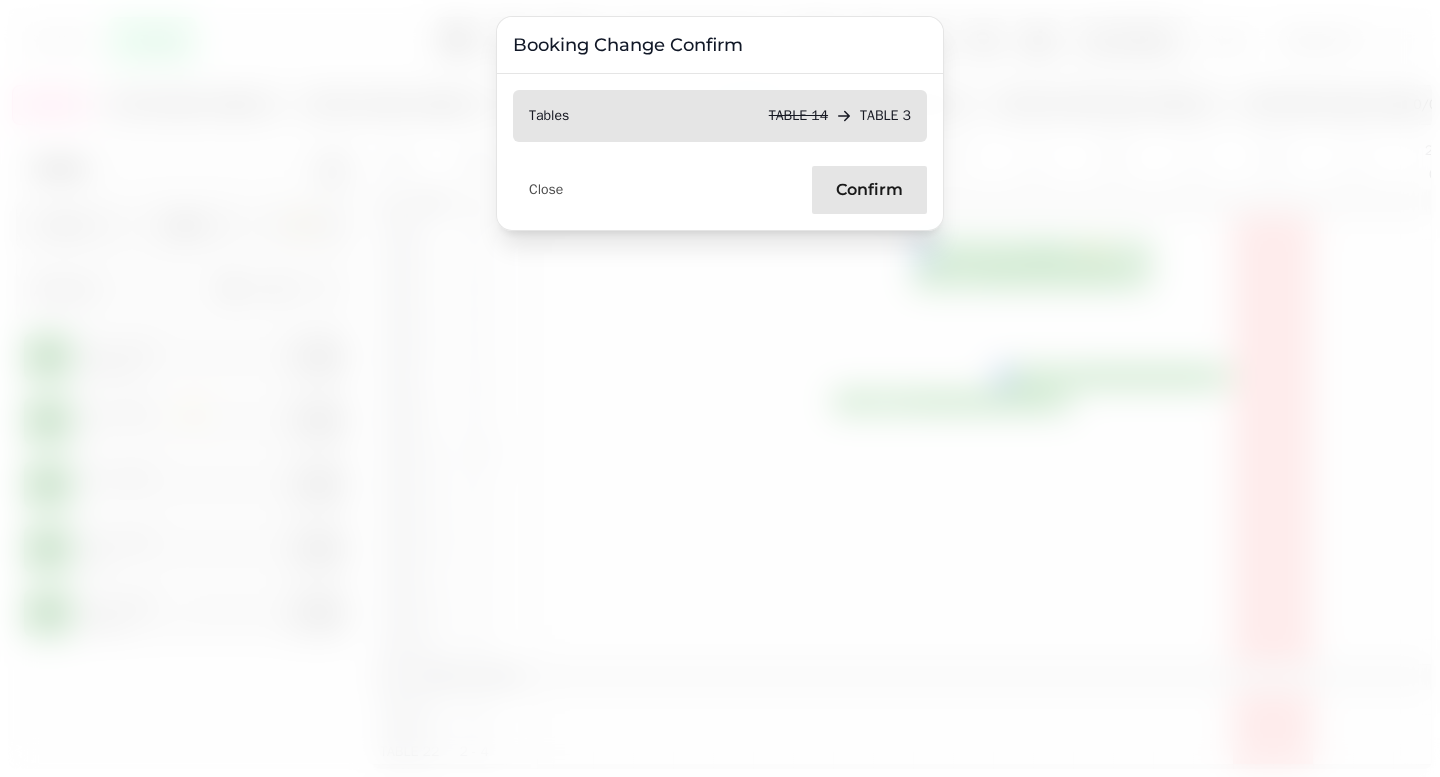 click on "Confirm" at bounding box center [869, 190] 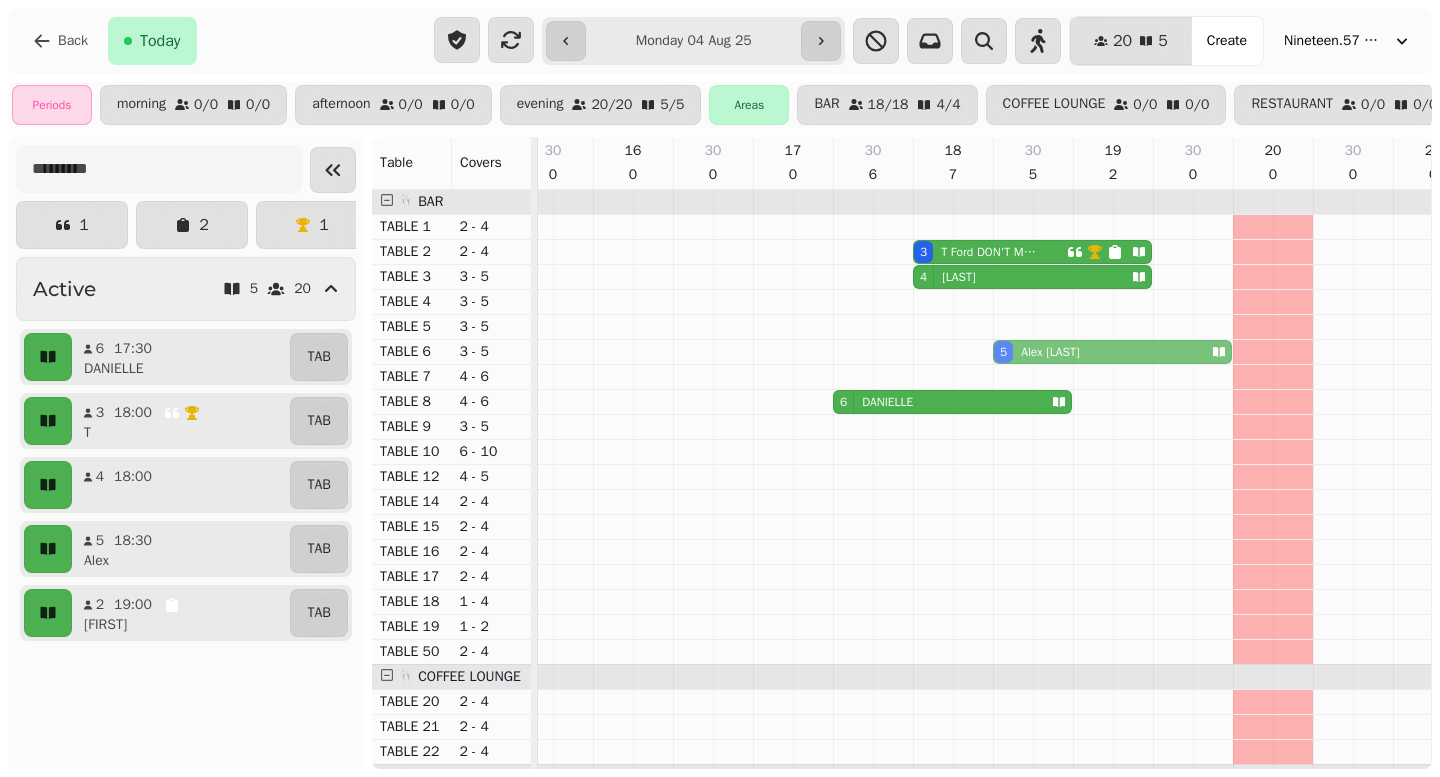 drag, startPoint x: 1024, startPoint y: 377, endPoint x: 1024, endPoint y: 356, distance: 21 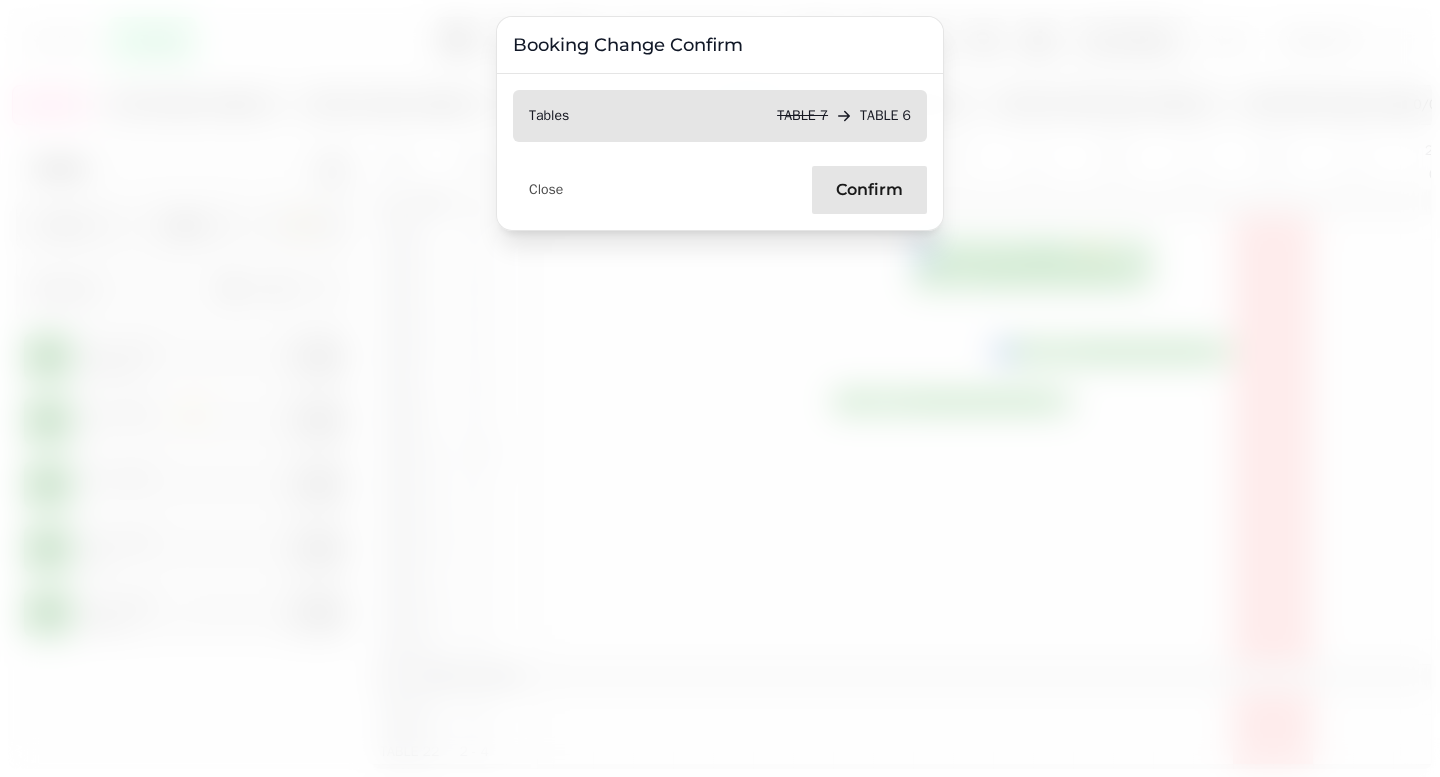 click on "Confirm" at bounding box center (869, 190) 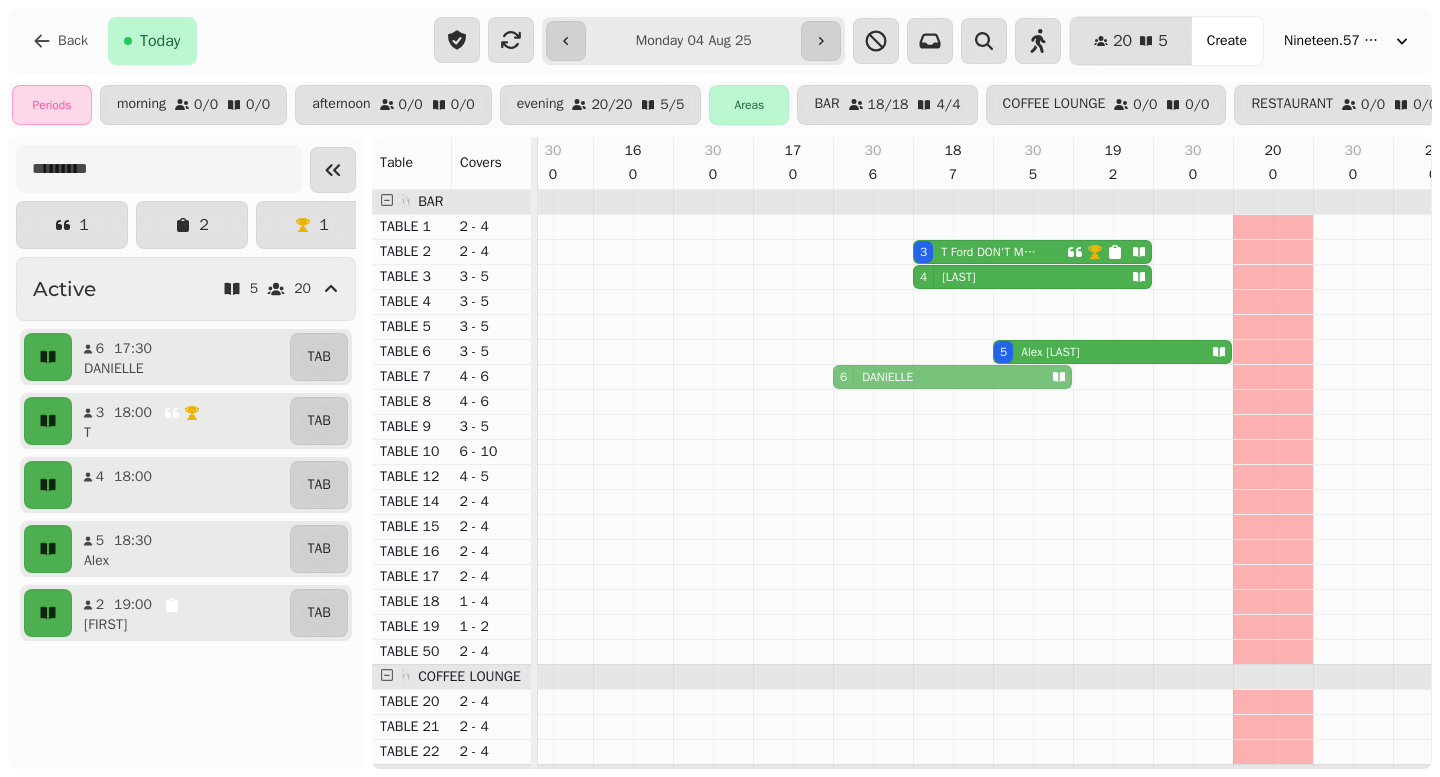 drag, startPoint x: 895, startPoint y: 400, endPoint x: 895, endPoint y: 378, distance: 22 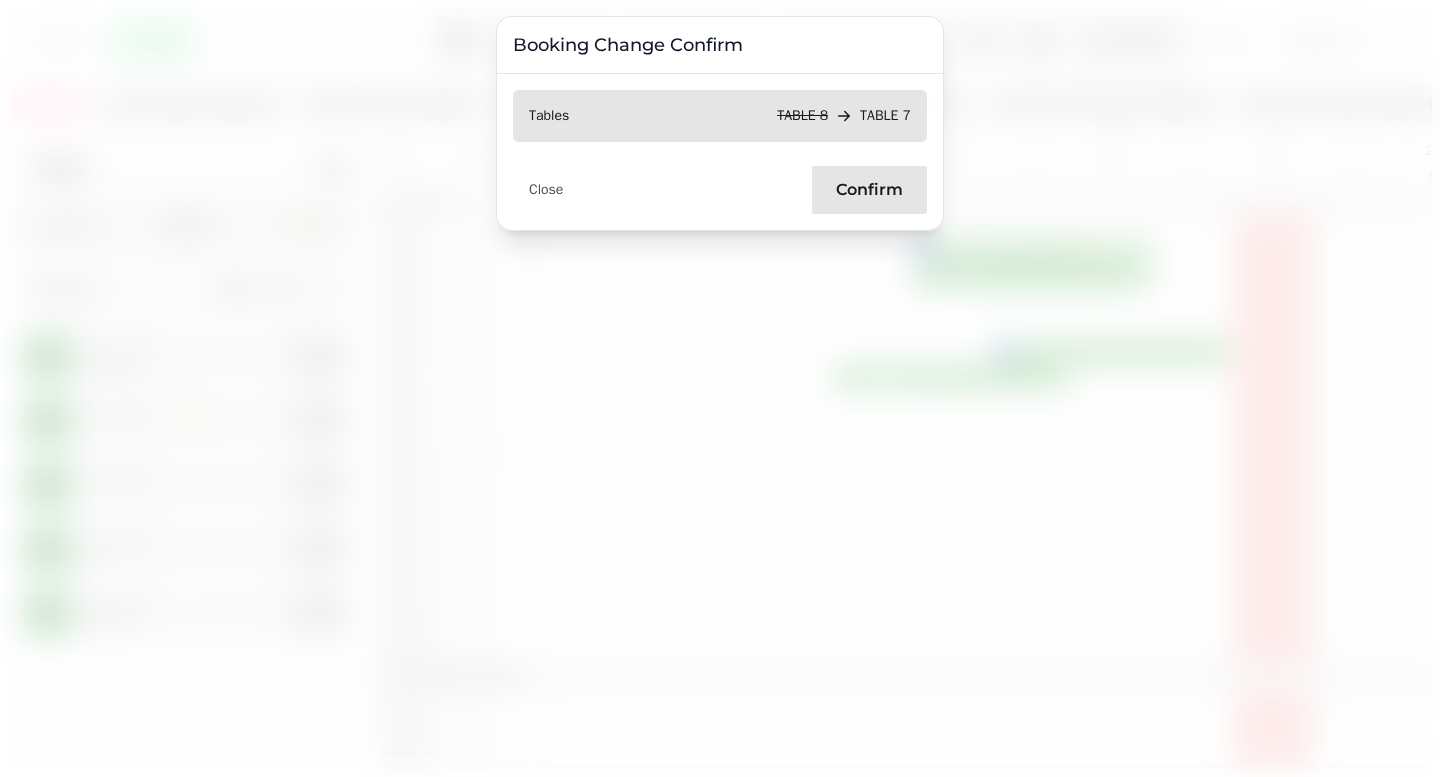 click on "Confirm" at bounding box center [869, 190] 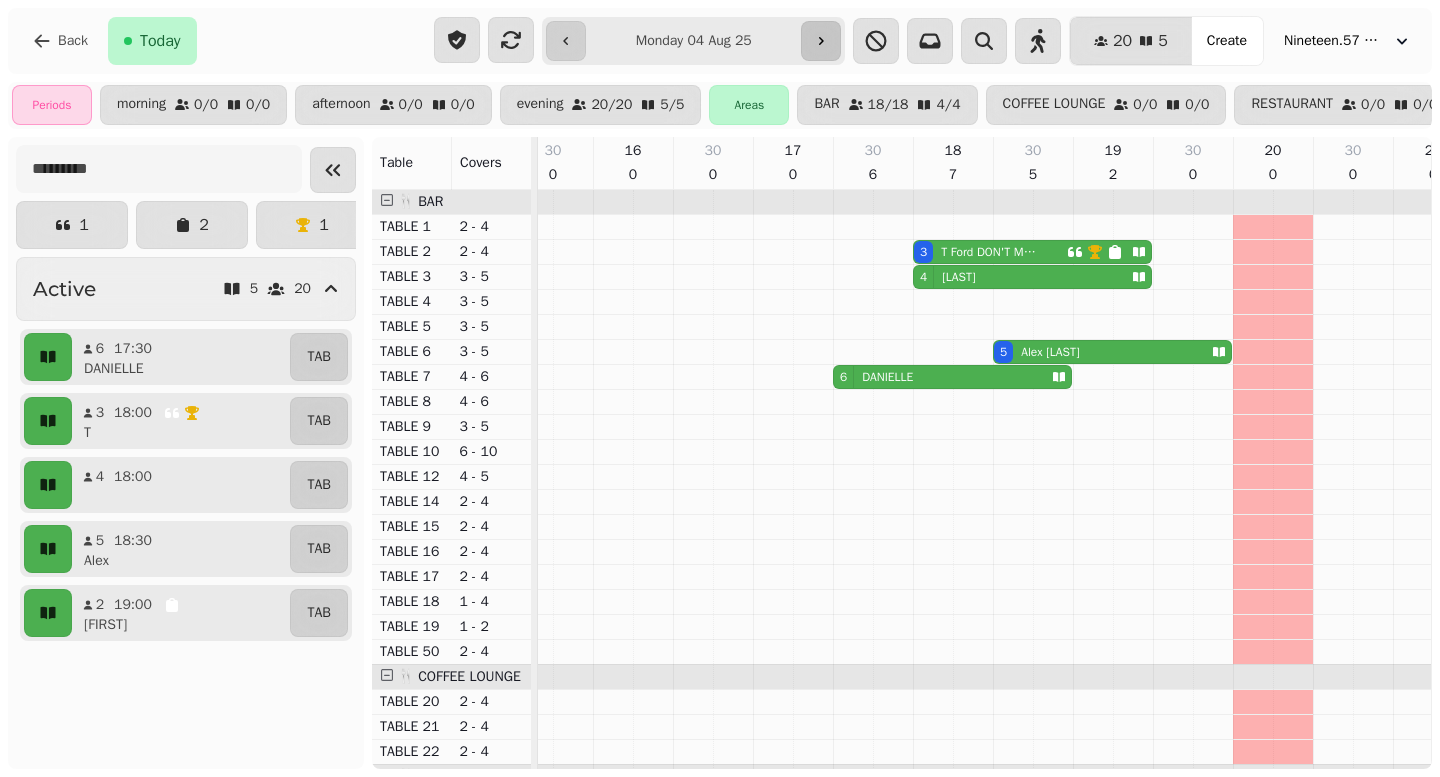 click 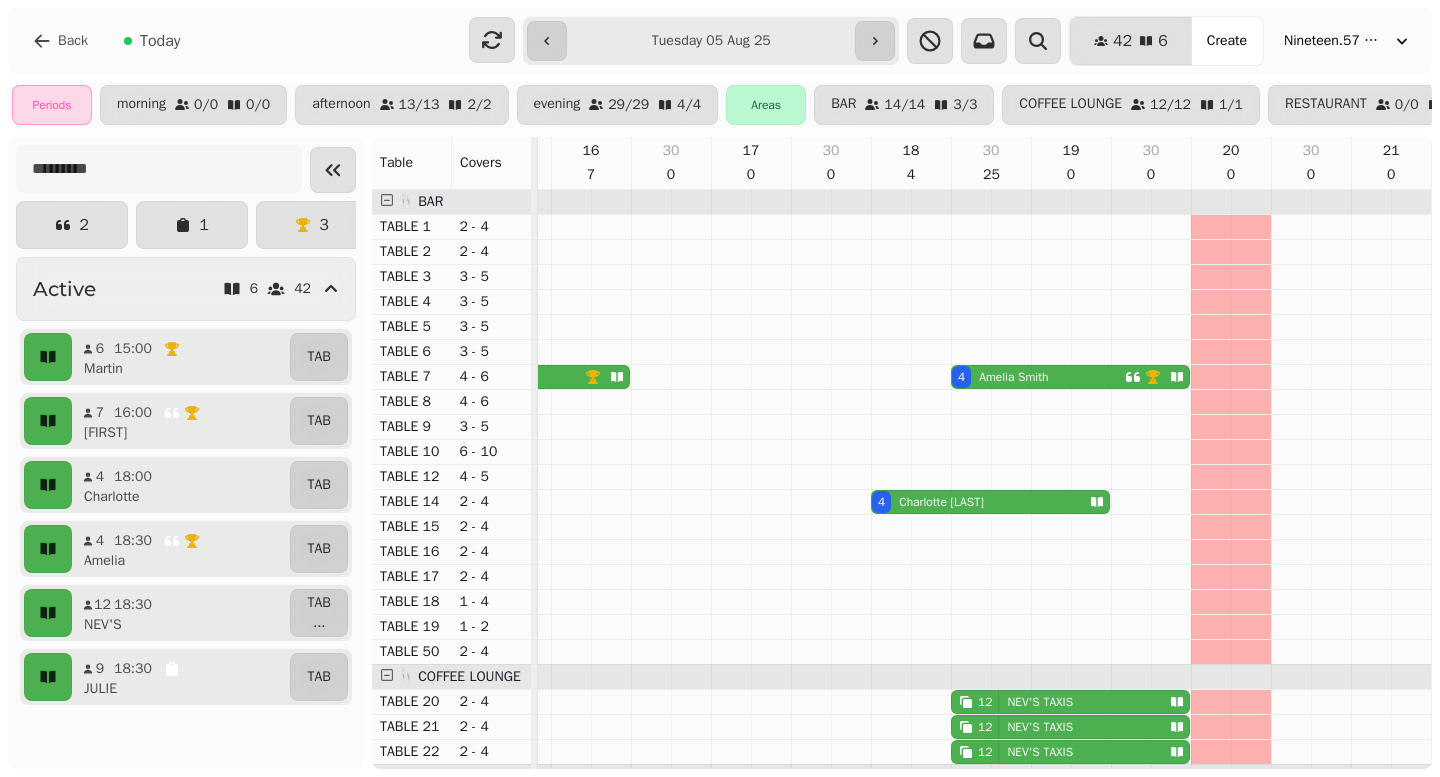click on "[FIRST] [LAST]" at bounding box center [1013, 377] 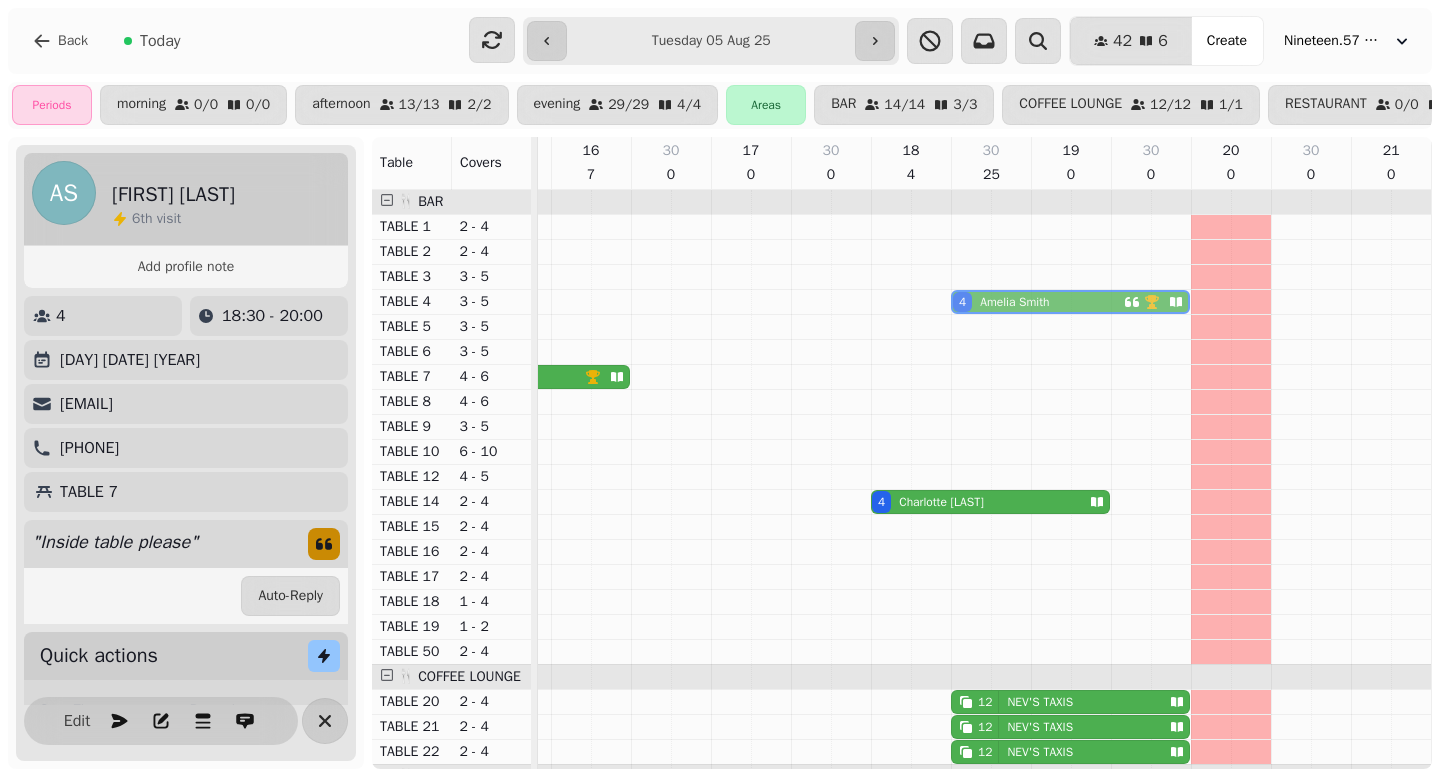 drag, startPoint x: 1011, startPoint y: 378, endPoint x: 1014, endPoint y: 315, distance: 63.07139 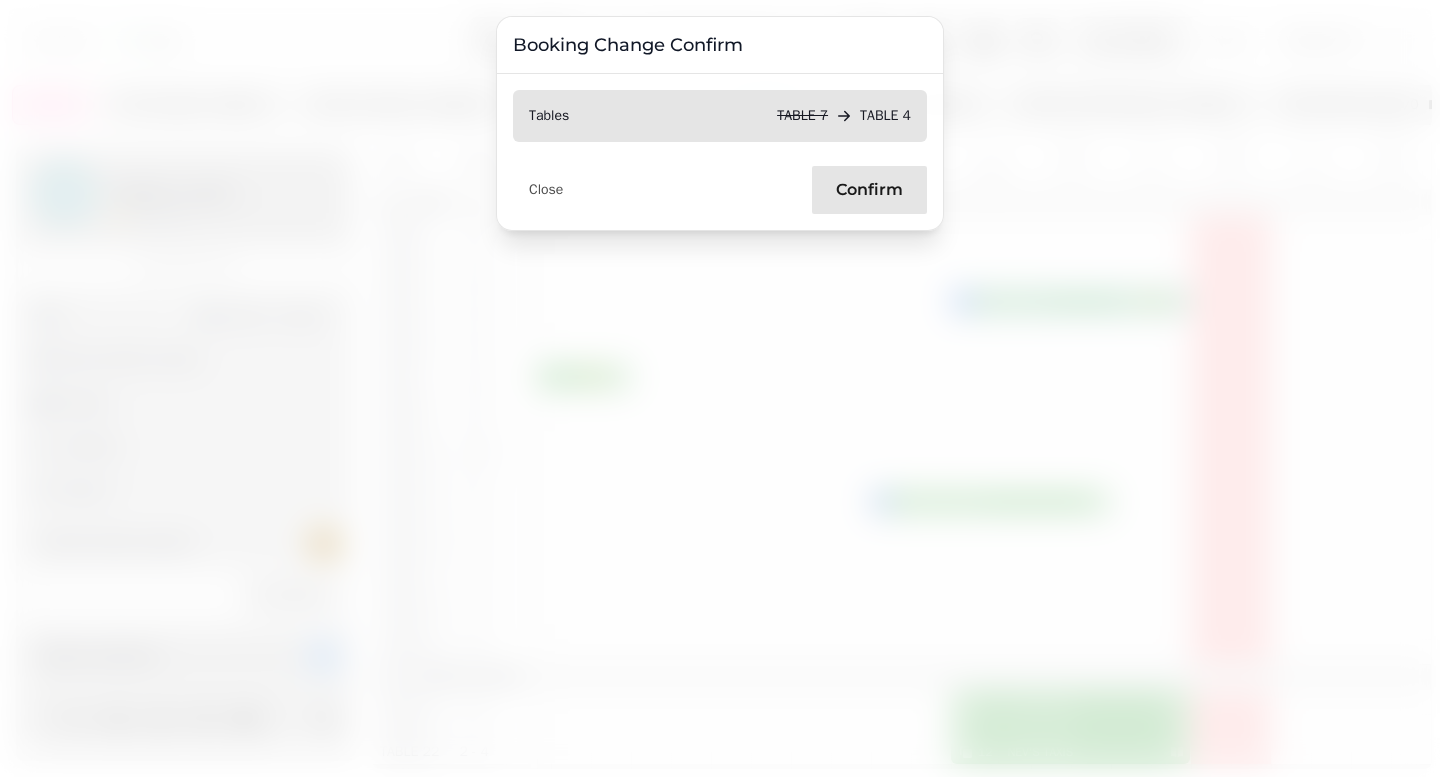 click on "Confirm" at bounding box center [869, 190] 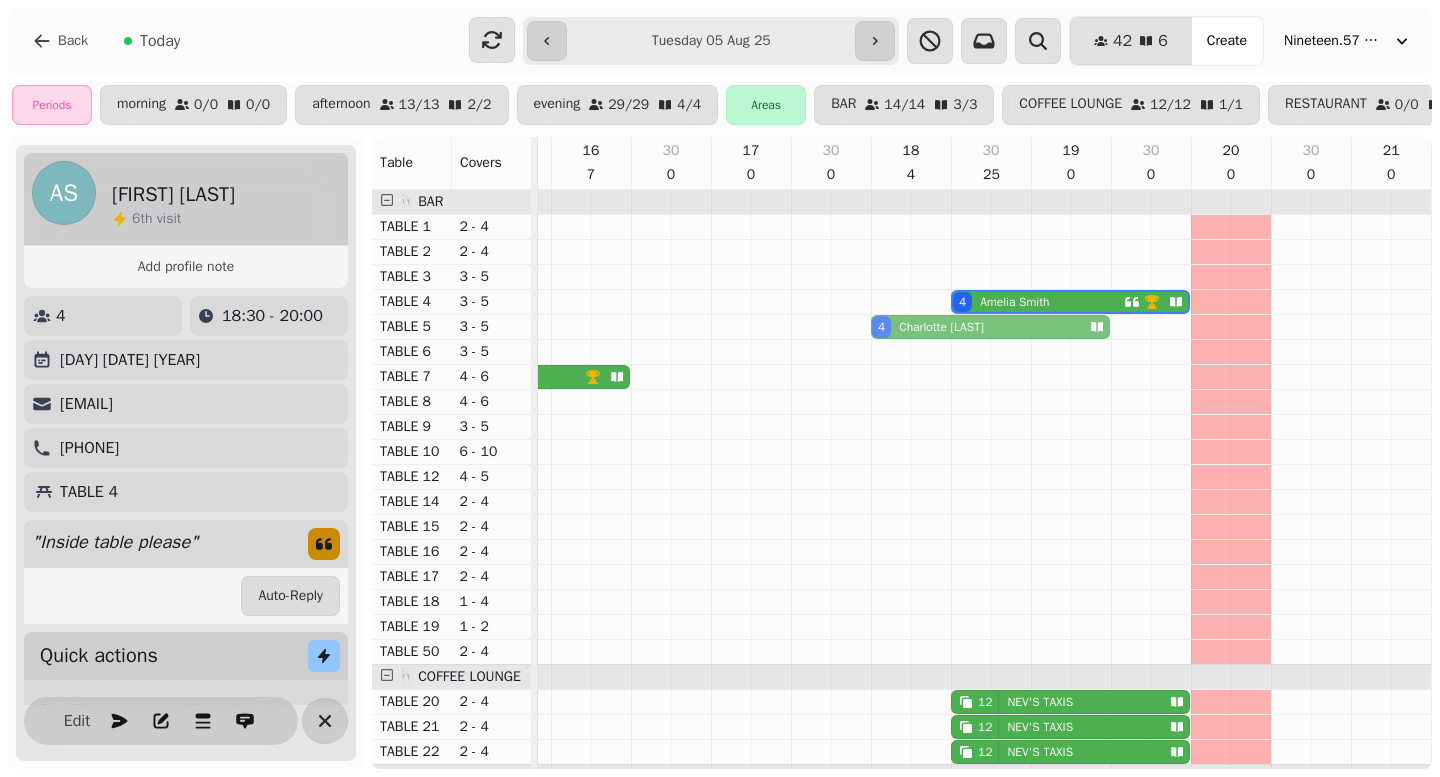 drag, startPoint x: 999, startPoint y: 496, endPoint x: 1004, endPoint y: 325, distance: 171.07309 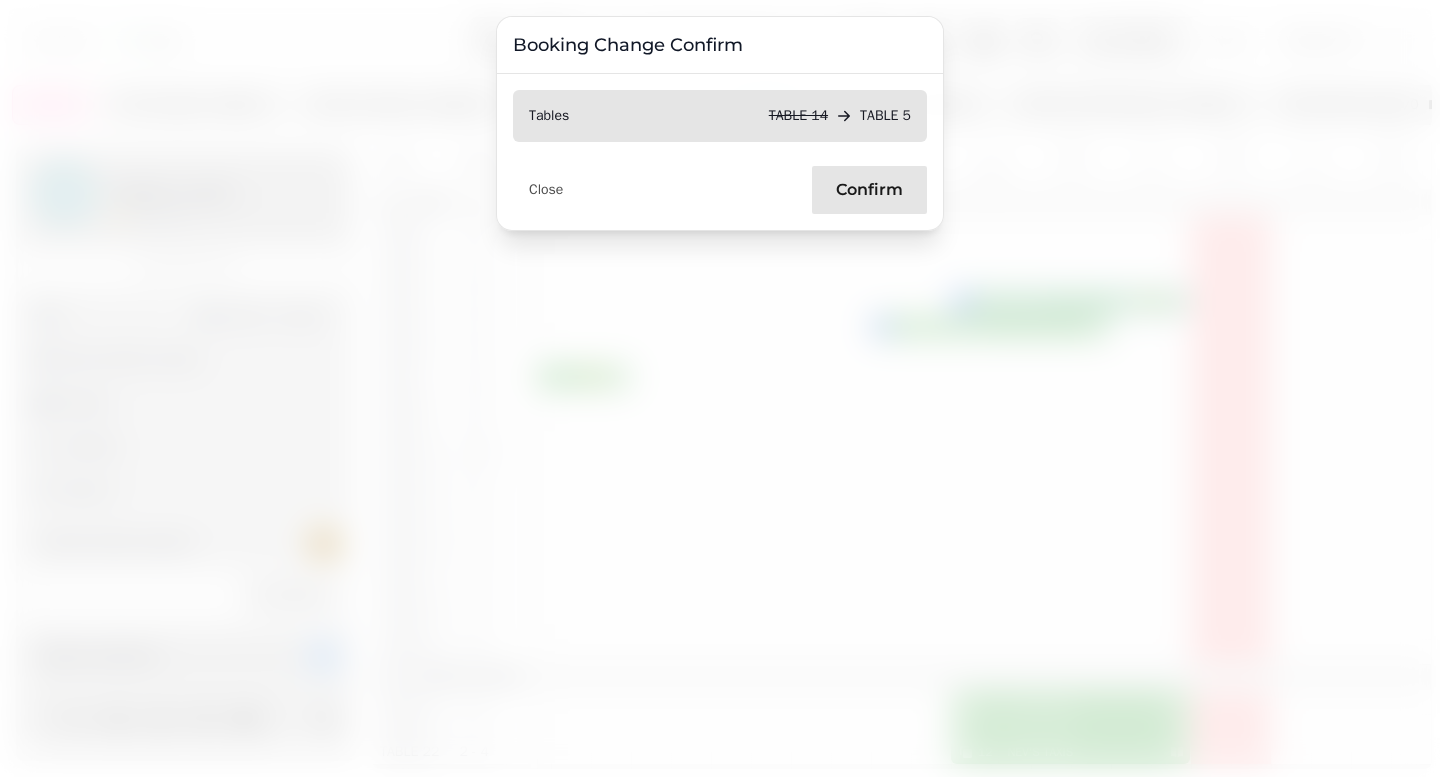 click on "Confirm" at bounding box center (869, 190) 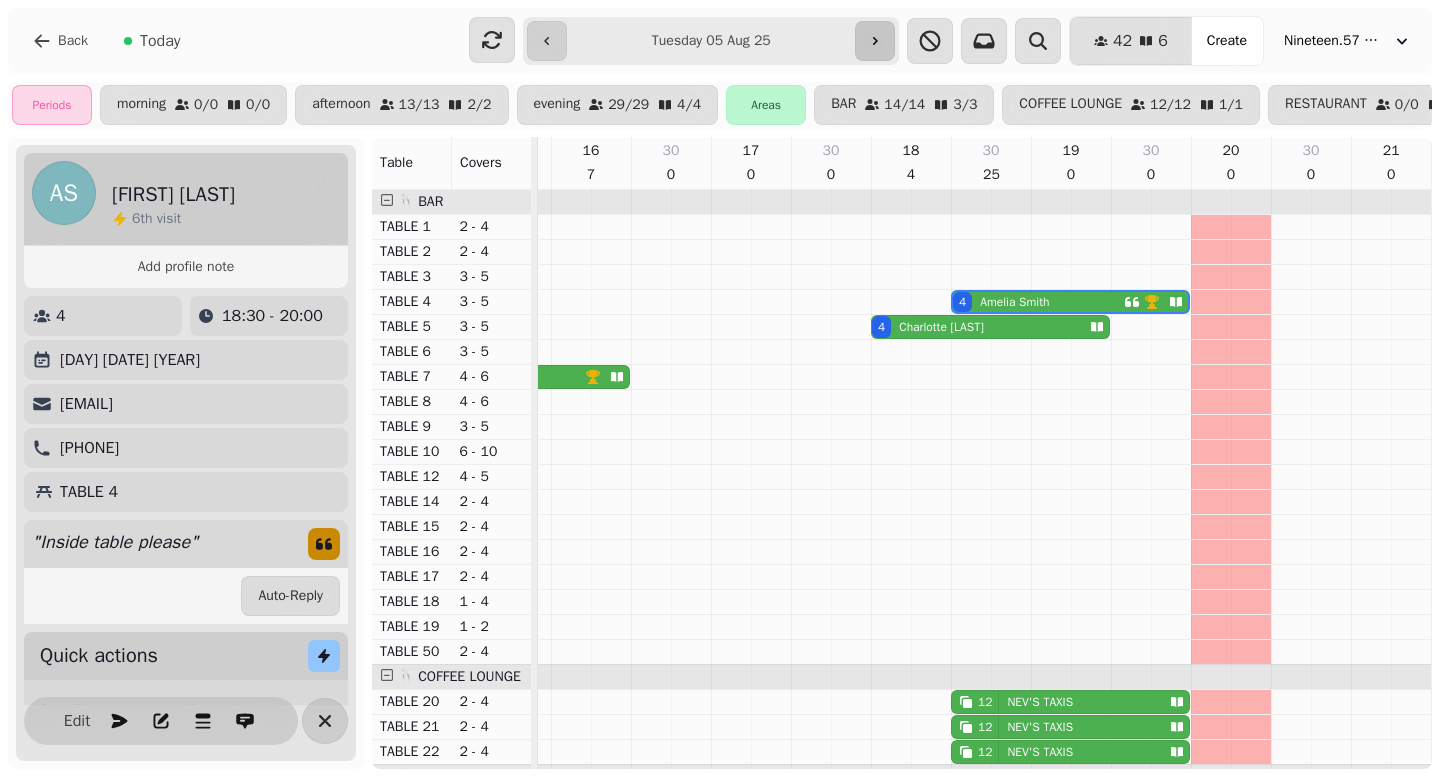 click 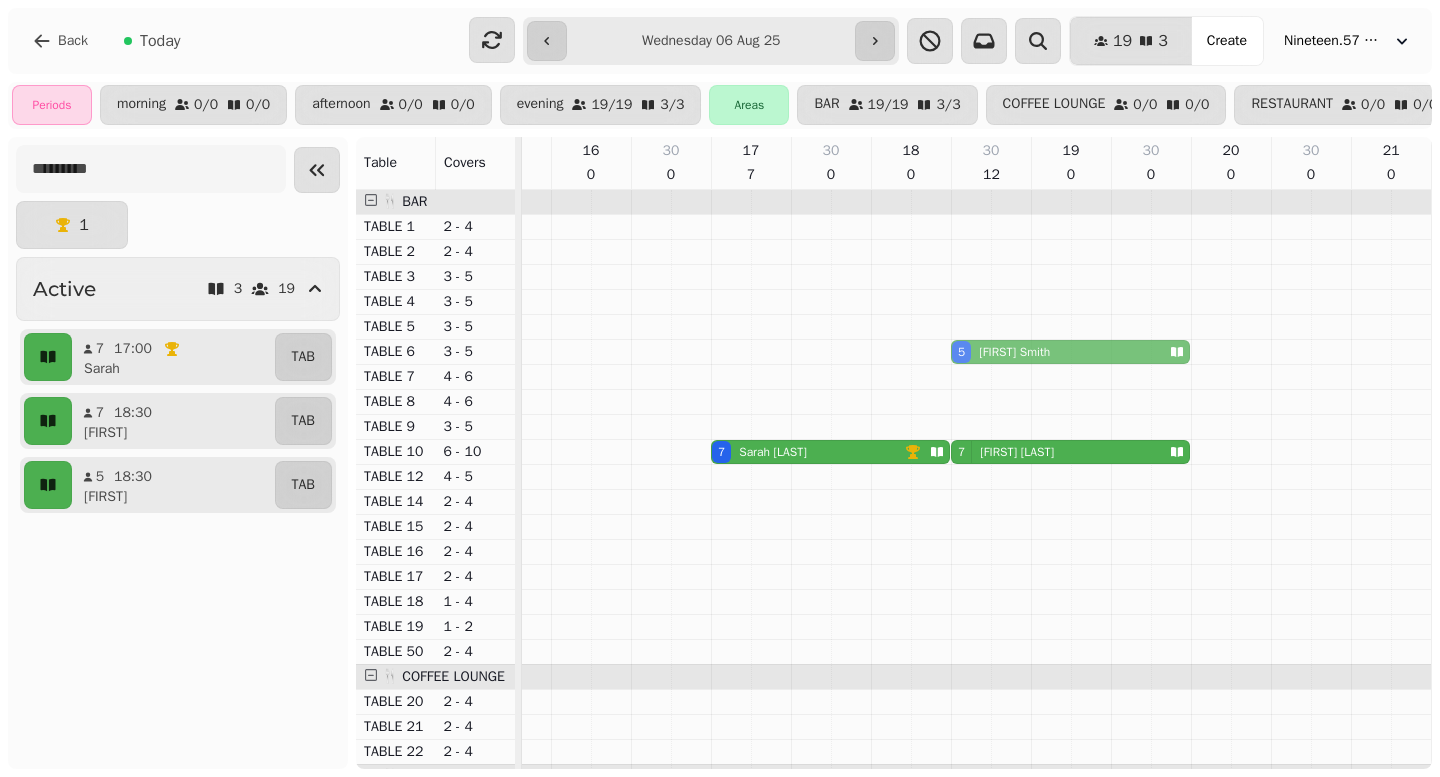 drag, startPoint x: 992, startPoint y: 372, endPoint x: 992, endPoint y: 357, distance: 15 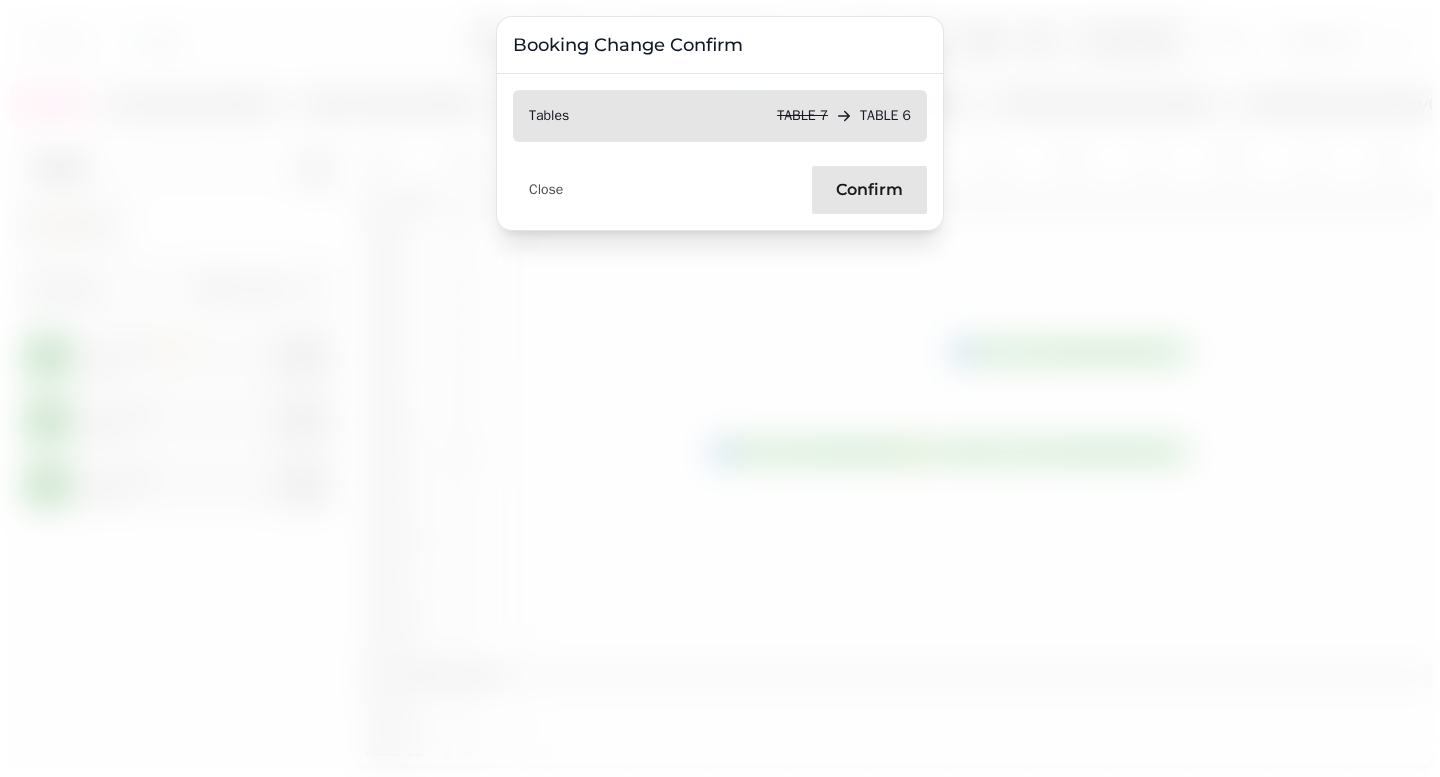 click on "Confirm" at bounding box center (869, 190) 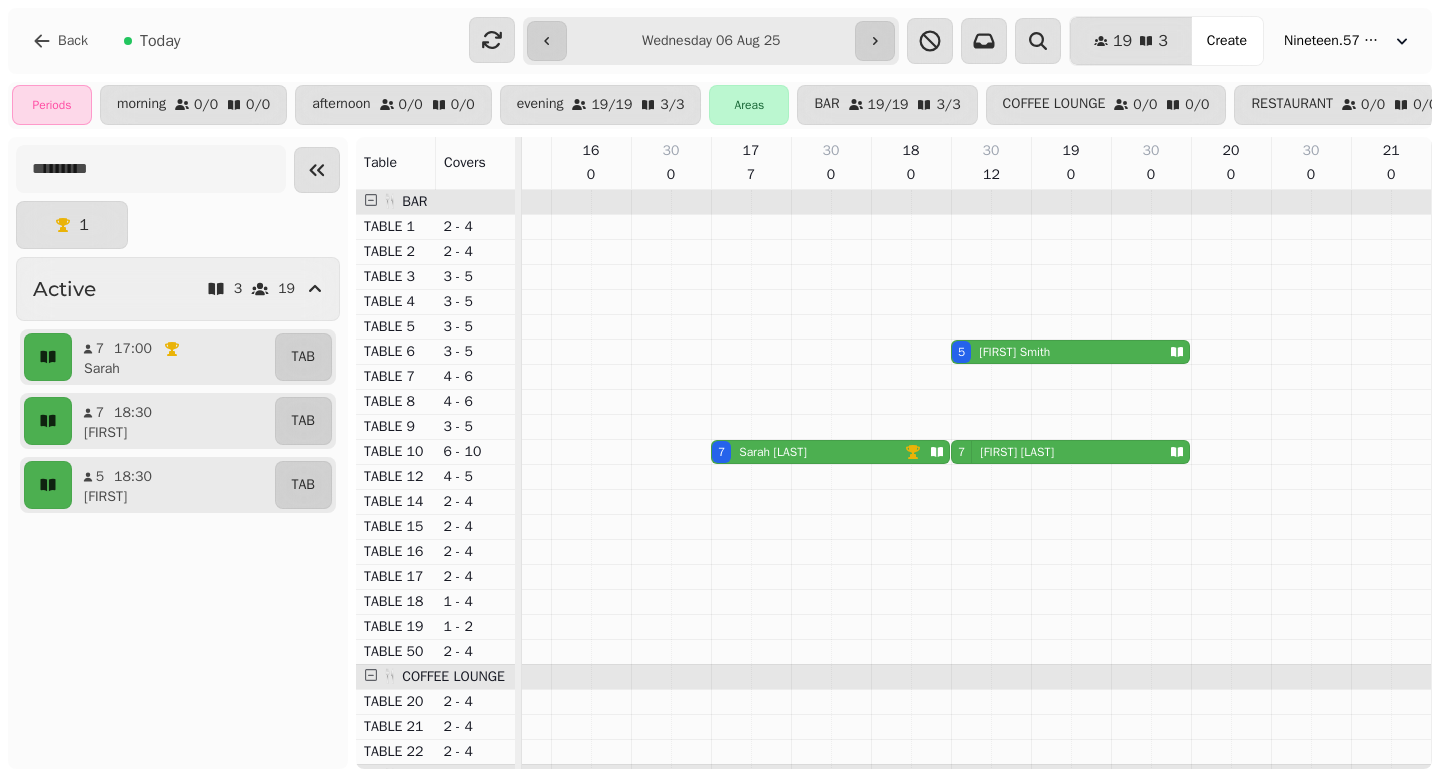 click on "[FIRST]   [LAST]" at bounding box center (773, 452) 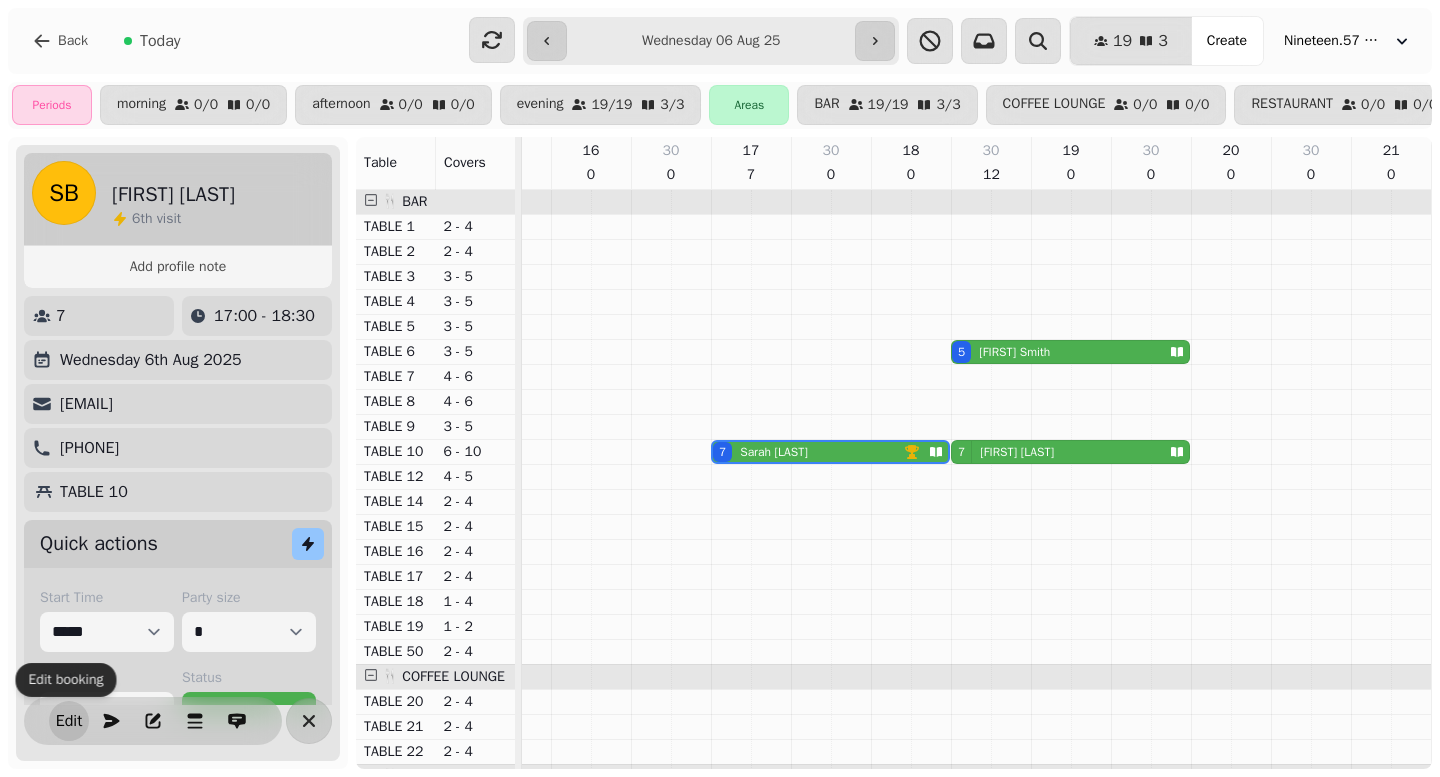 click on "Edit" at bounding box center [69, 721] 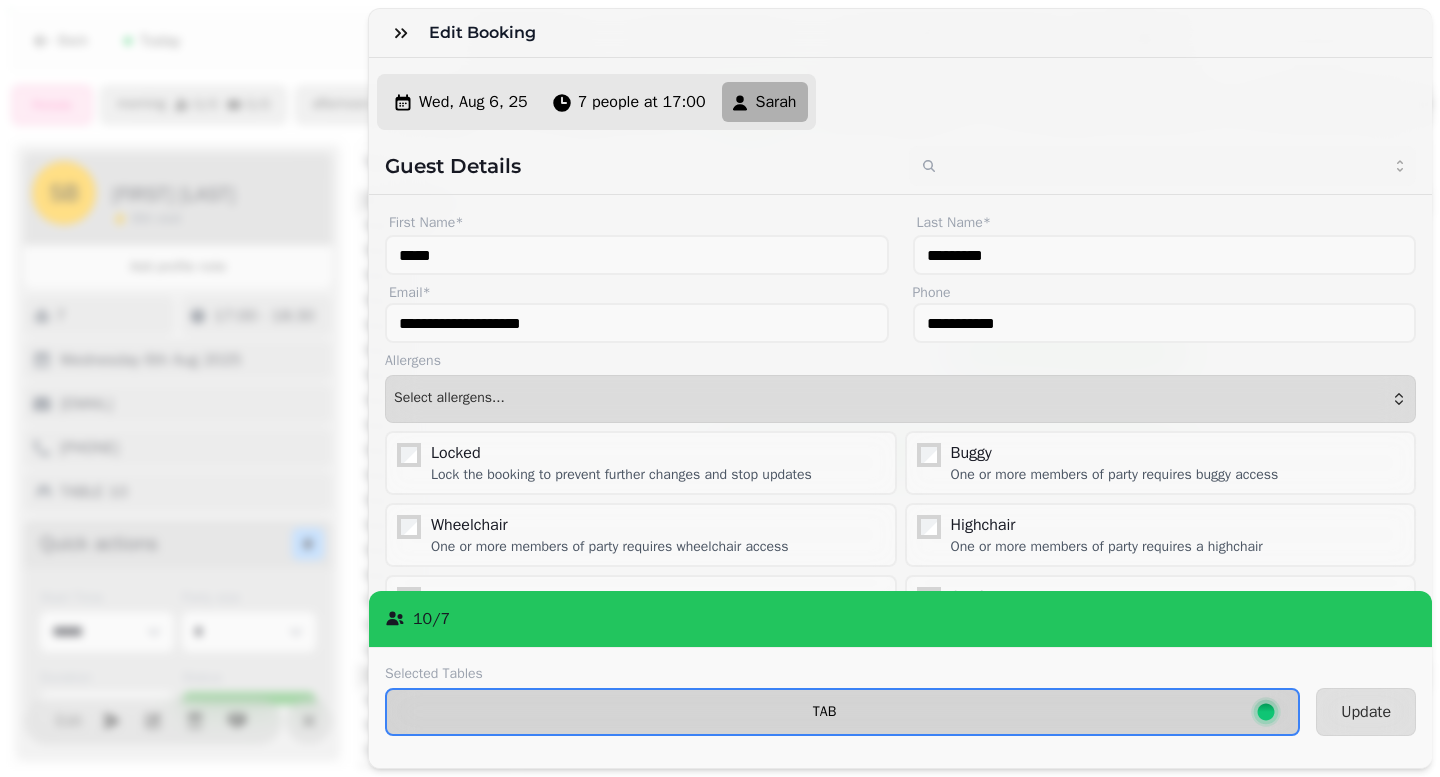 click on "TAB" at bounding box center (824, 712) 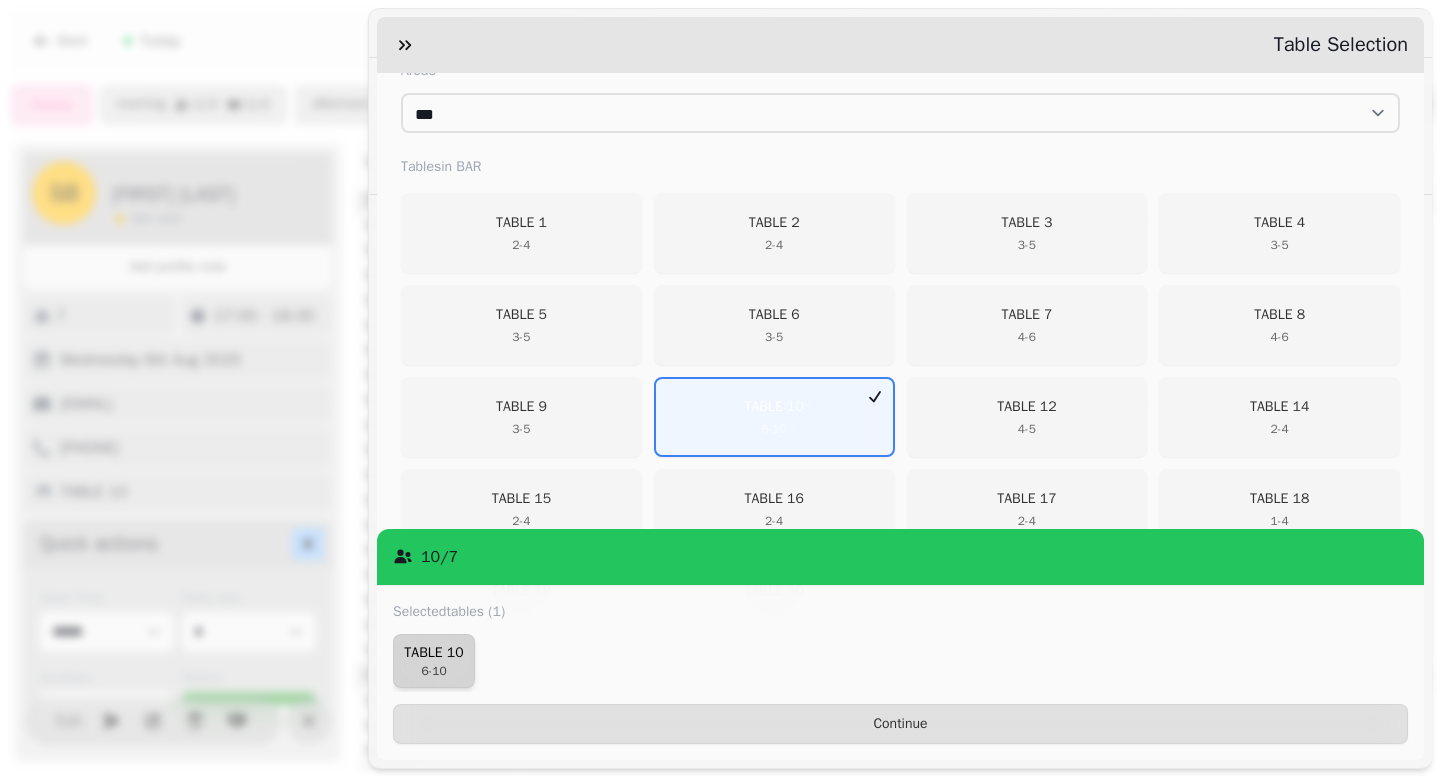 click on "TABLE 10" at bounding box center (434, 653) 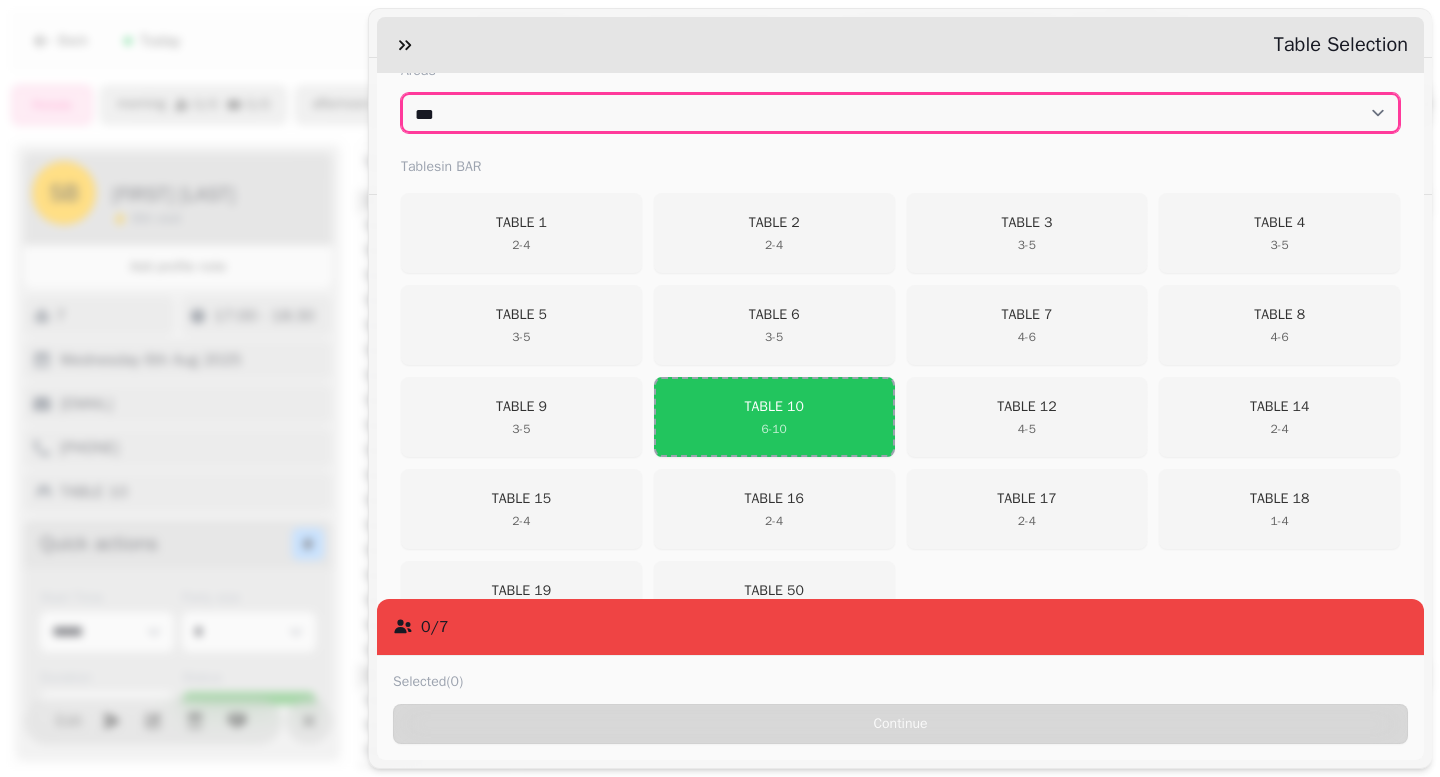 click on "**********" at bounding box center [900, 113] 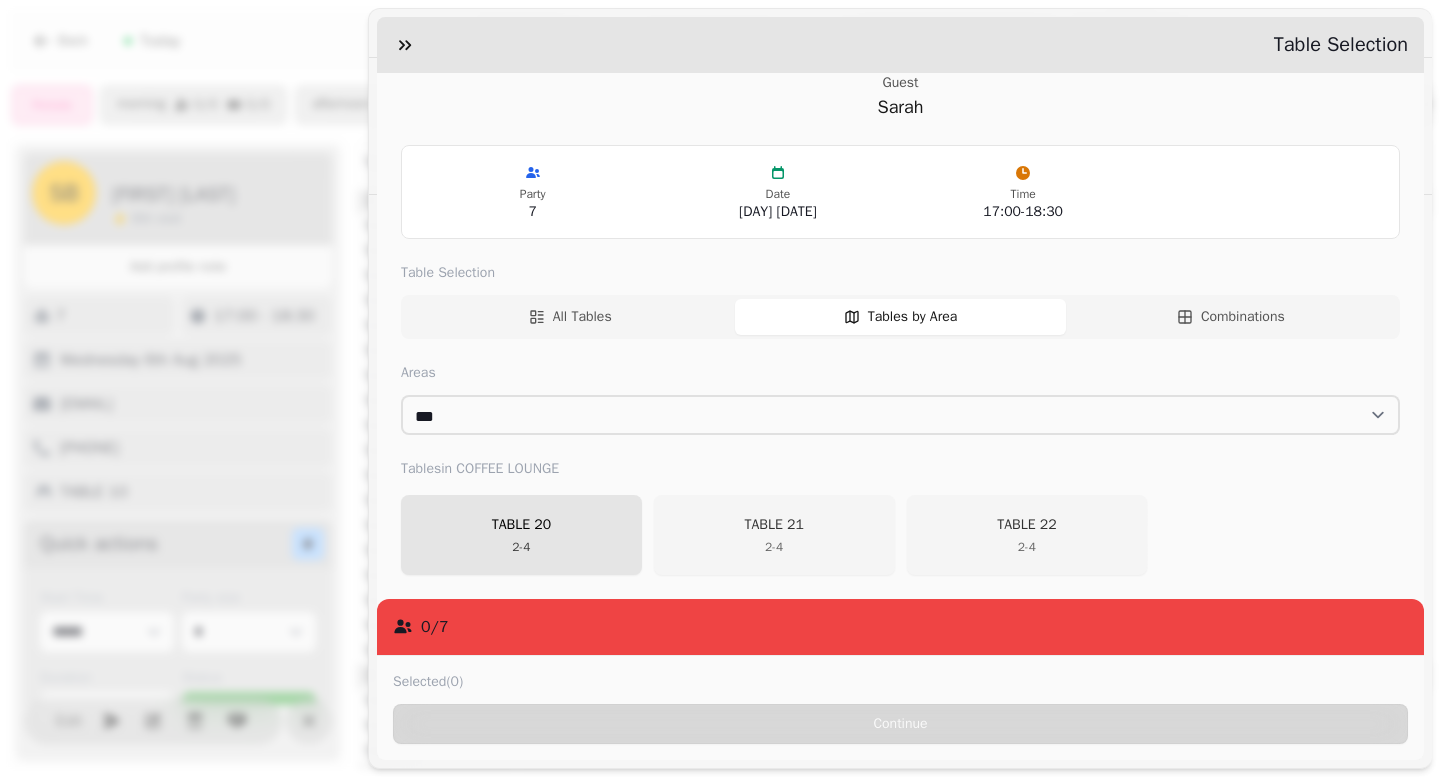 click on "TABLE 20" at bounding box center [521, 525] 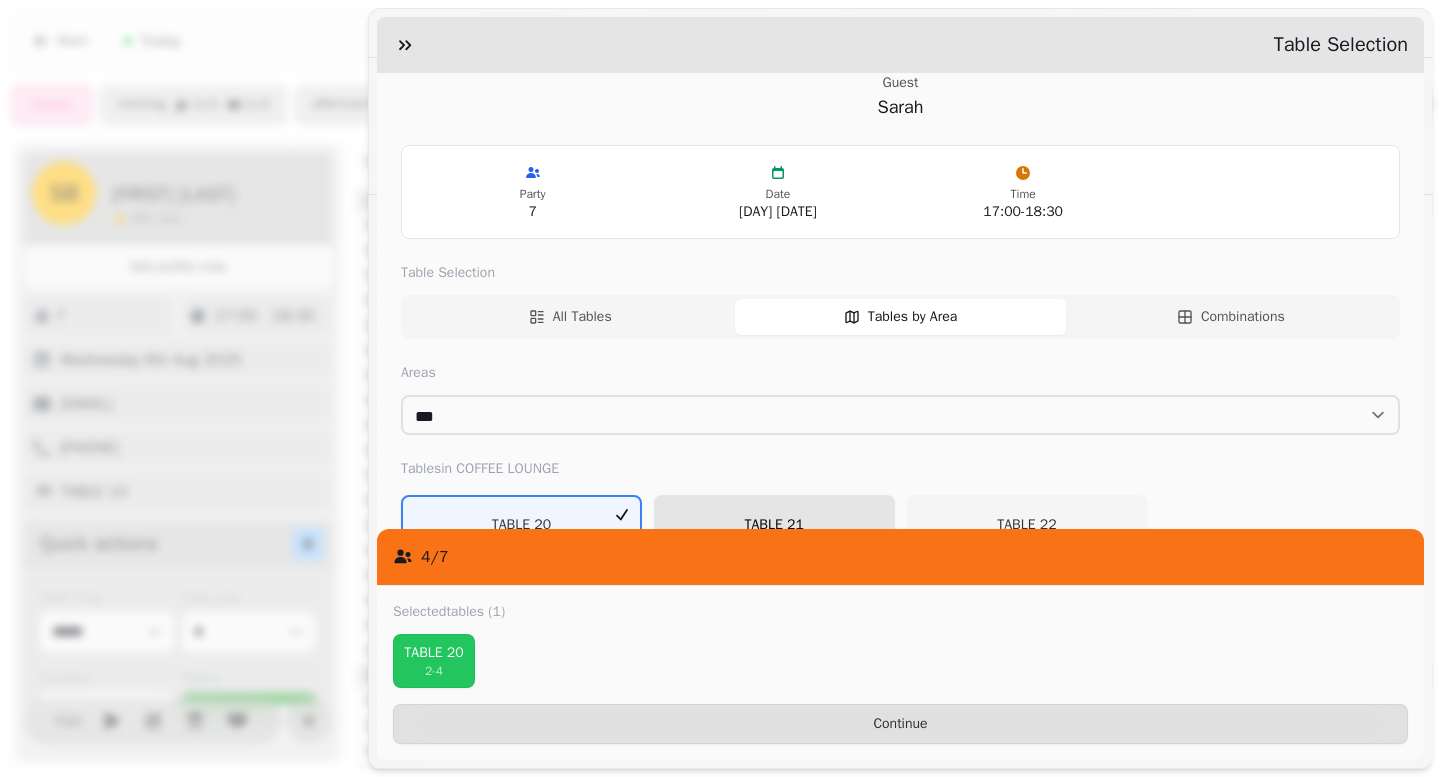 click on "TABLE 21 2  -  4" at bounding box center (774, 535) 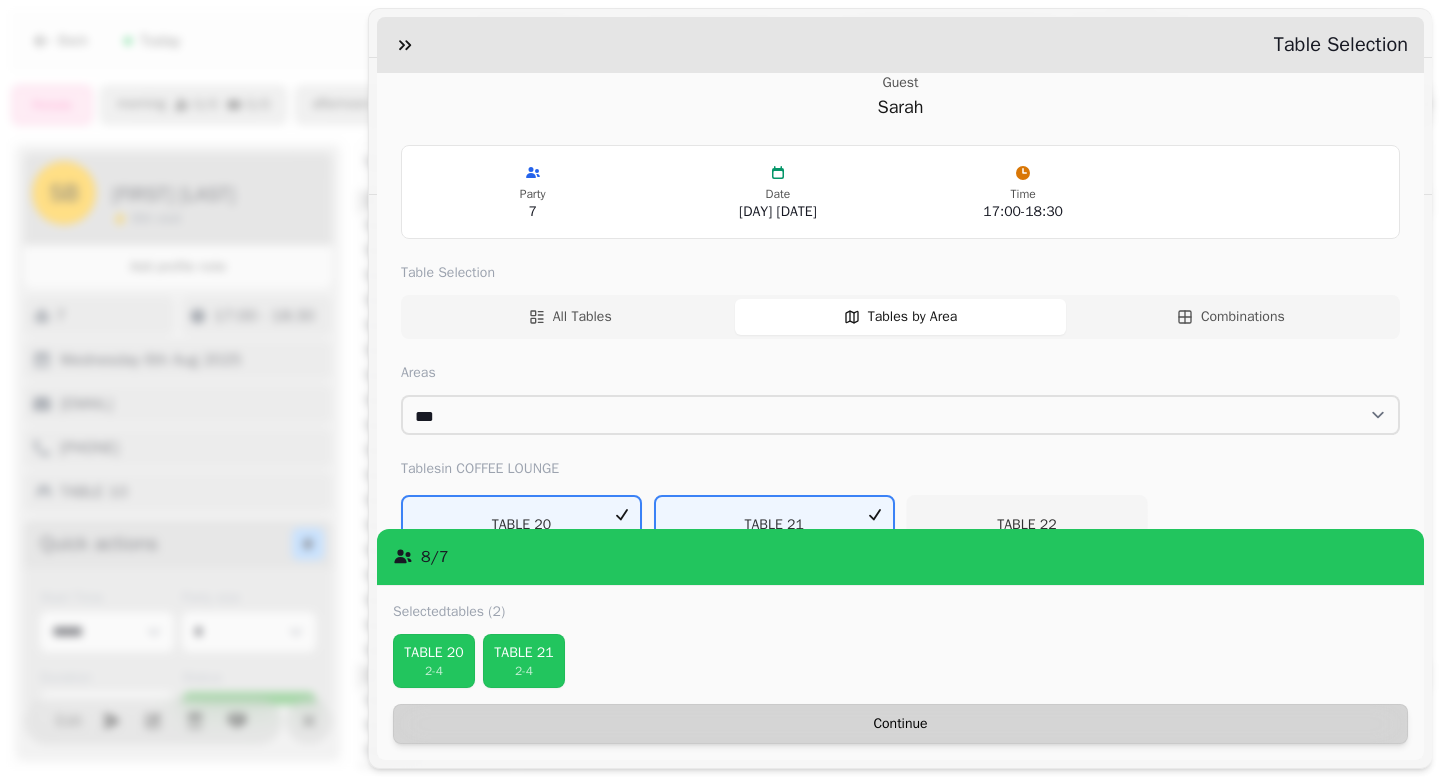 click on "Continue" at bounding box center (900, 724) 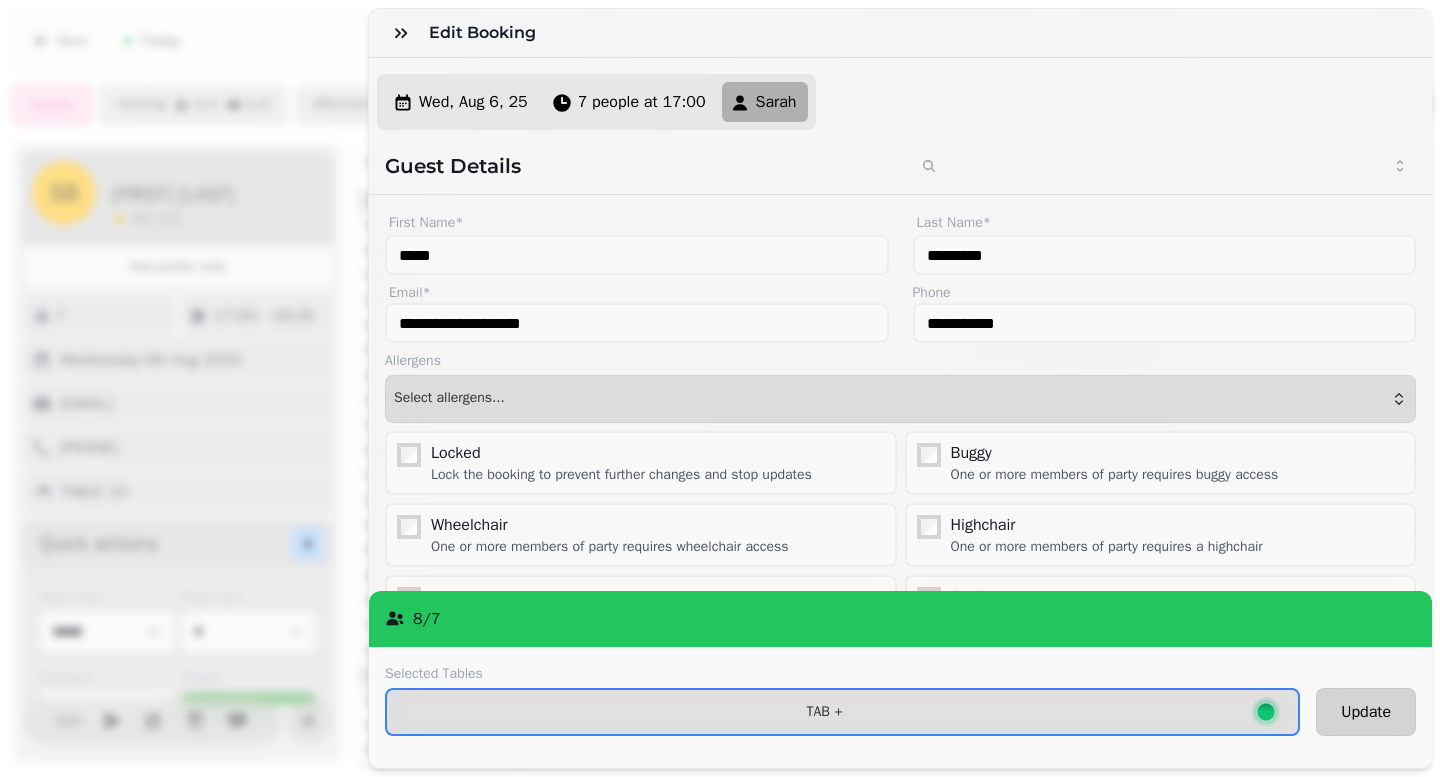 click on "Update" at bounding box center (1366, 712) 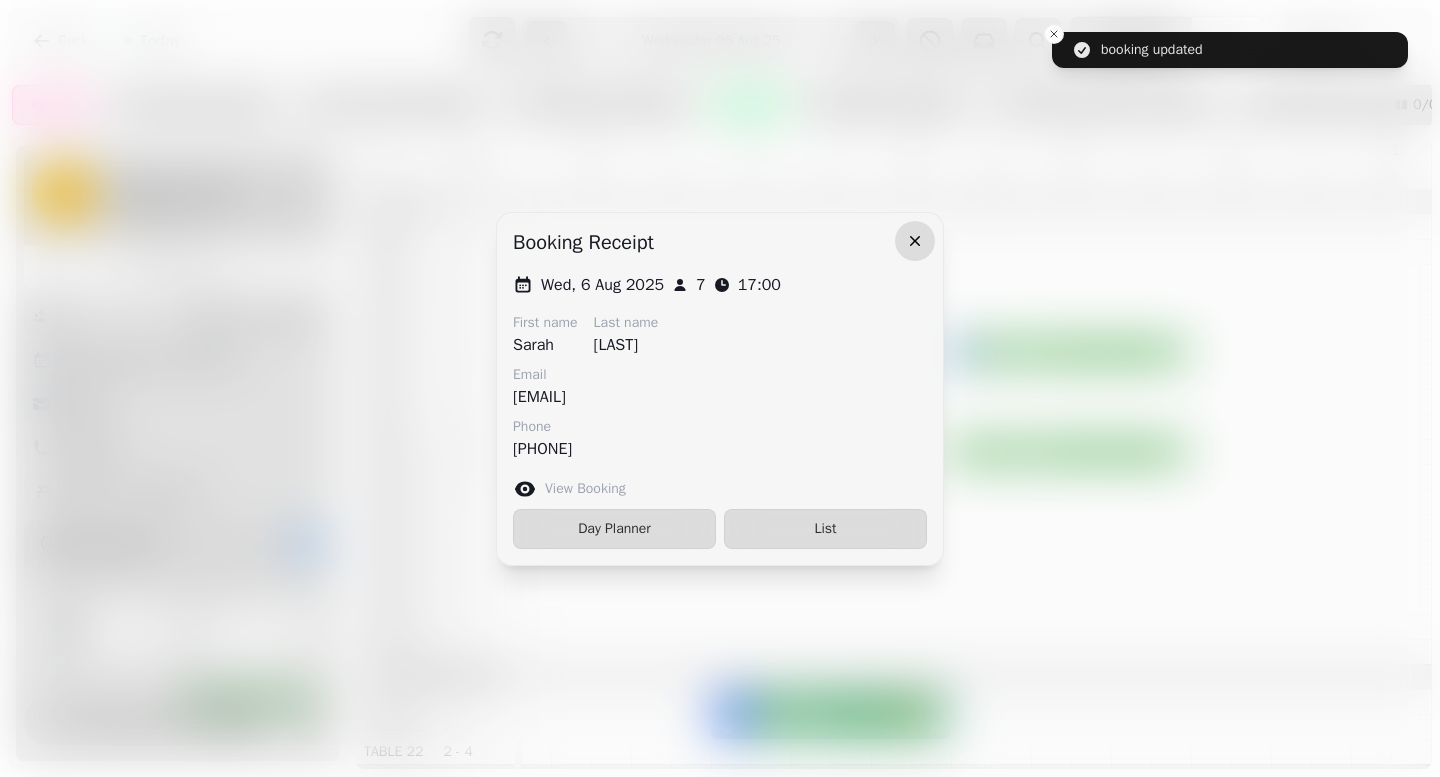 click 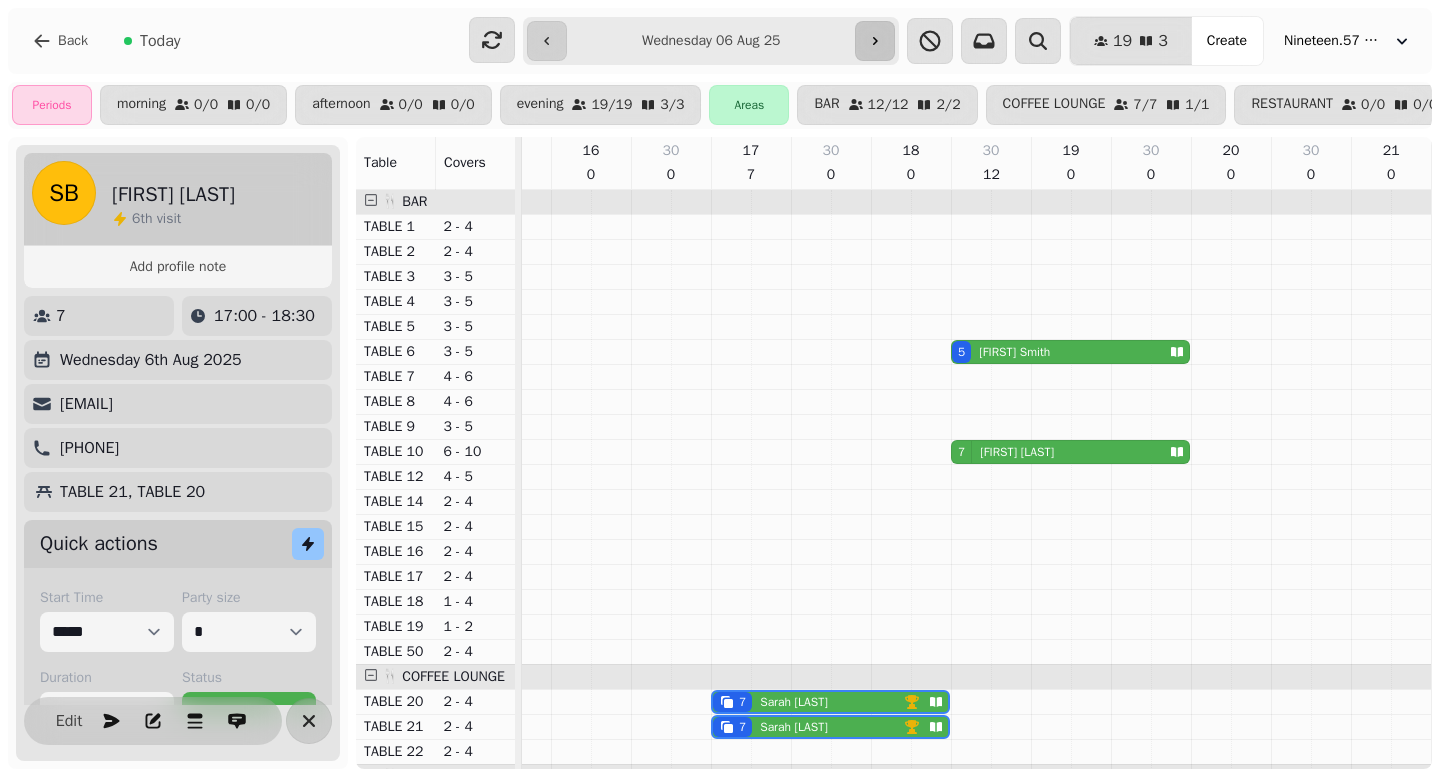 click 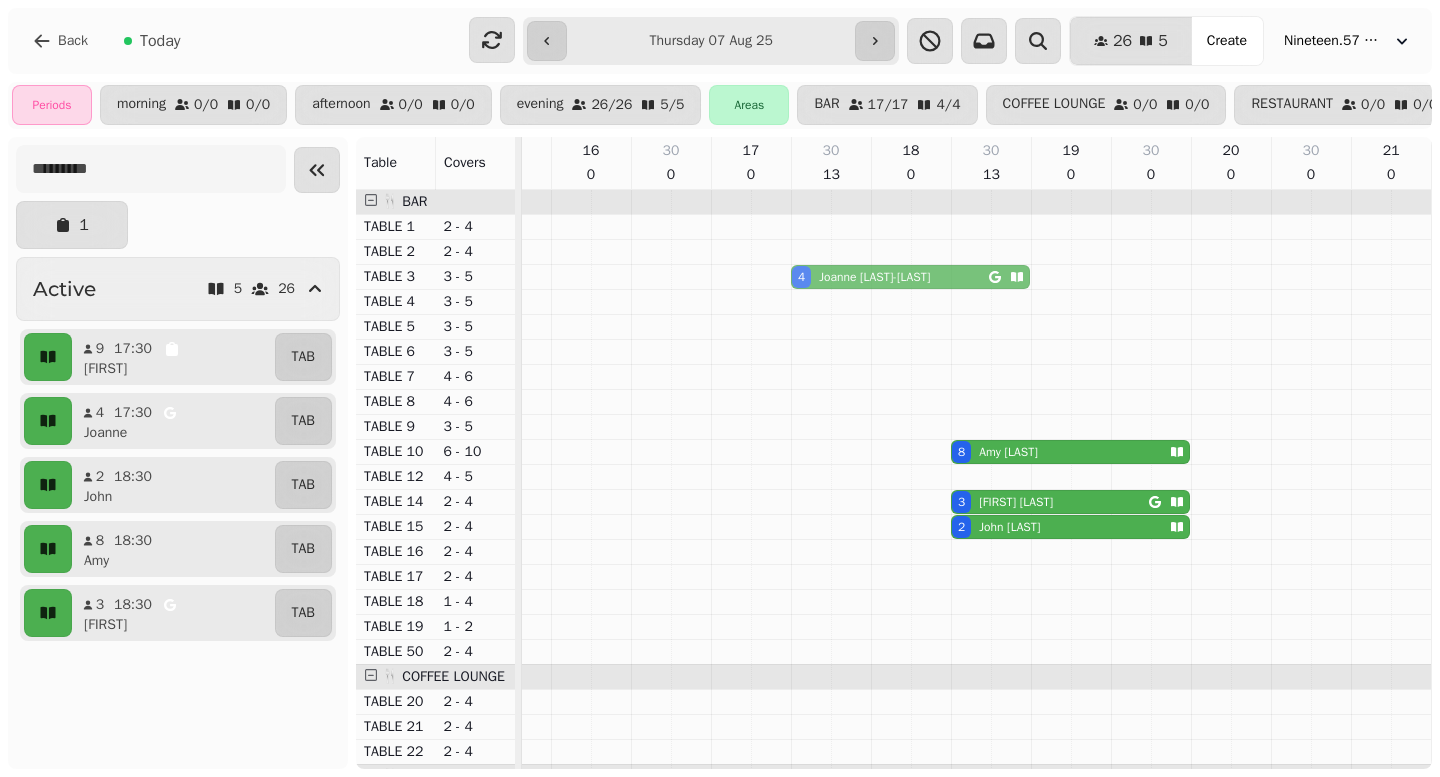 drag, startPoint x: 938, startPoint y: 374, endPoint x: 939, endPoint y: 285, distance: 89.005615 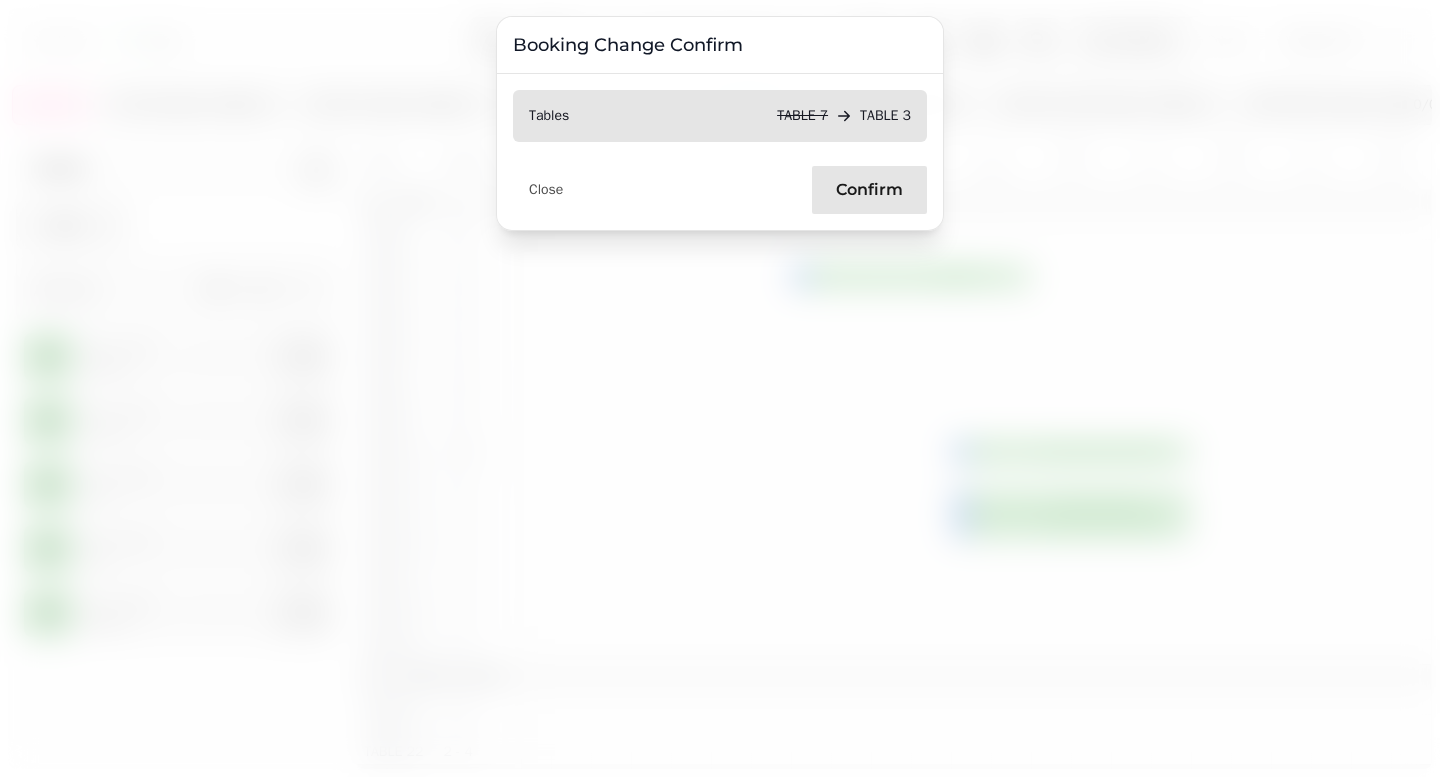 click on "Confirm" at bounding box center (869, 190) 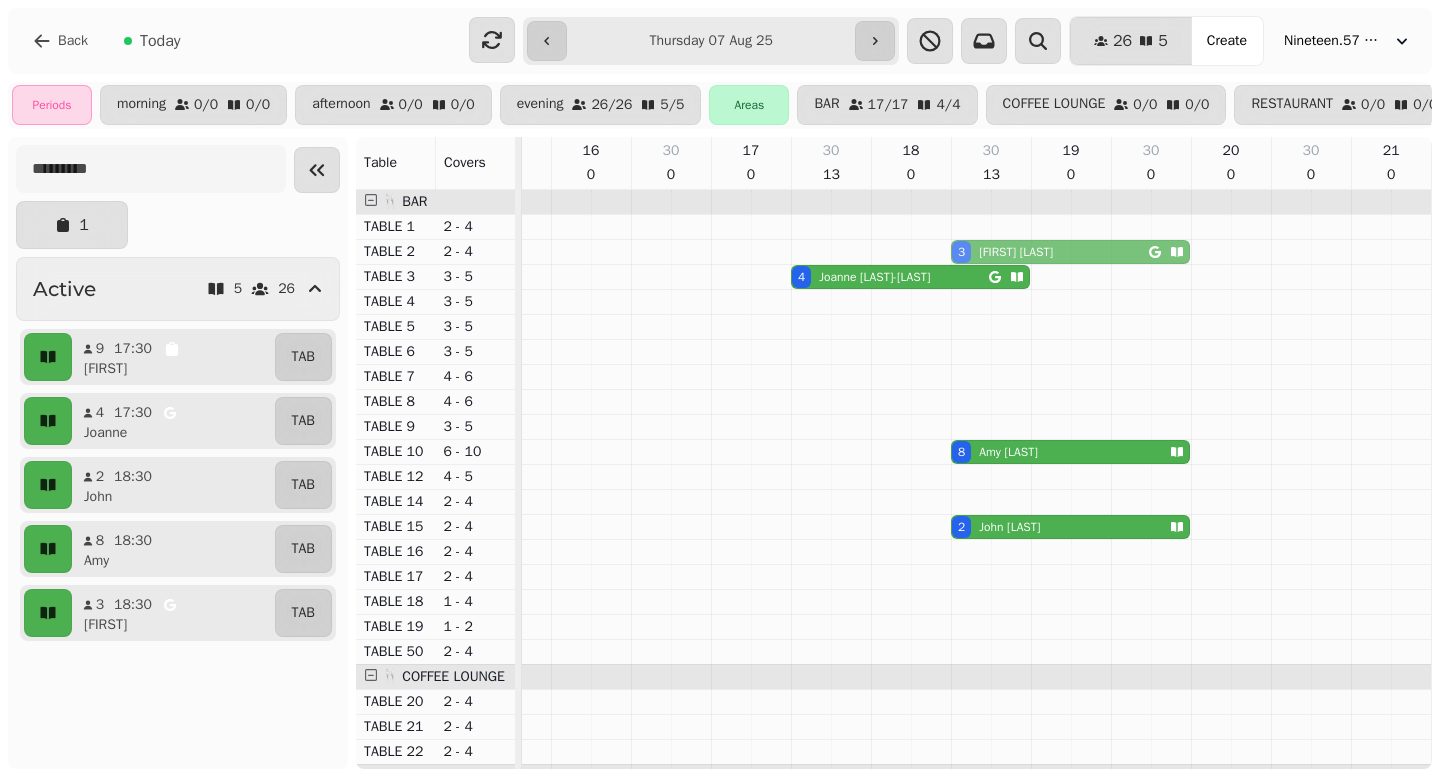 drag, startPoint x: 1035, startPoint y: 500, endPoint x: 1041, endPoint y: 246, distance: 254.07086 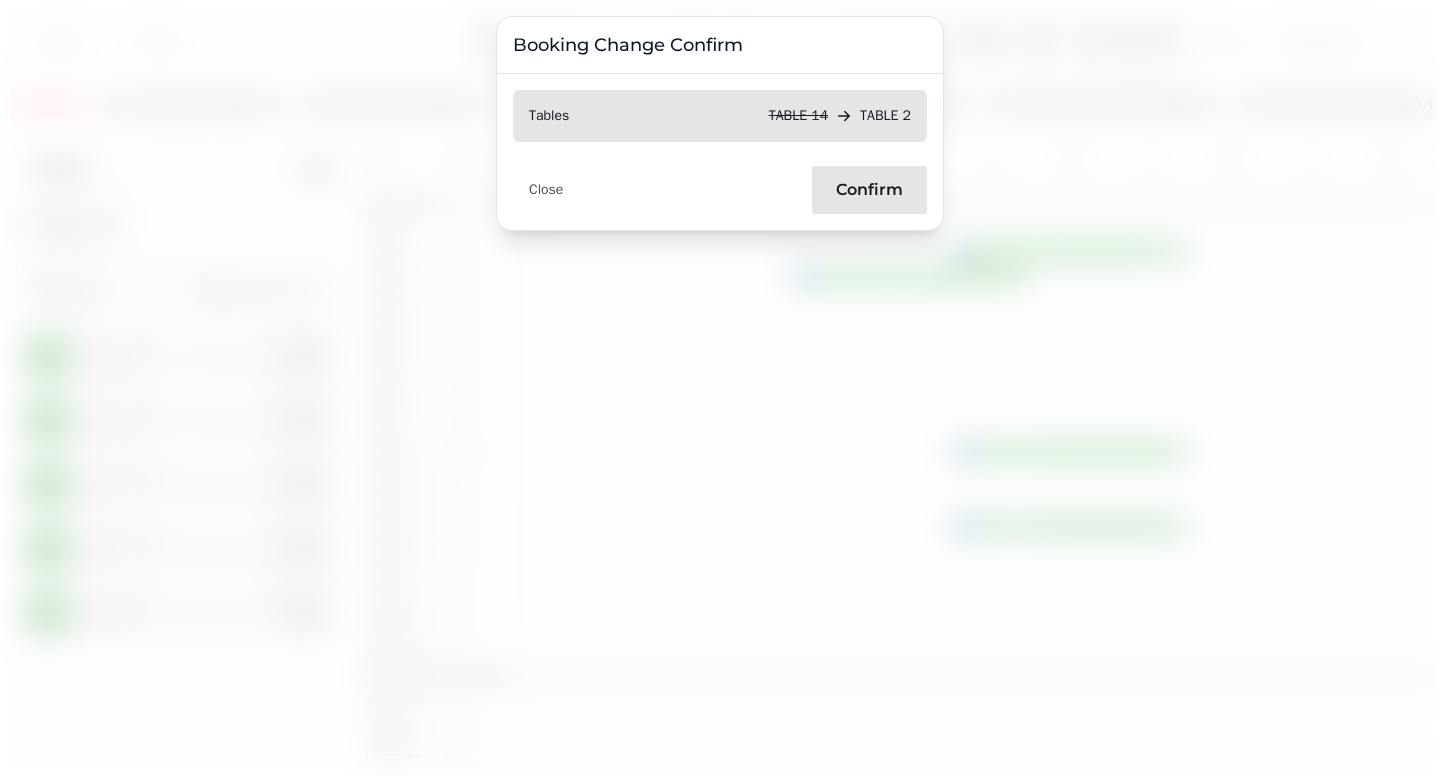 click on "Confirm" at bounding box center [869, 190] 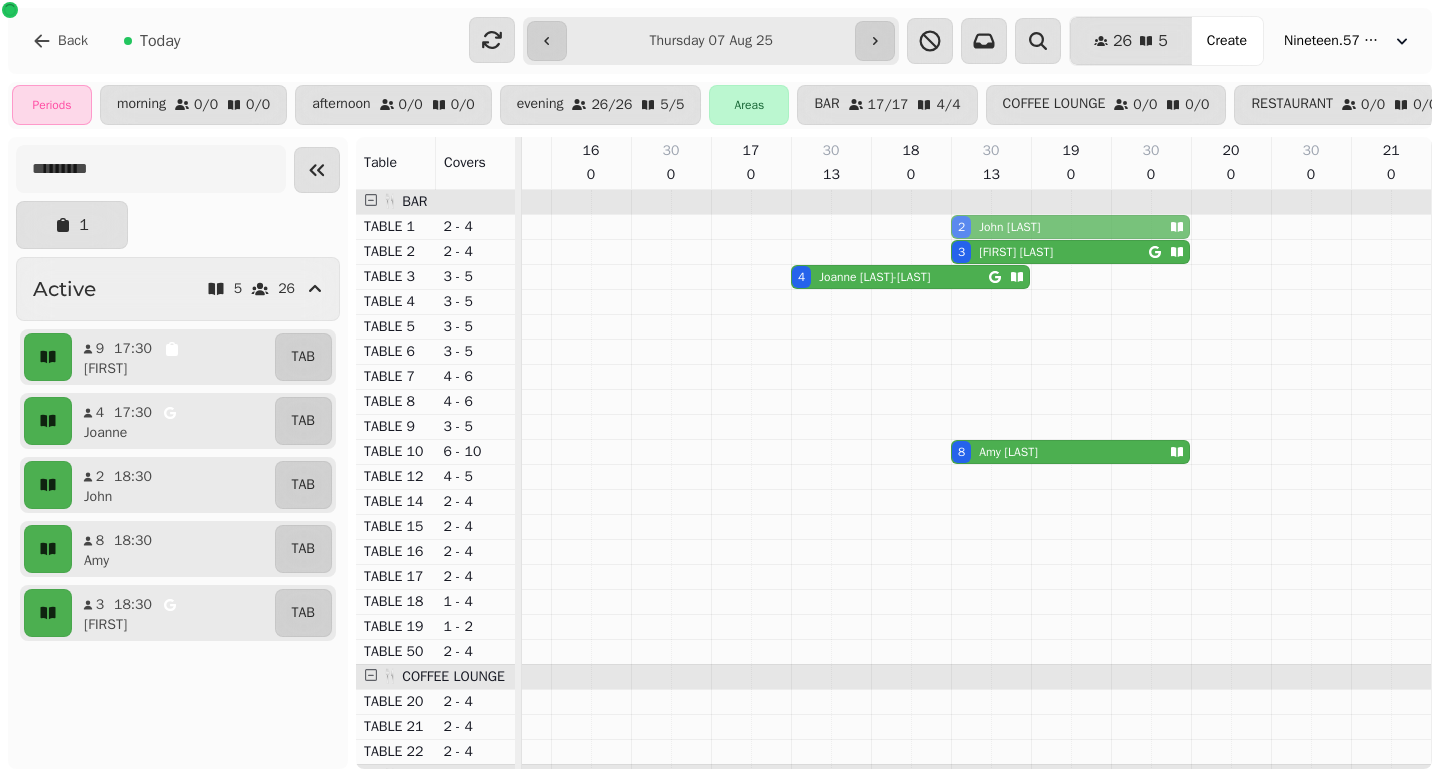 drag, startPoint x: 1013, startPoint y: 528, endPoint x: 1022, endPoint y: 222, distance: 306.13232 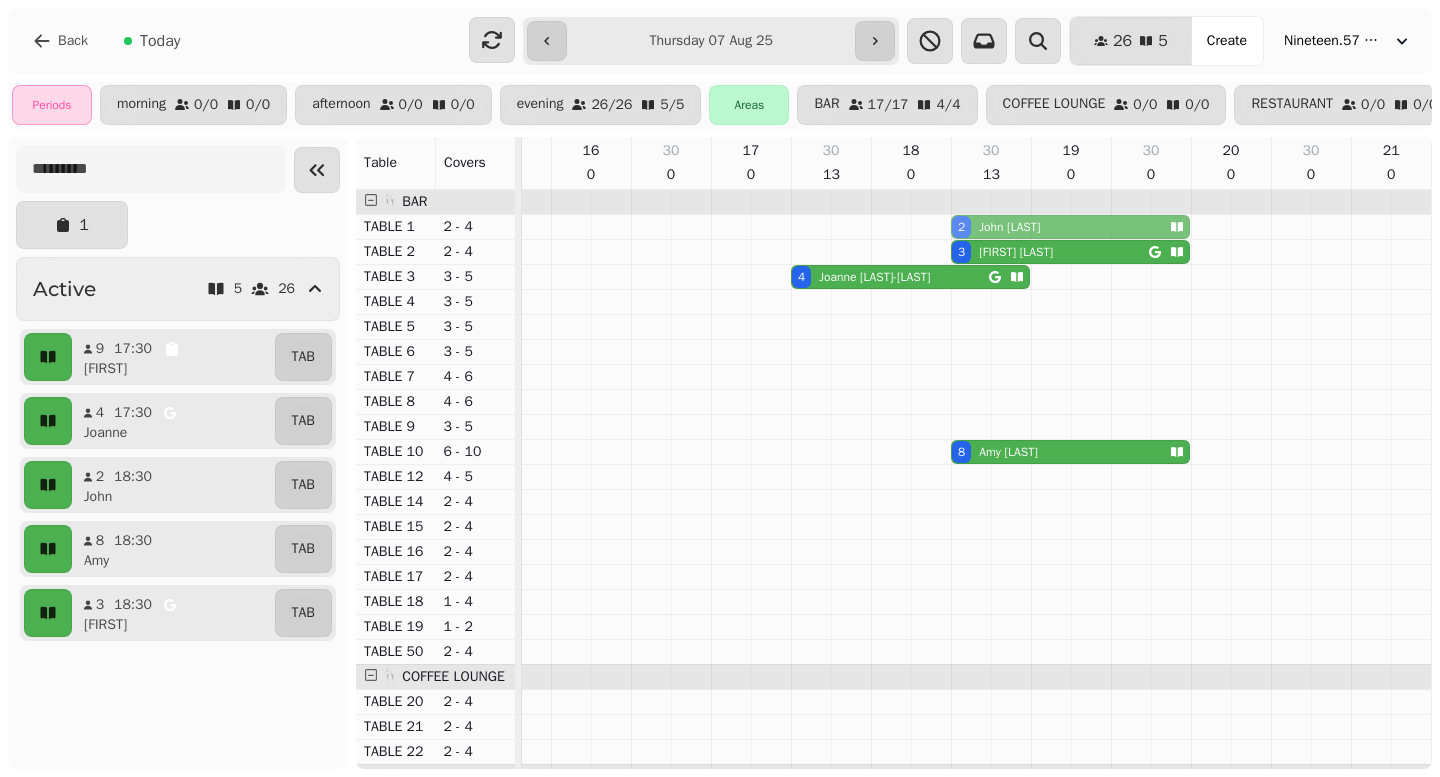drag, startPoint x: 1001, startPoint y: 525, endPoint x: 996, endPoint y: 221, distance: 304.0411 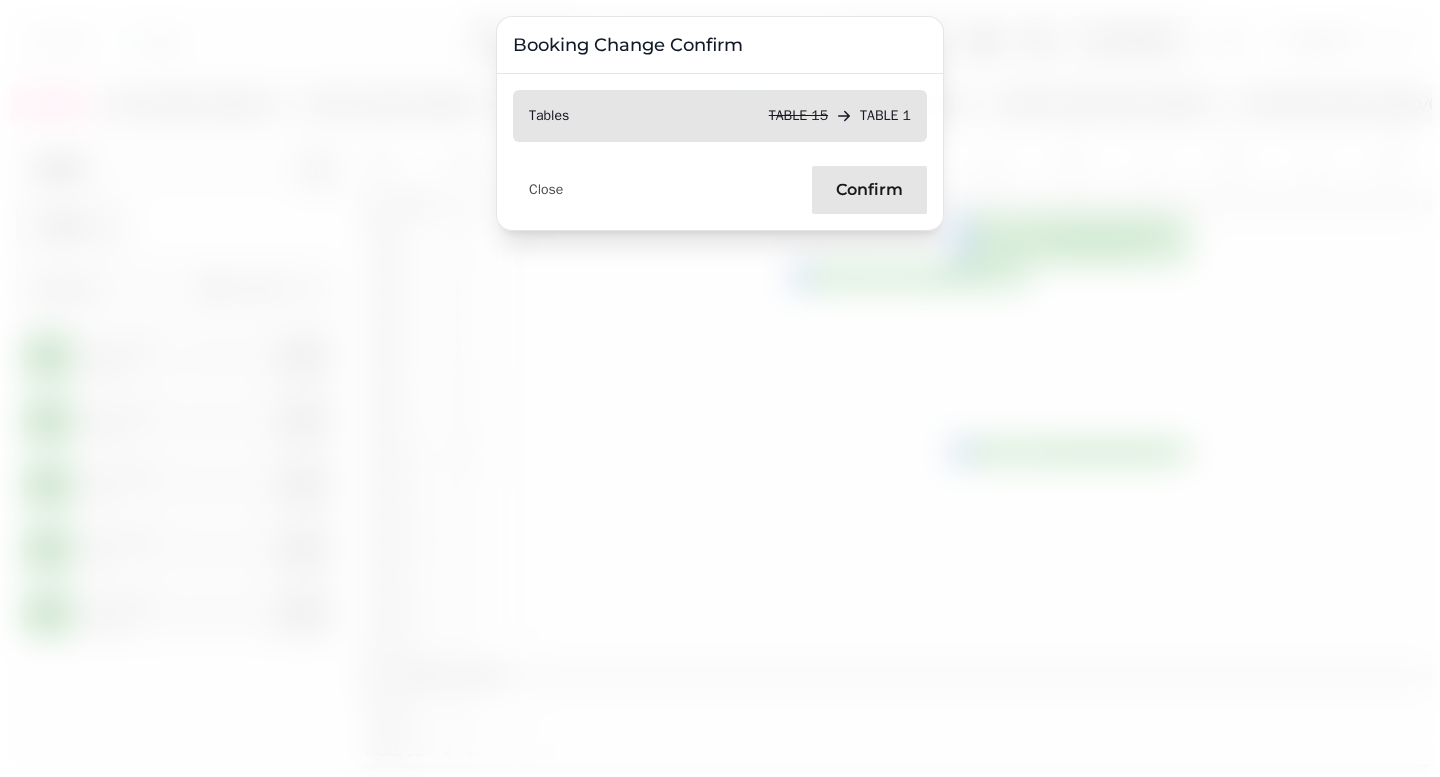 click on "Confirm" at bounding box center (869, 190) 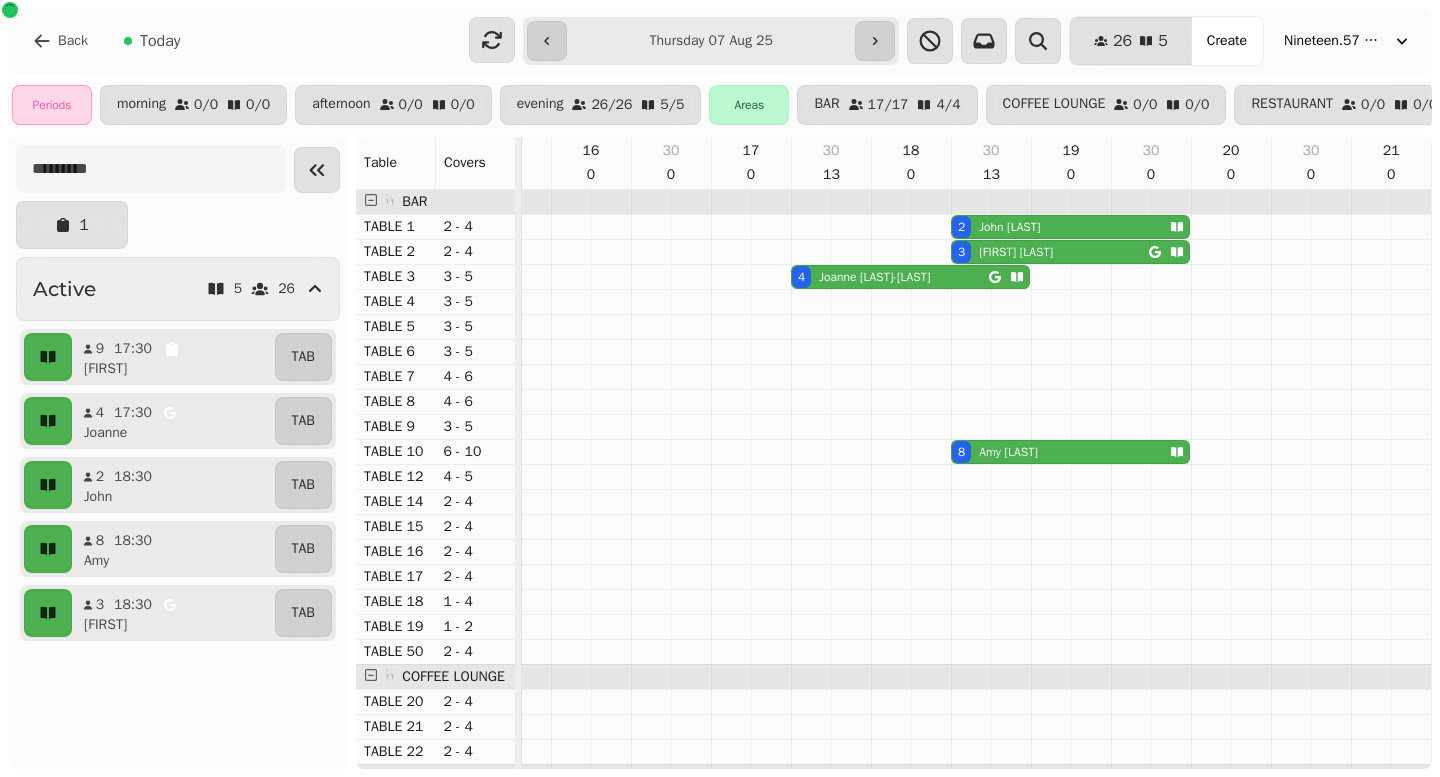scroll, scrollTop: 308, scrollLeft: 611, axis: both 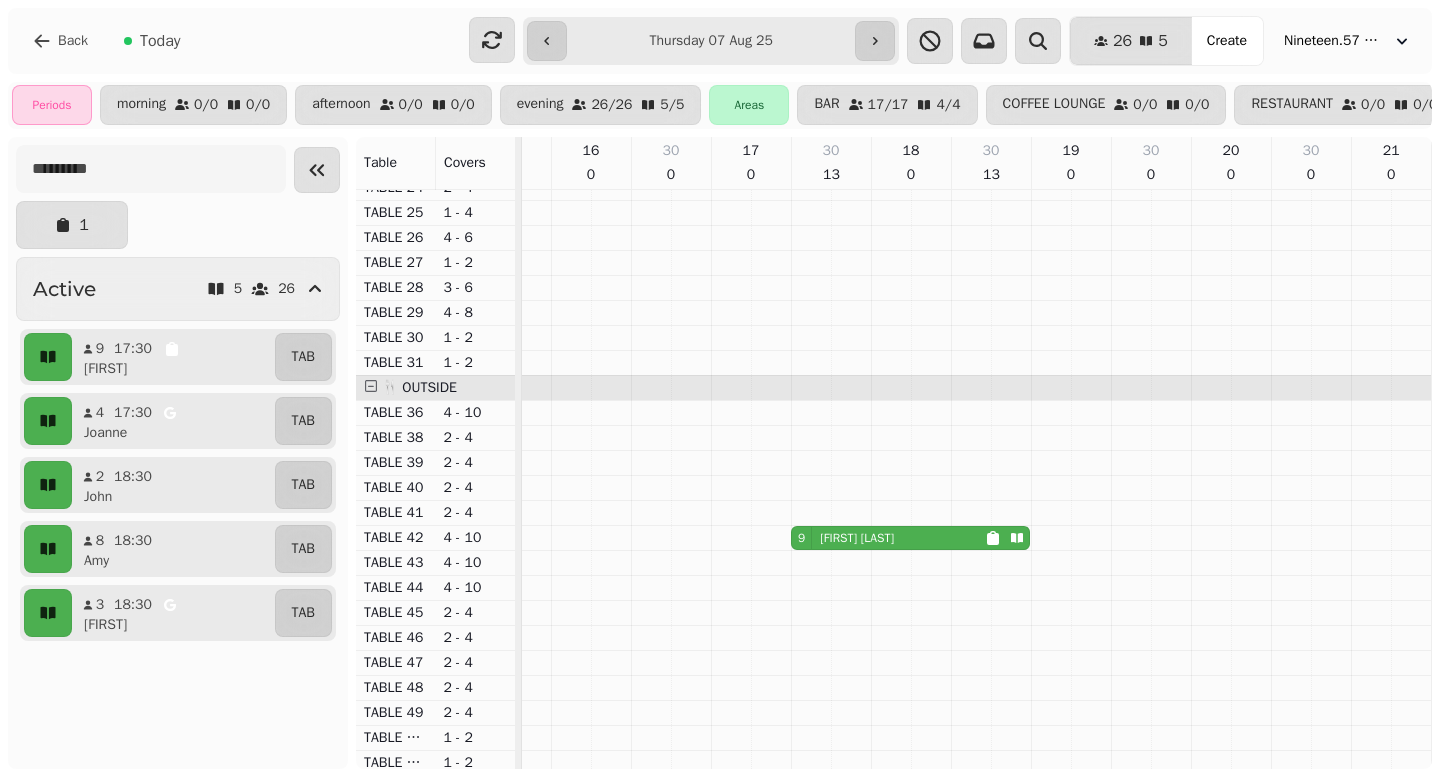 click on "[FIRST]    [LAST]" at bounding box center (857, 538) 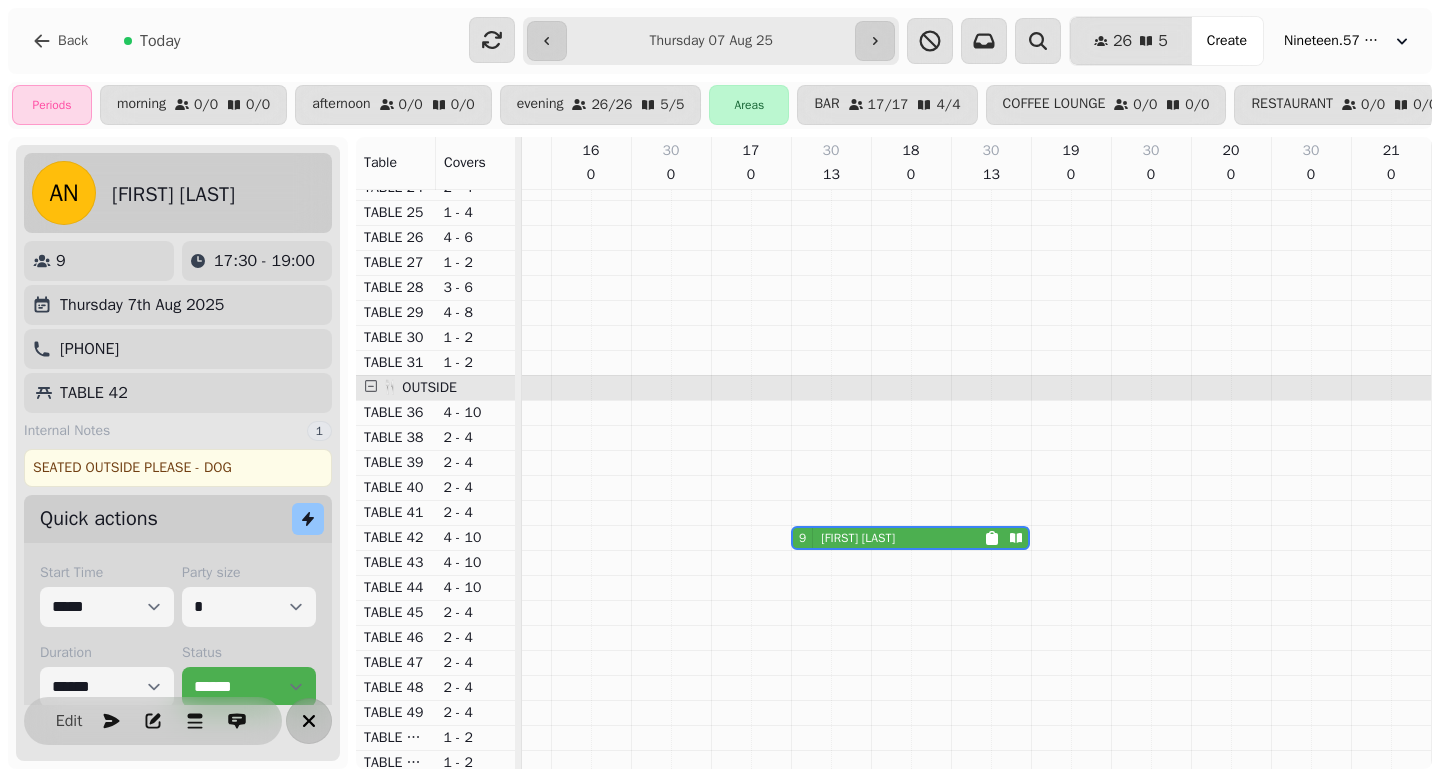 click 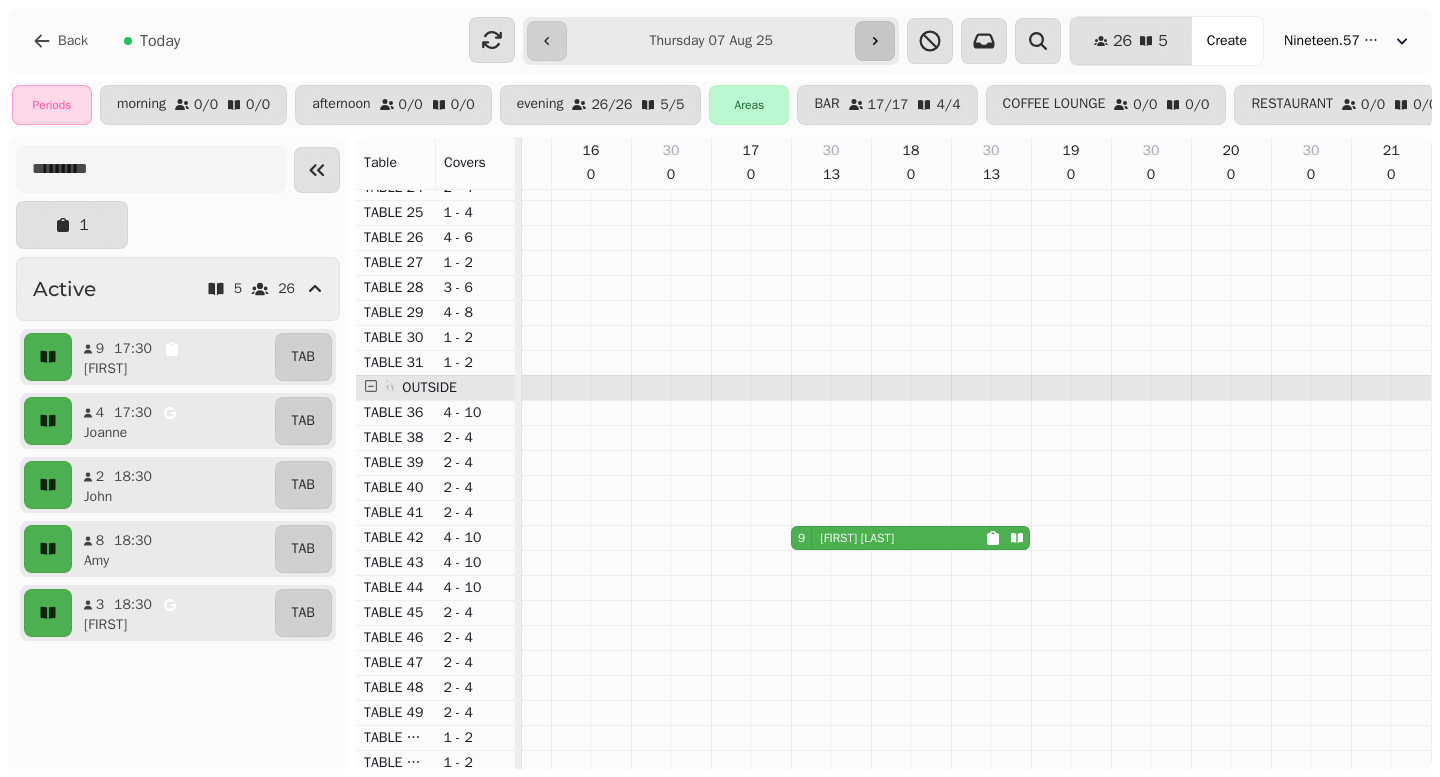 click 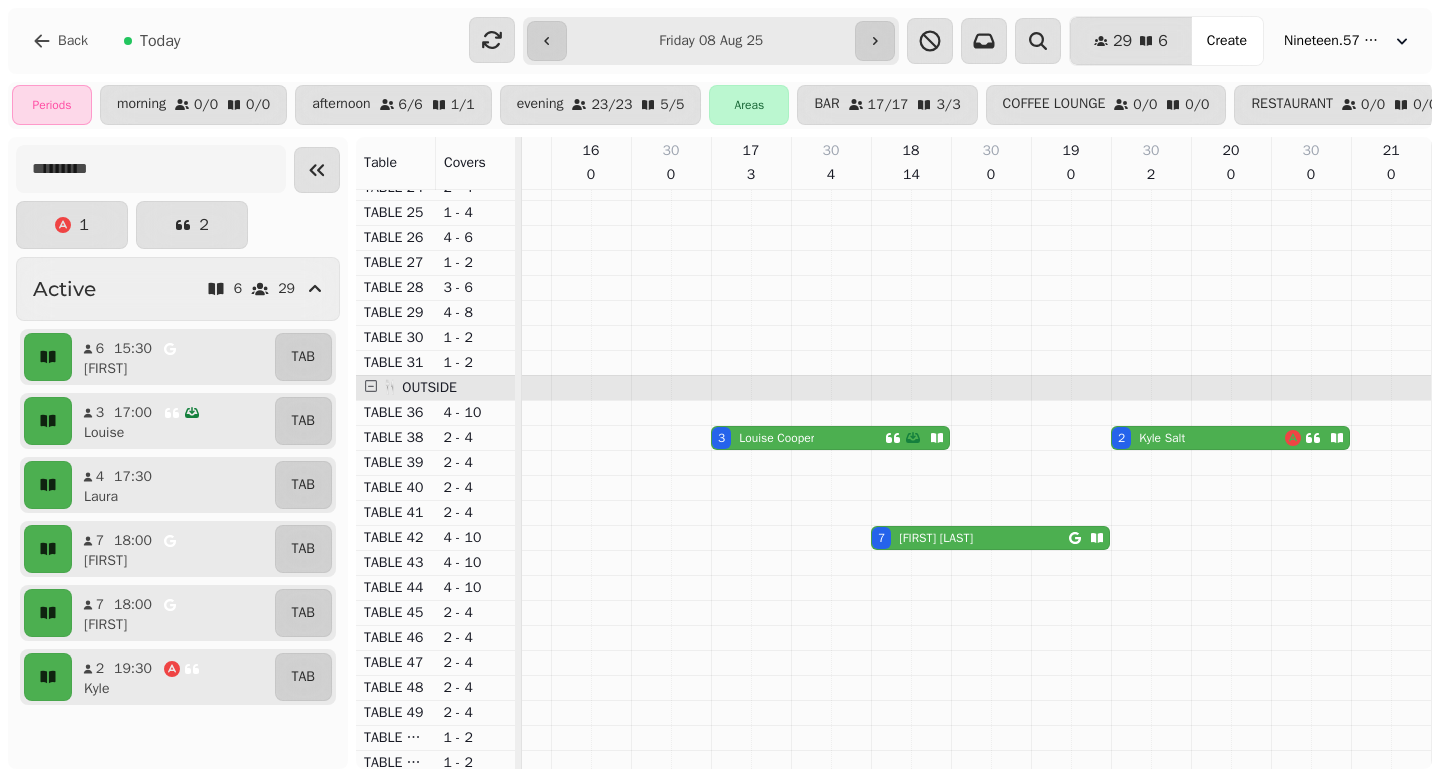 click on "[FIRST]   [LAST]" at bounding box center [1162, 438] 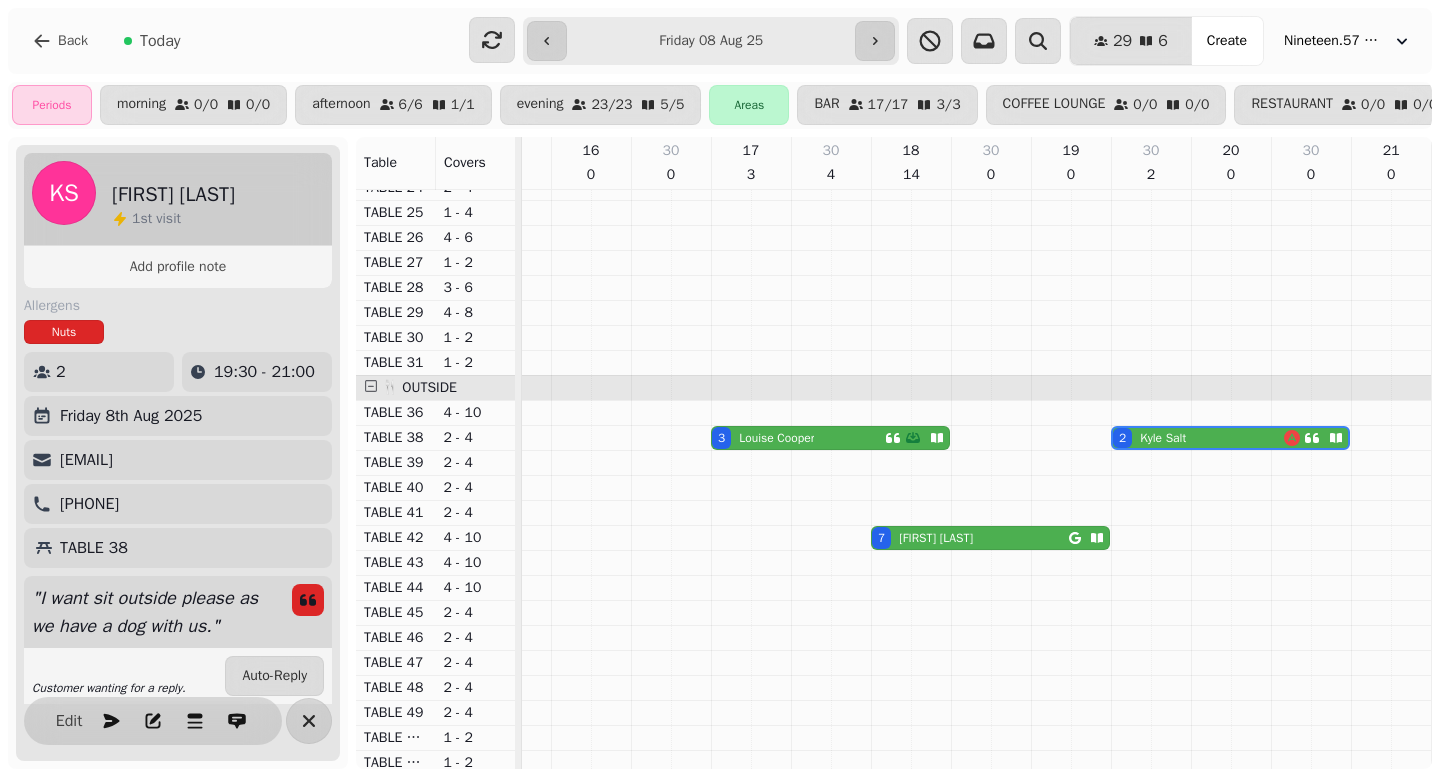 click on "3 [FIRST]   [LAST]" at bounding box center (798, 438) 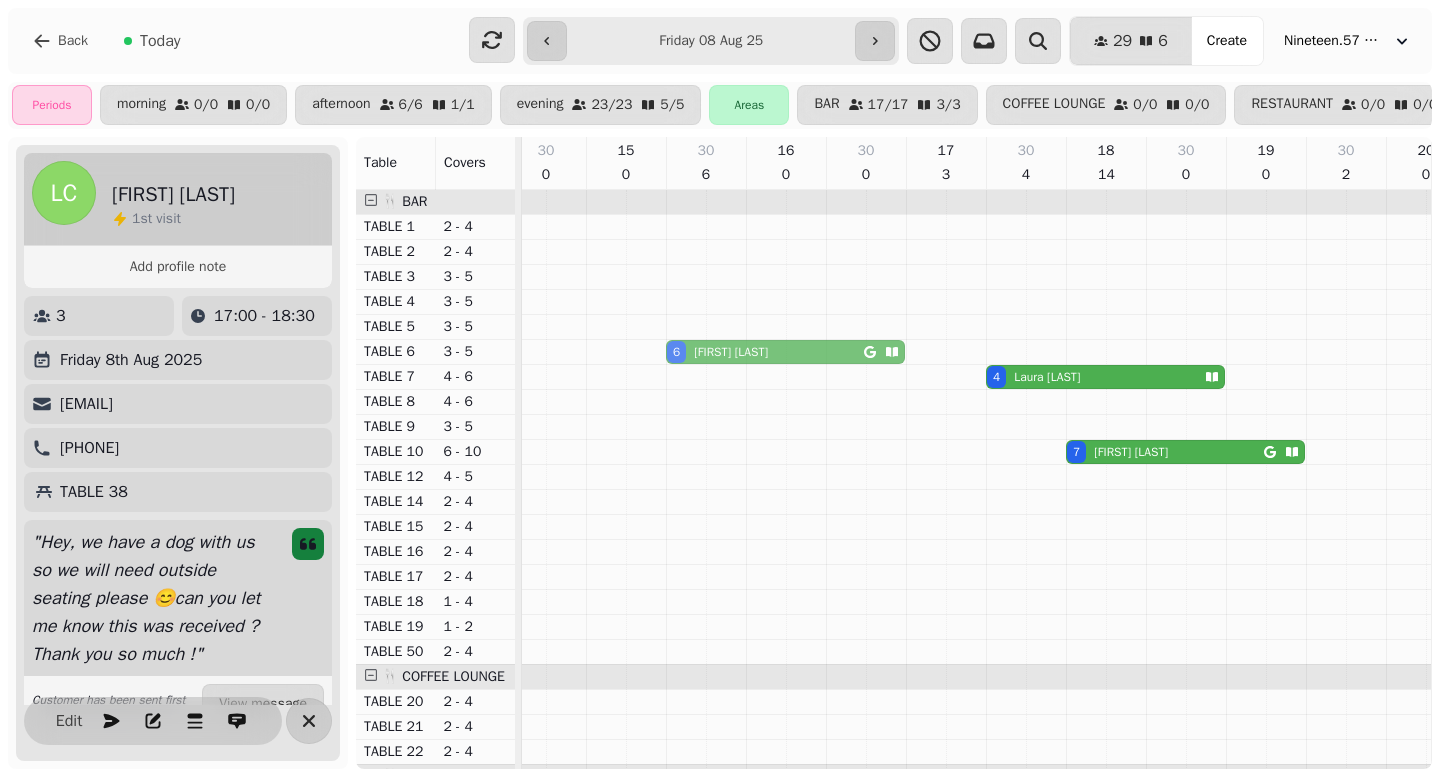 drag, startPoint x: 718, startPoint y: 451, endPoint x: 707, endPoint y: 350, distance: 101.597244 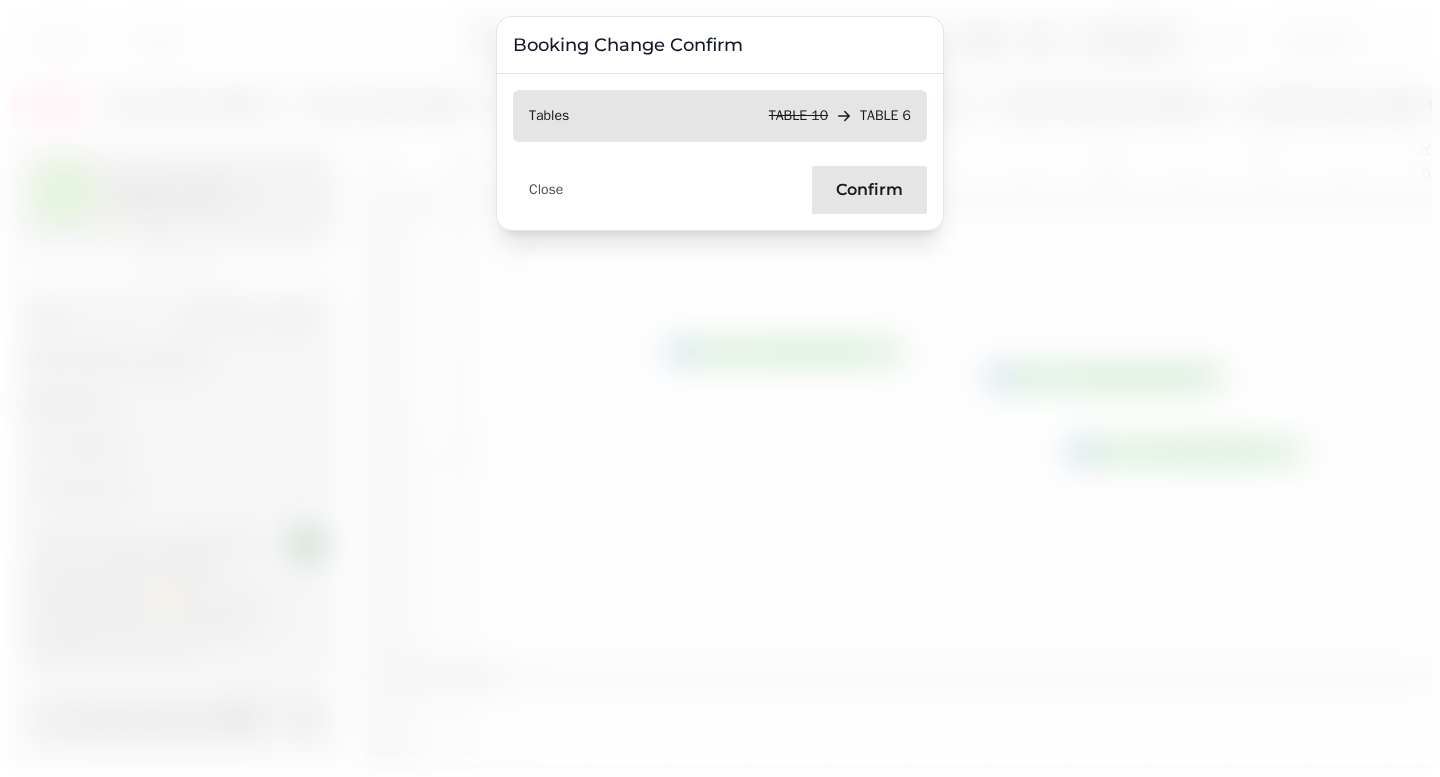 click on "Confirm" at bounding box center (869, 190) 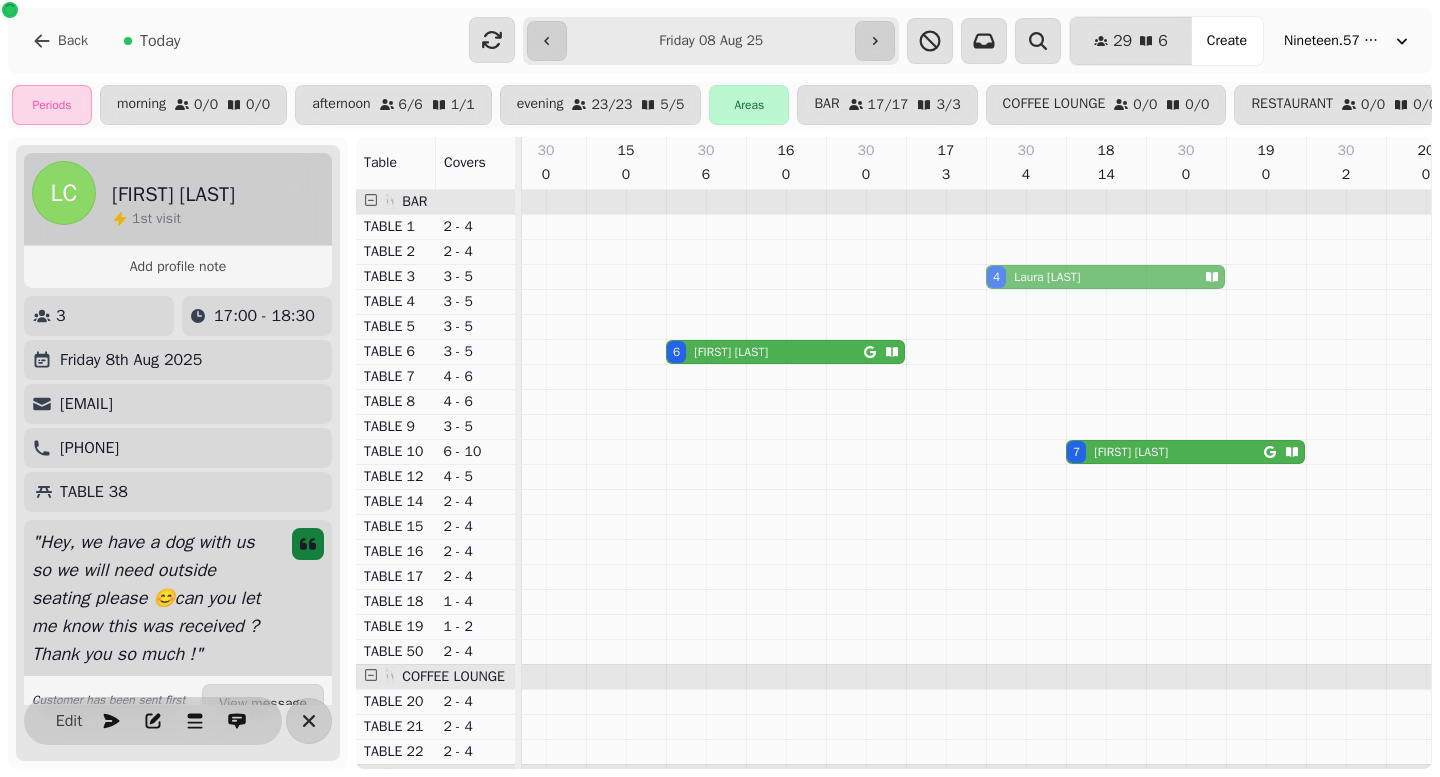 drag, startPoint x: 1034, startPoint y: 381, endPoint x: 1030, endPoint y: 280, distance: 101.07918 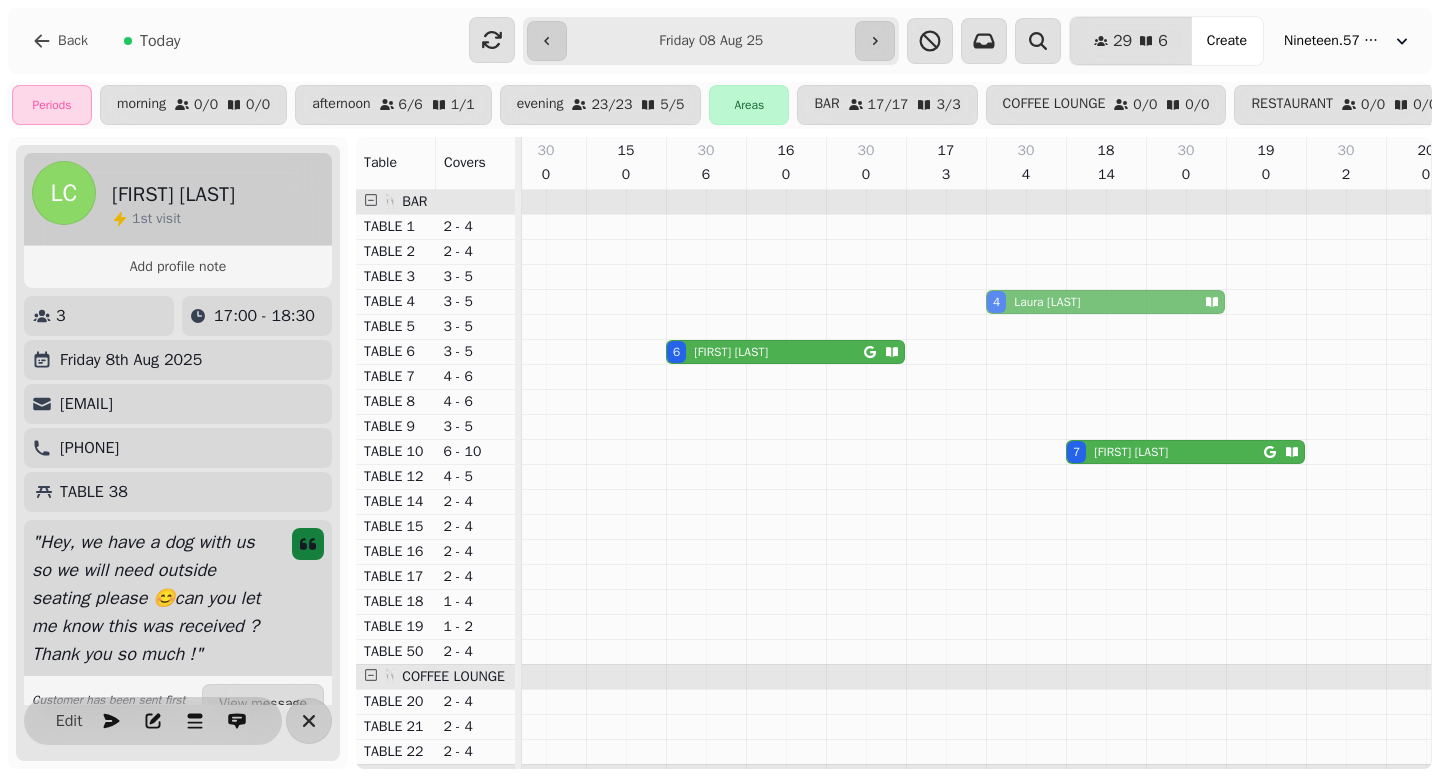 drag, startPoint x: 1059, startPoint y: 381, endPoint x: 1055, endPoint y: 309, distance: 72.11102 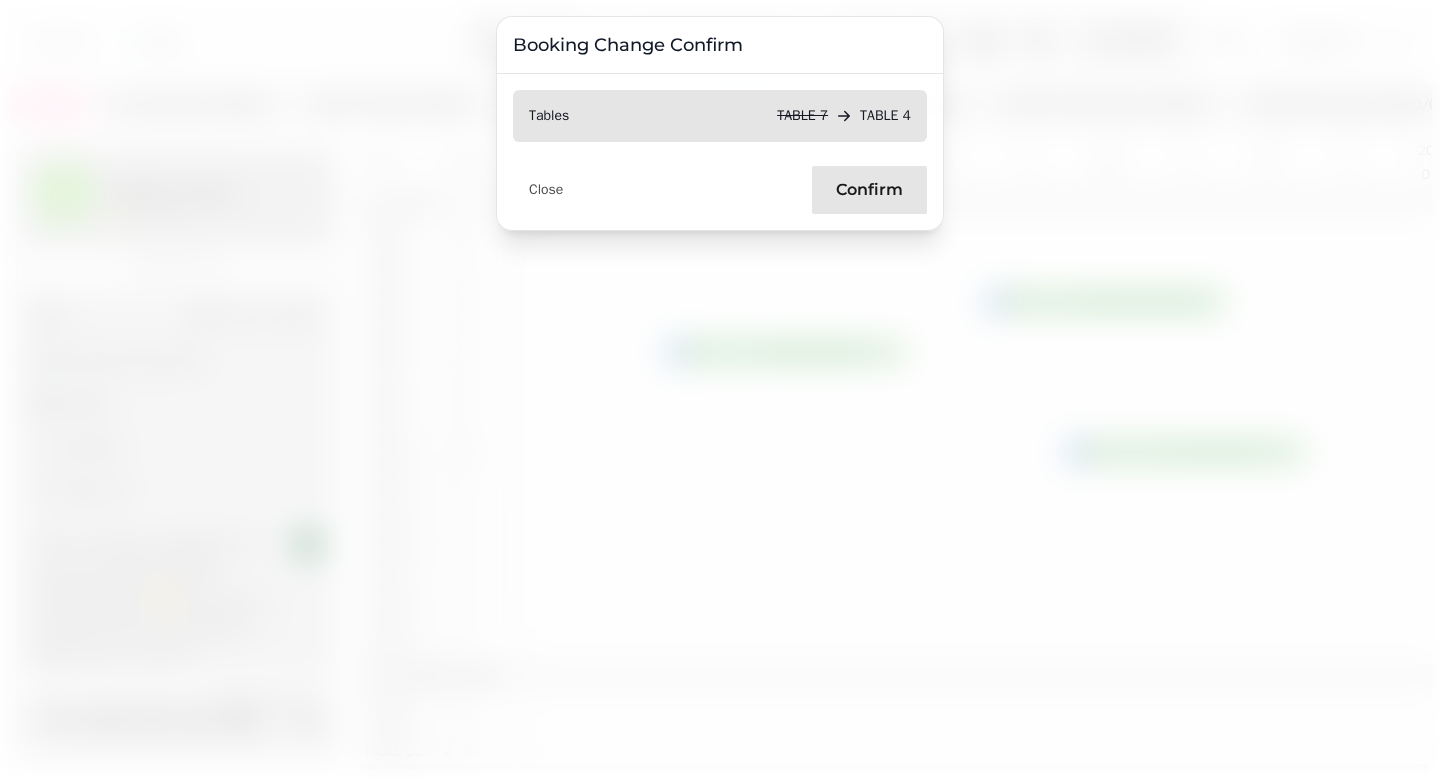 click on "Confirm" at bounding box center [869, 190] 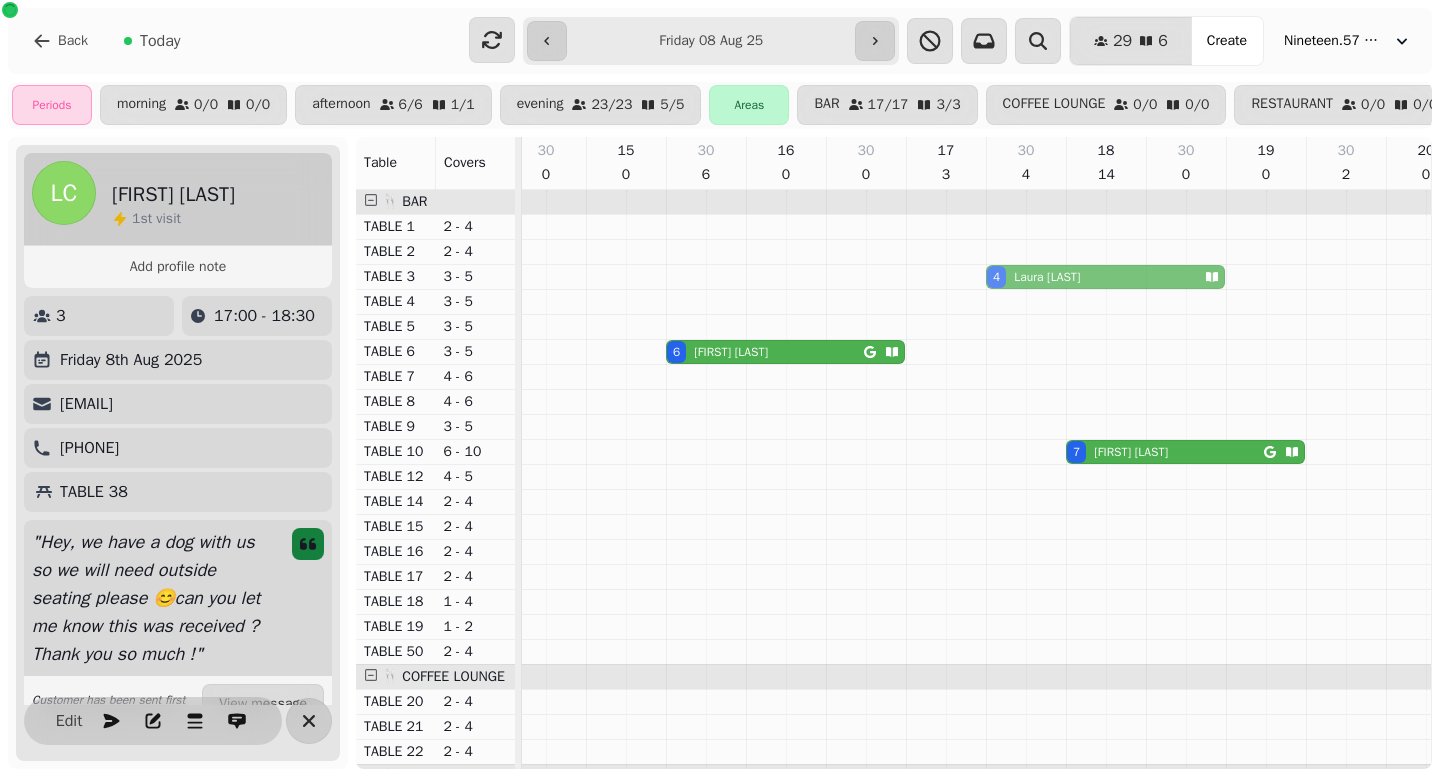 drag, startPoint x: 1037, startPoint y: 303, endPoint x: 1037, endPoint y: 275, distance: 28 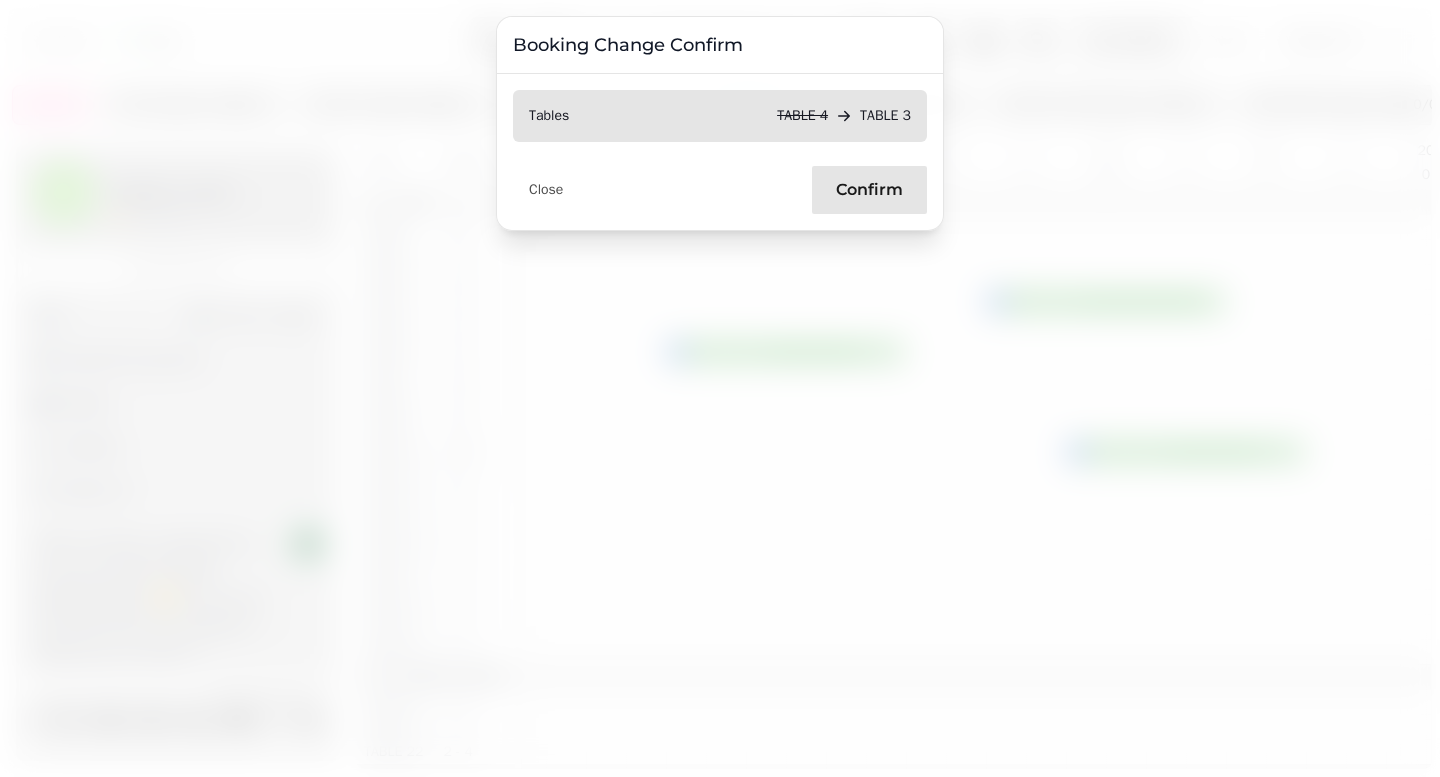 click on "Confirm" at bounding box center [869, 190] 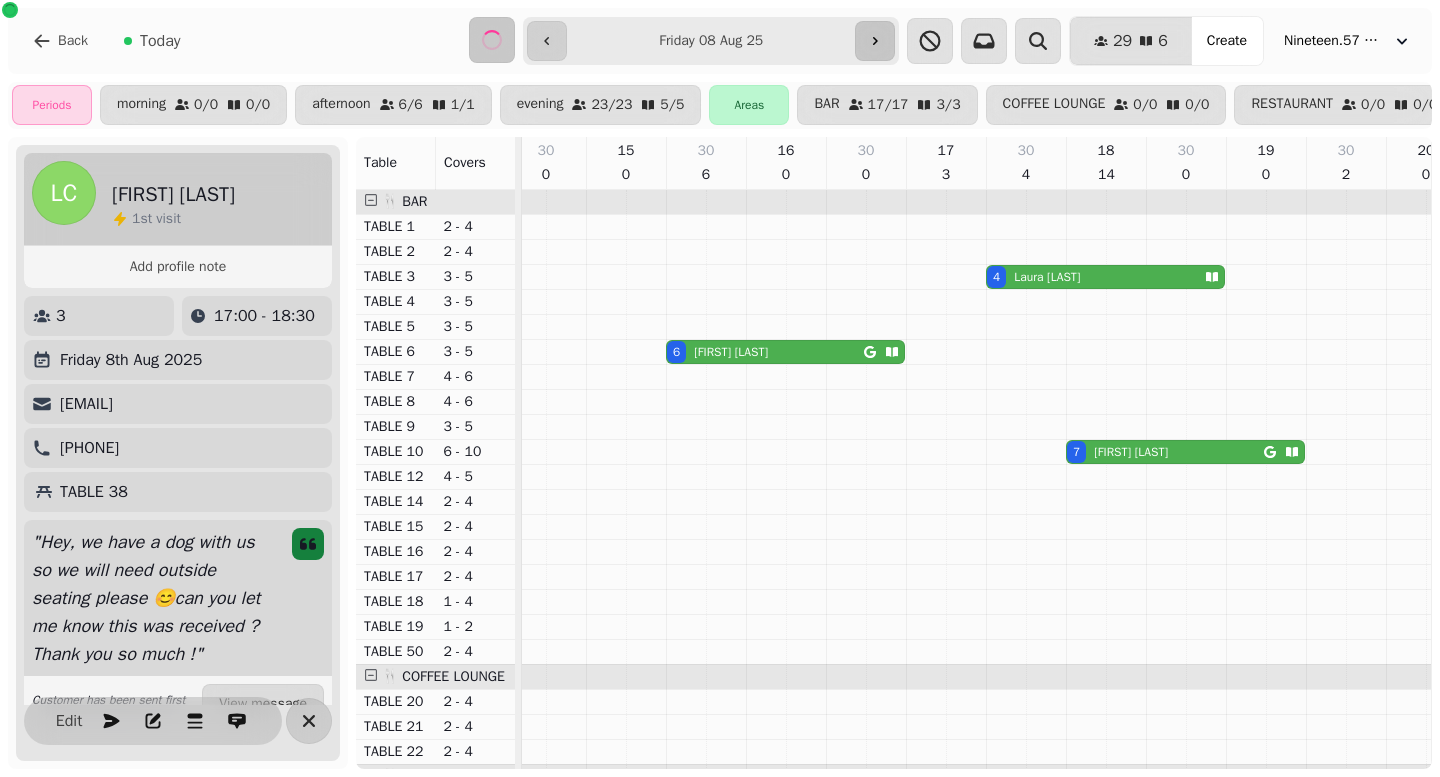 click at bounding box center [875, 41] 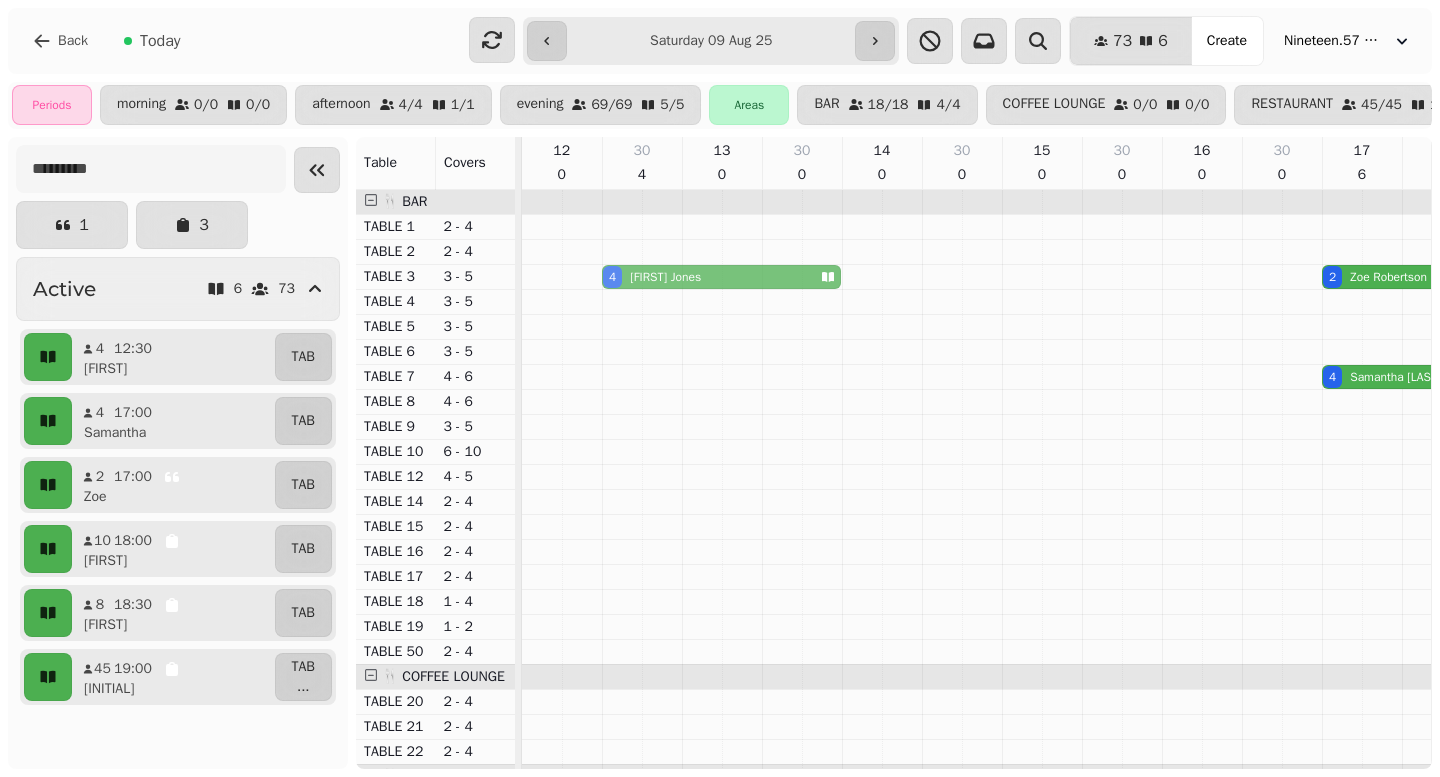 drag, startPoint x: 693, startPoint y: 375, endPoint x: 685, endPoint y: 279, distance: 96.332756 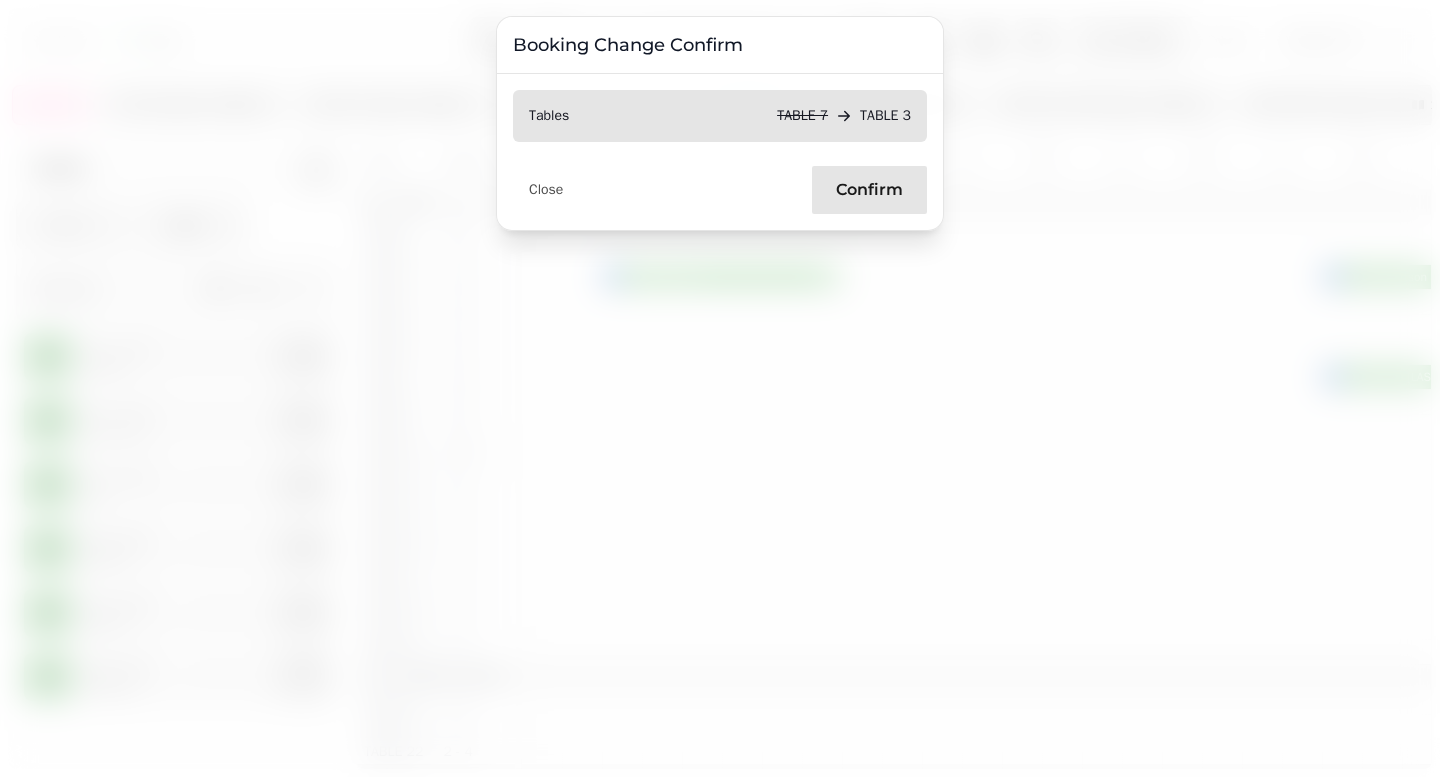 click on "Confirm" at bounding box center [869, 190] 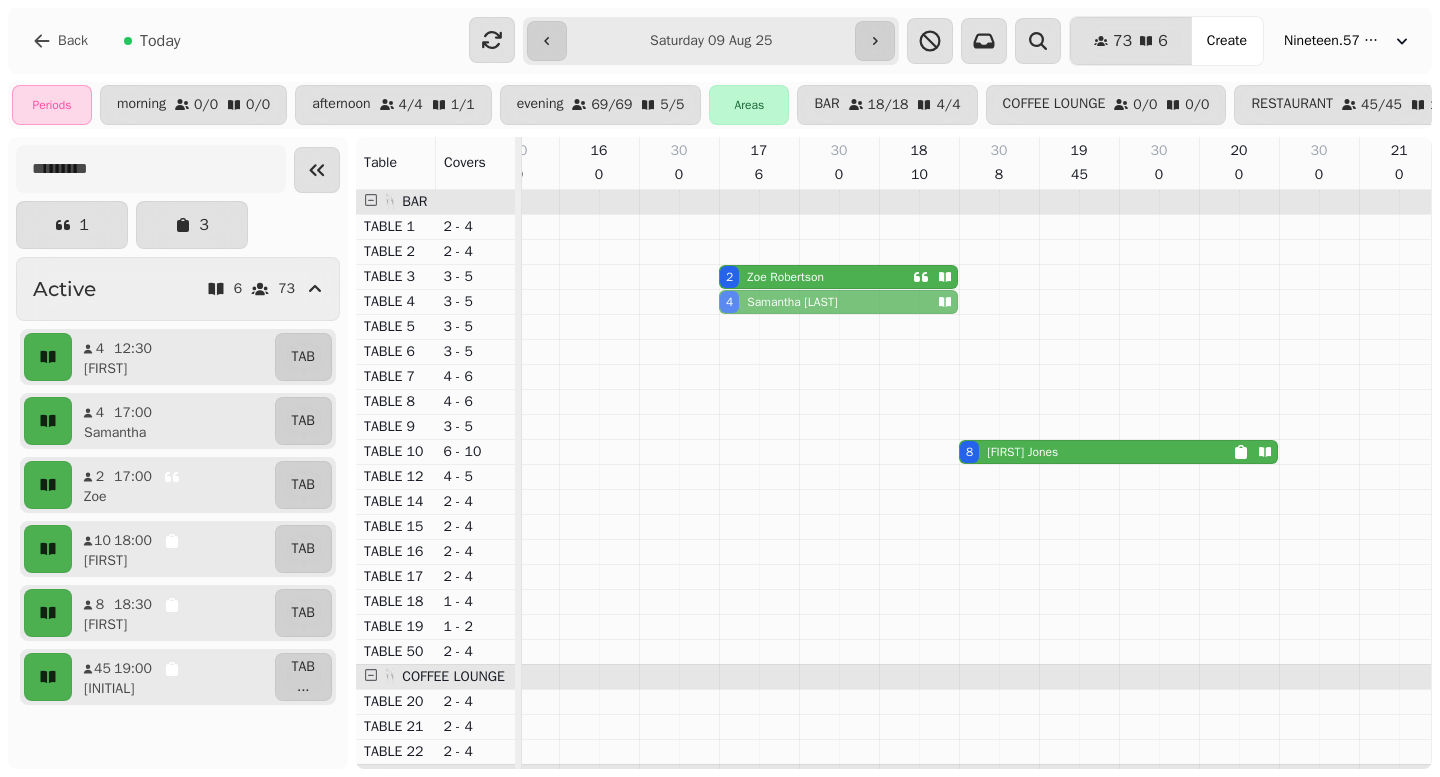 drag, startPoint x: 817, startPoint y: 375, endPoint x: 816, endPoint y: 305, distance: 70.00714 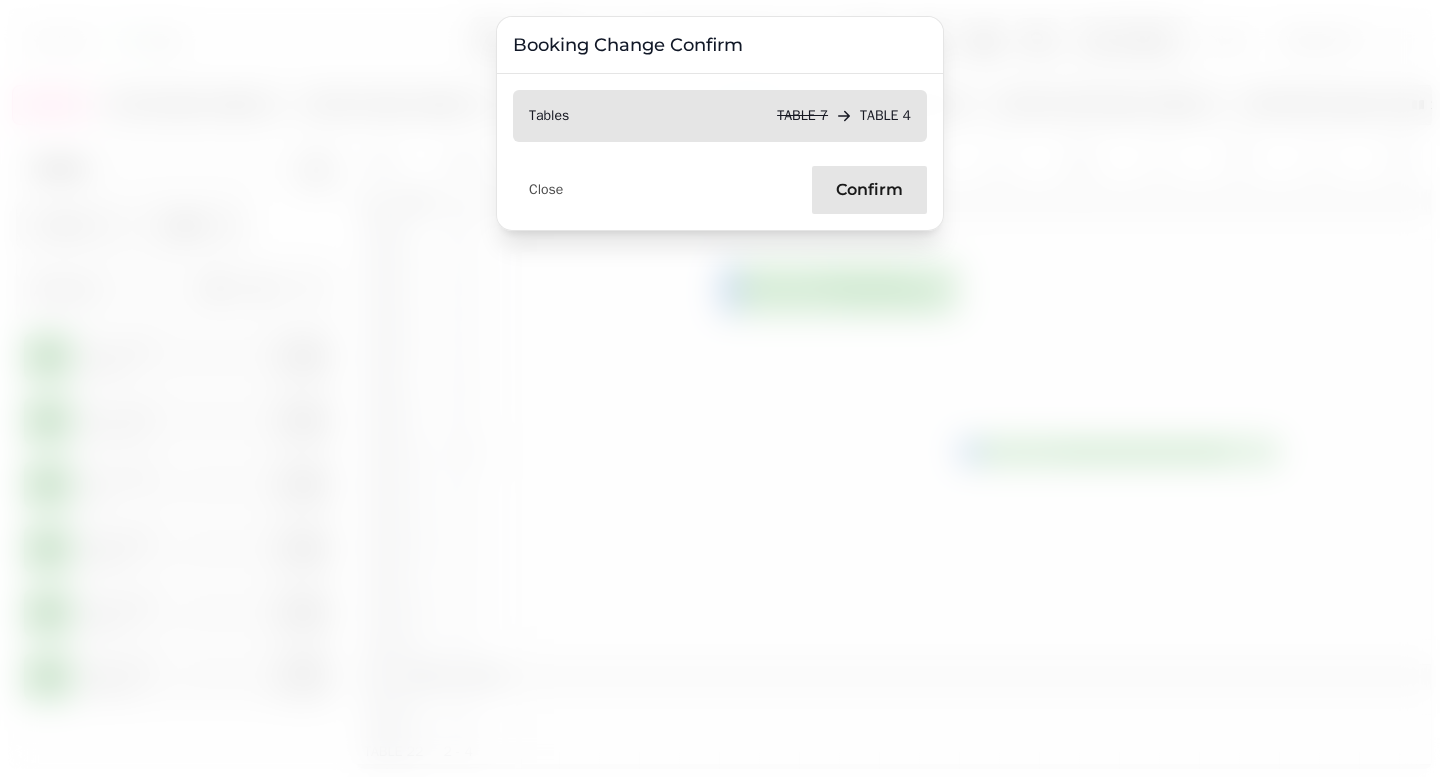 click on "Confirm" at bounding box center [869, 190] 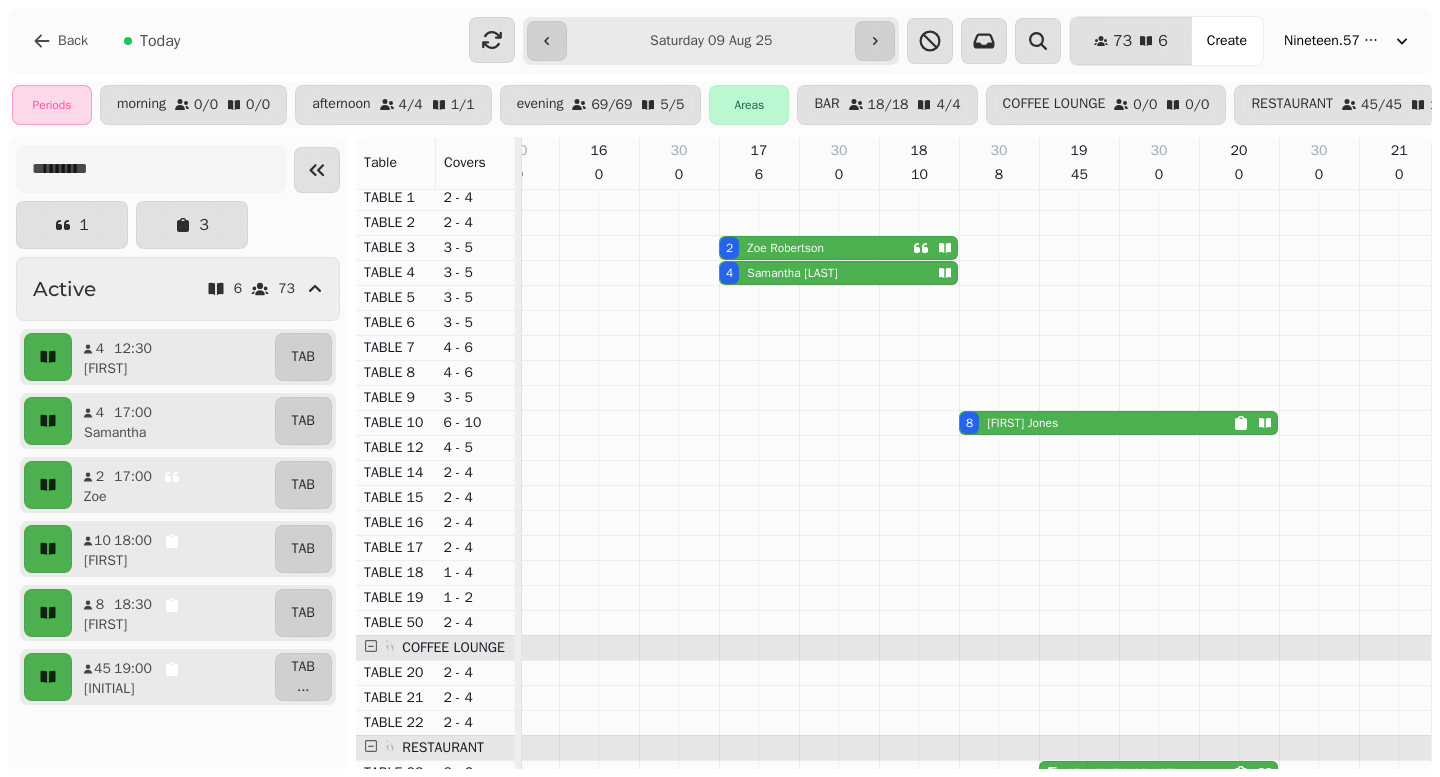 click on "[FIRST]   [LAST]" at bounding box center [1022, 423] 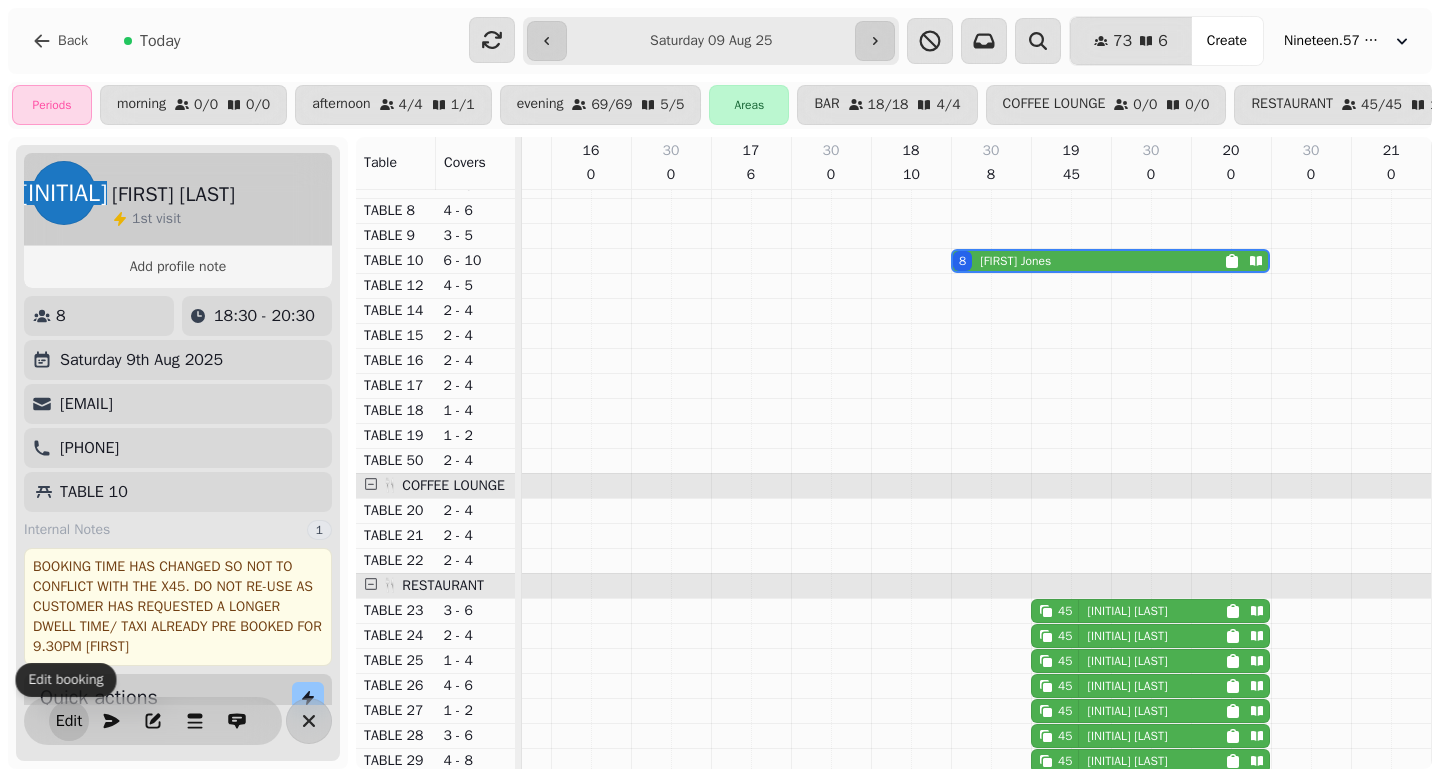 click on "Edit" at bounding box center (69, 721) 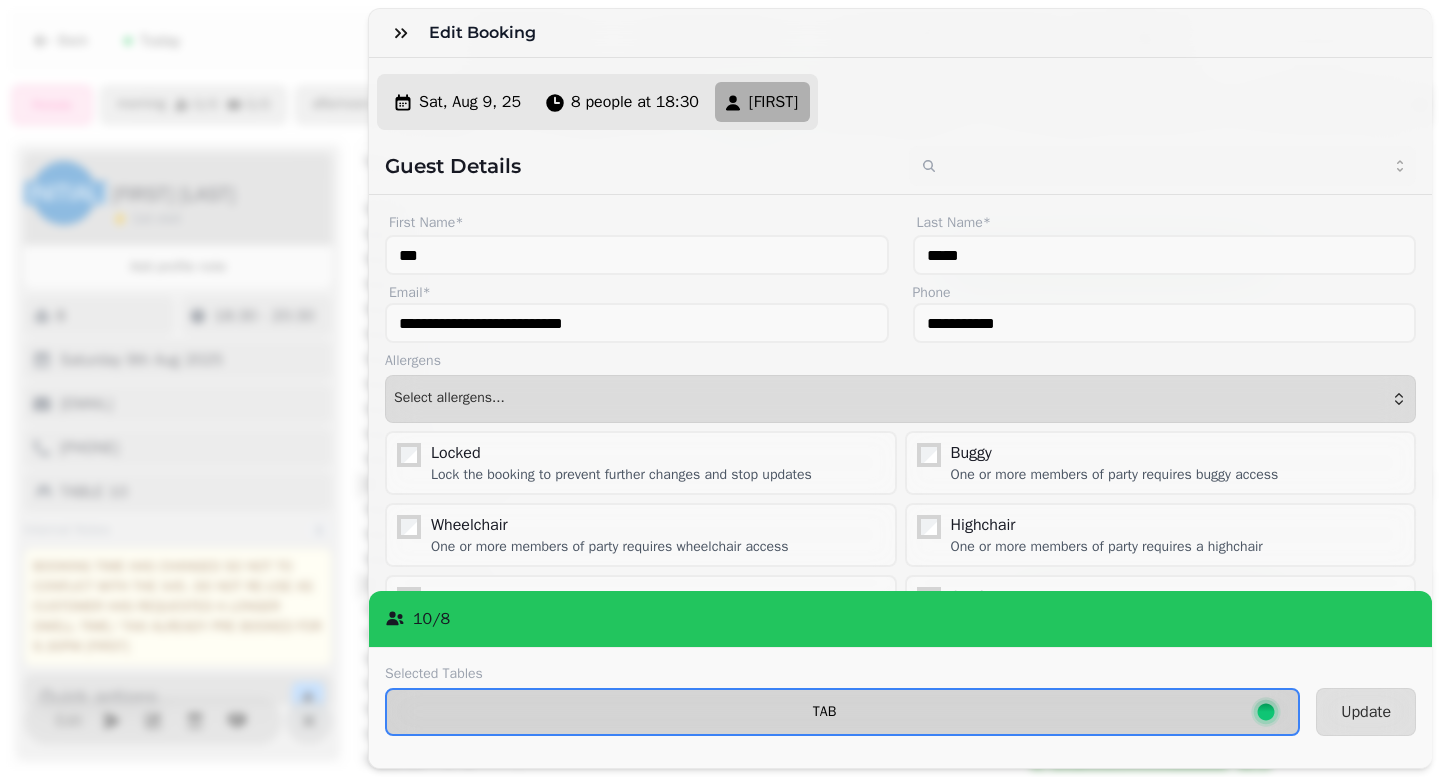 click on "TAB" at bounding box center (824, 712) 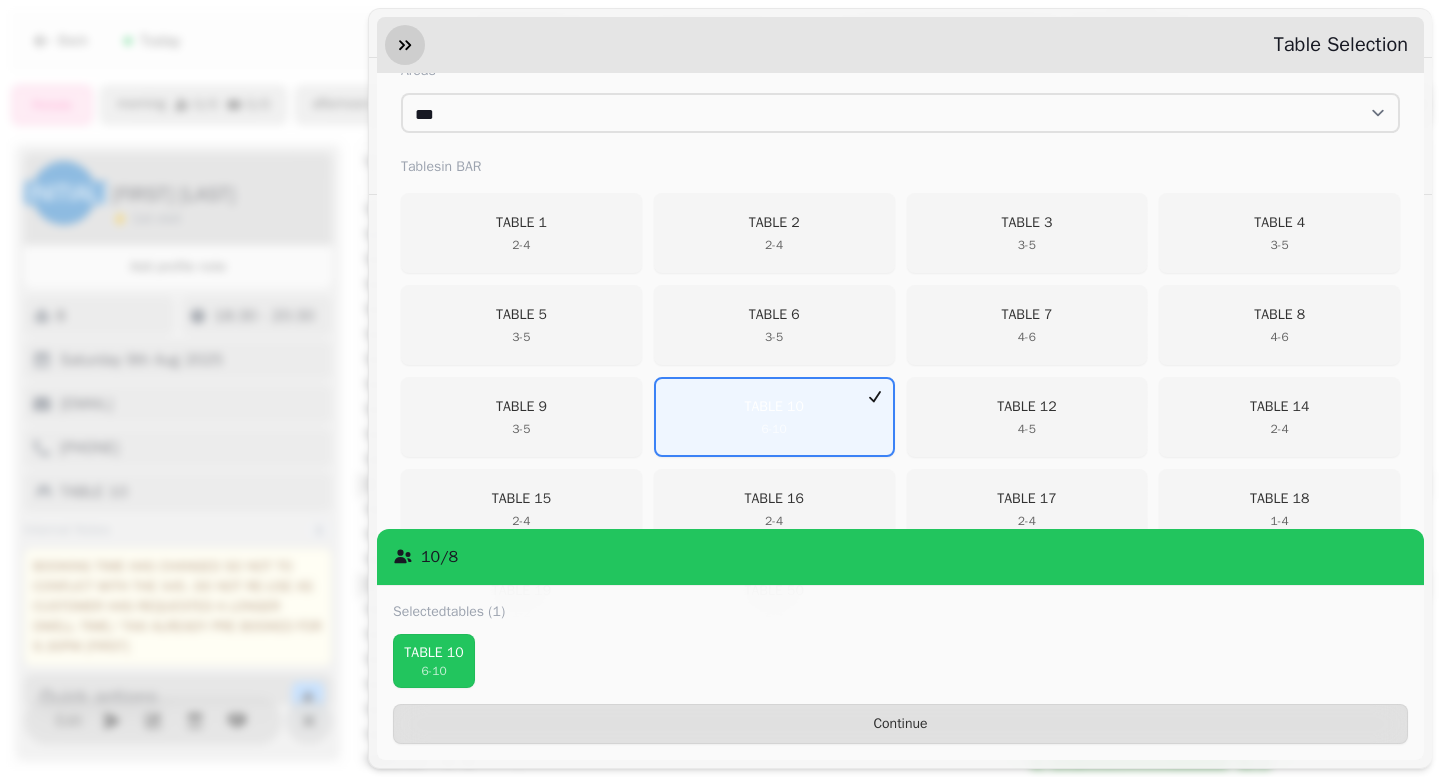 click 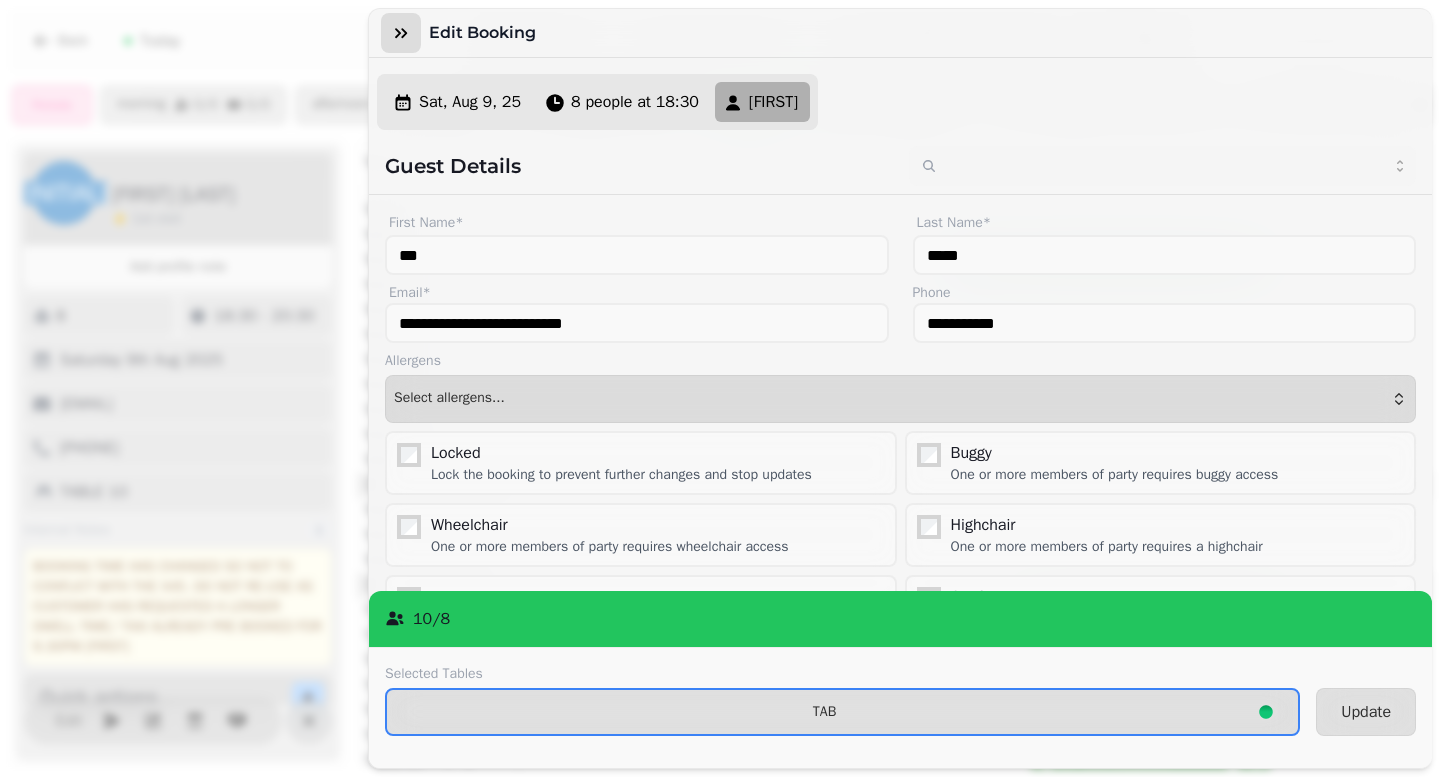 click 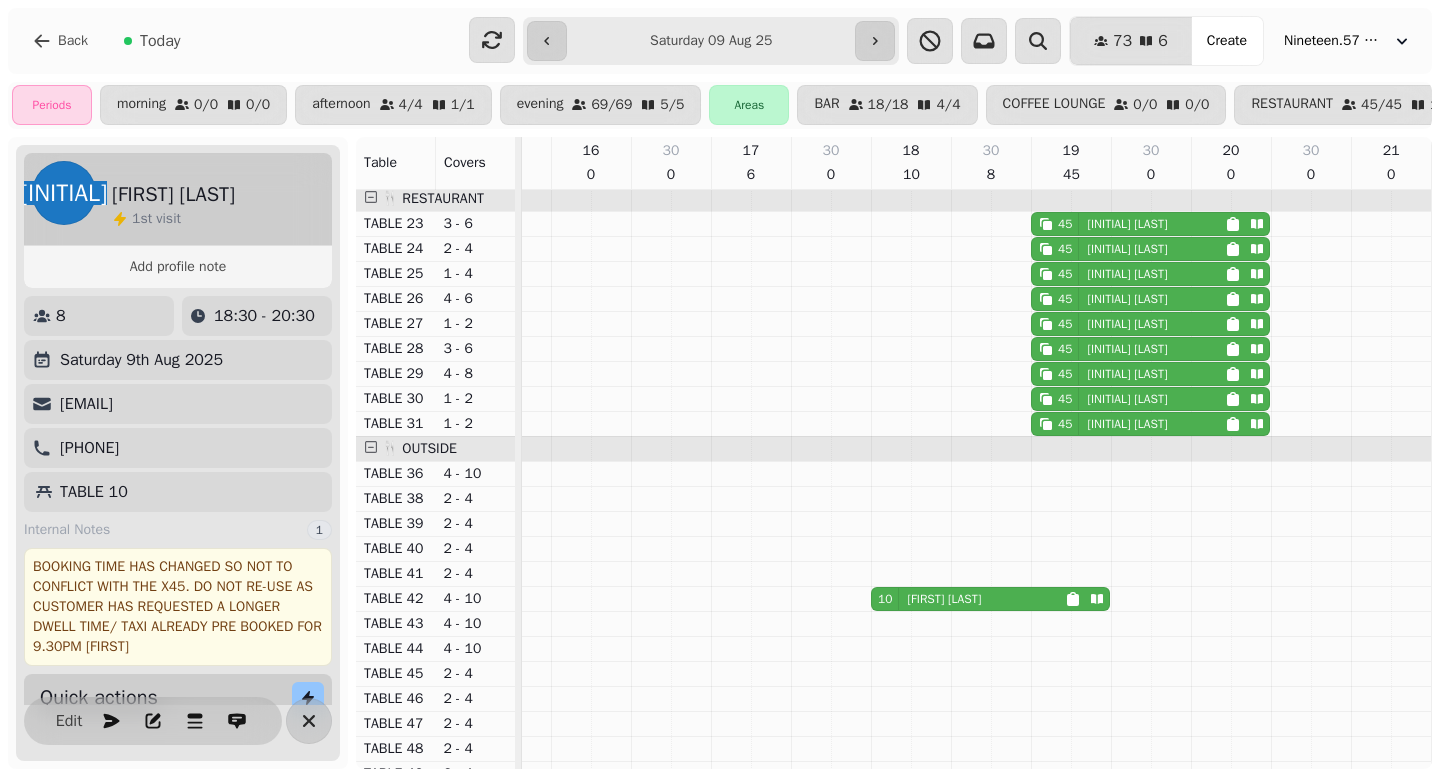 click on "[FIRST]   [LAST]" at bounding box center [944, 599] 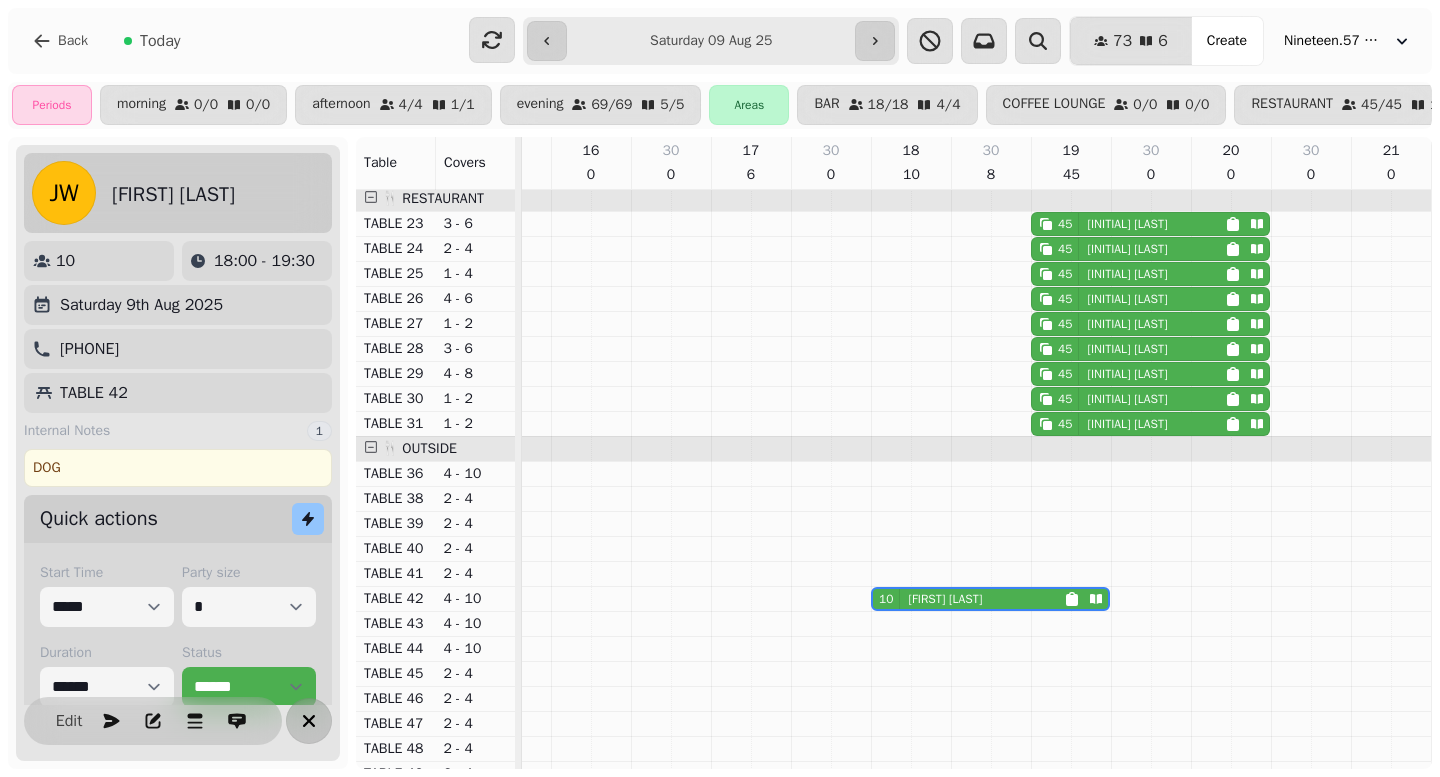 click 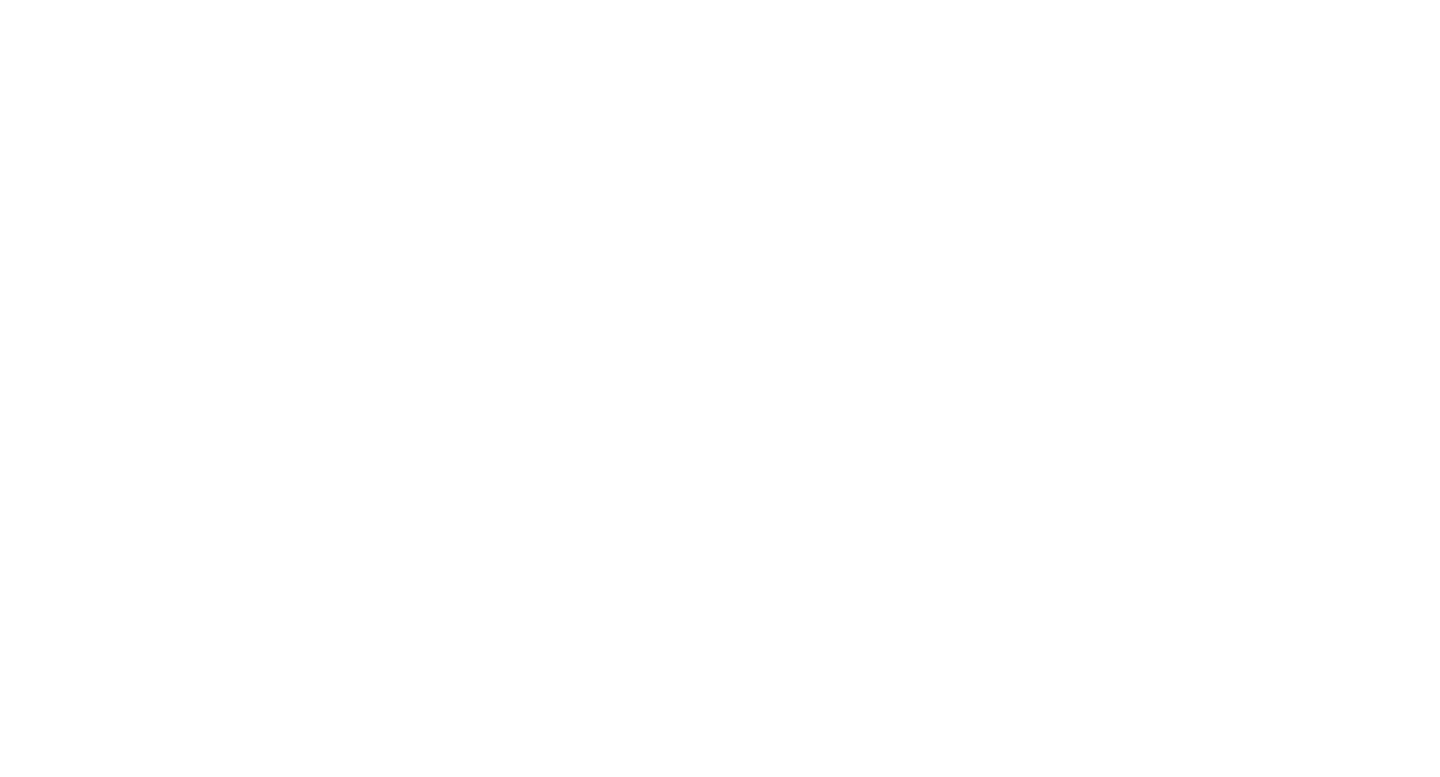 scroll, scrollTop: 0, scrollLeft: 0, axis: both 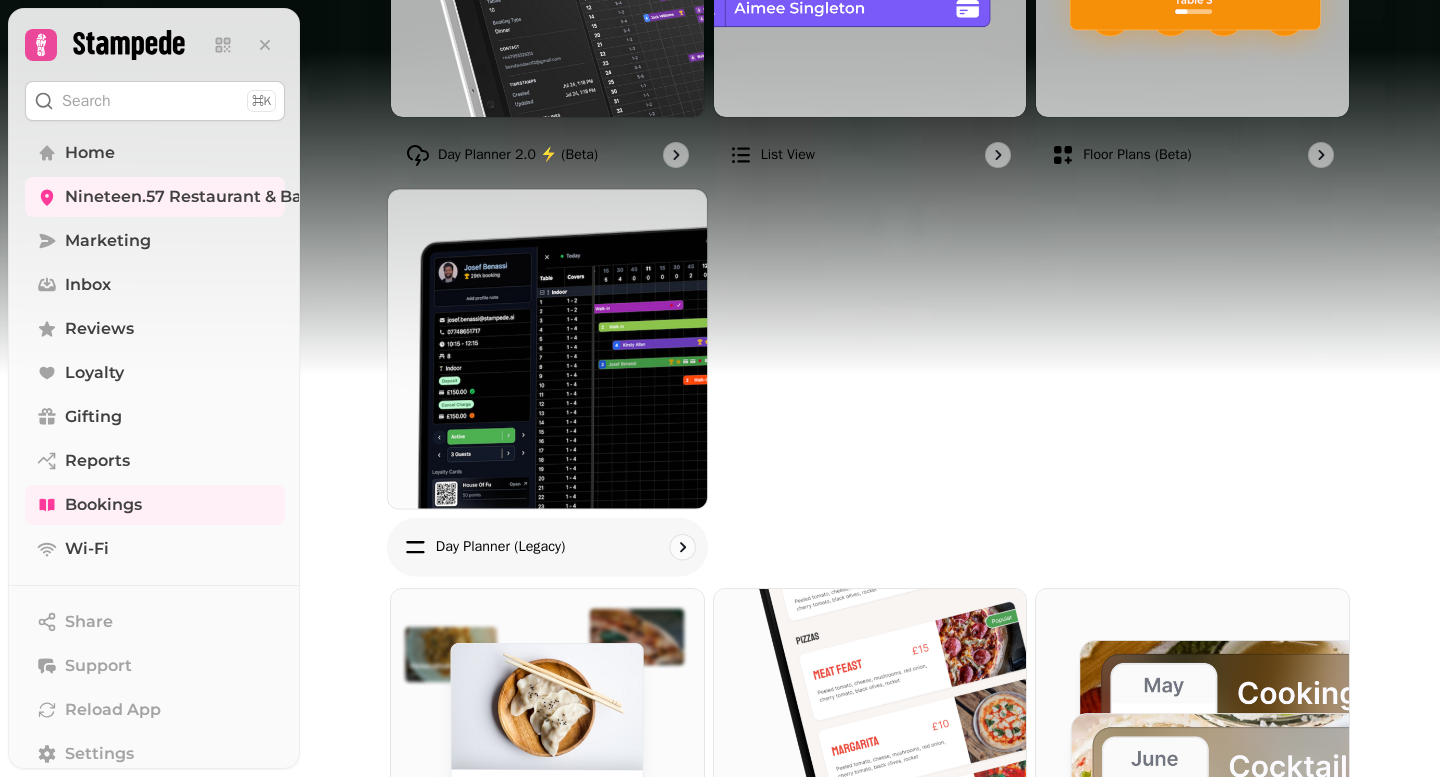 click on "Day planner (legacy)" at bounding box center (547, 546) 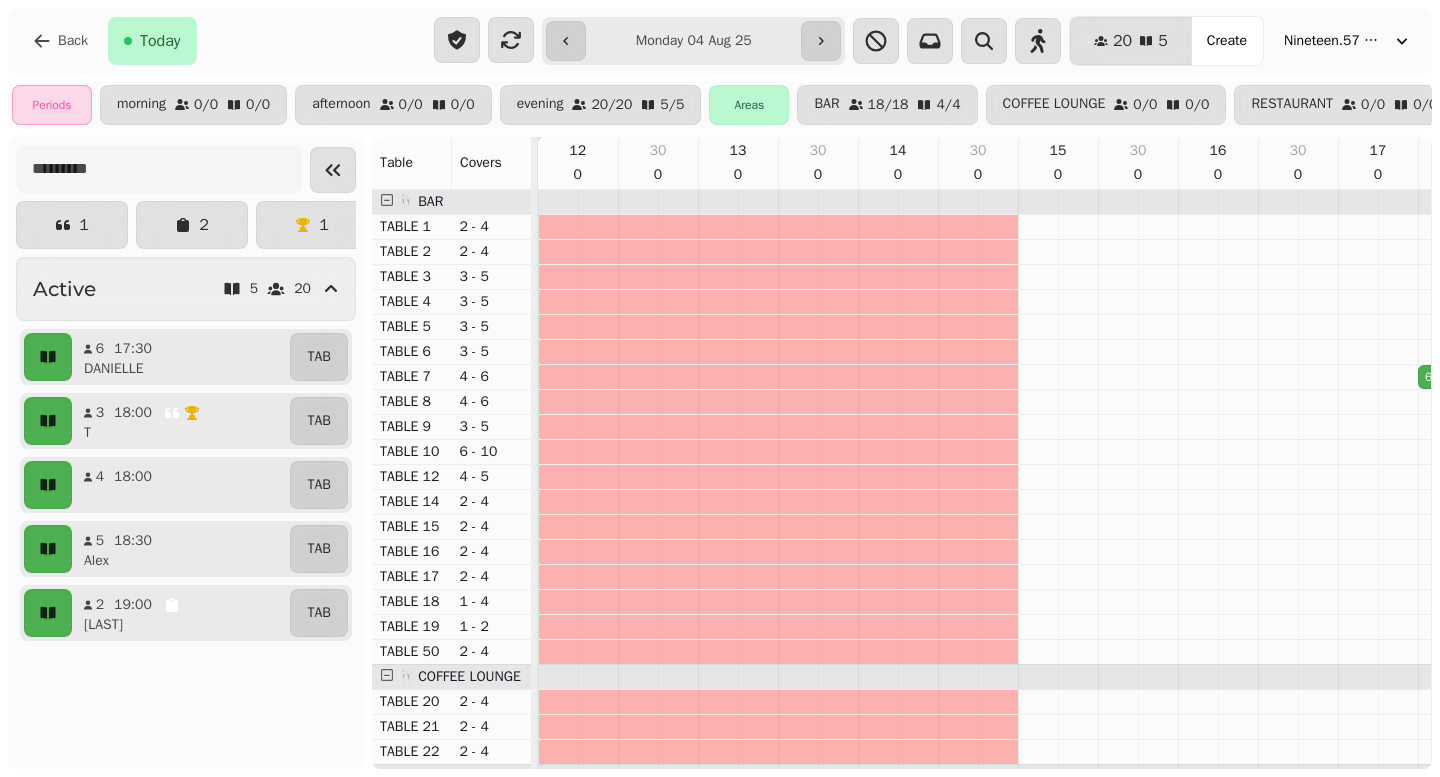 click on "**********" at bounding box center (693, 41) 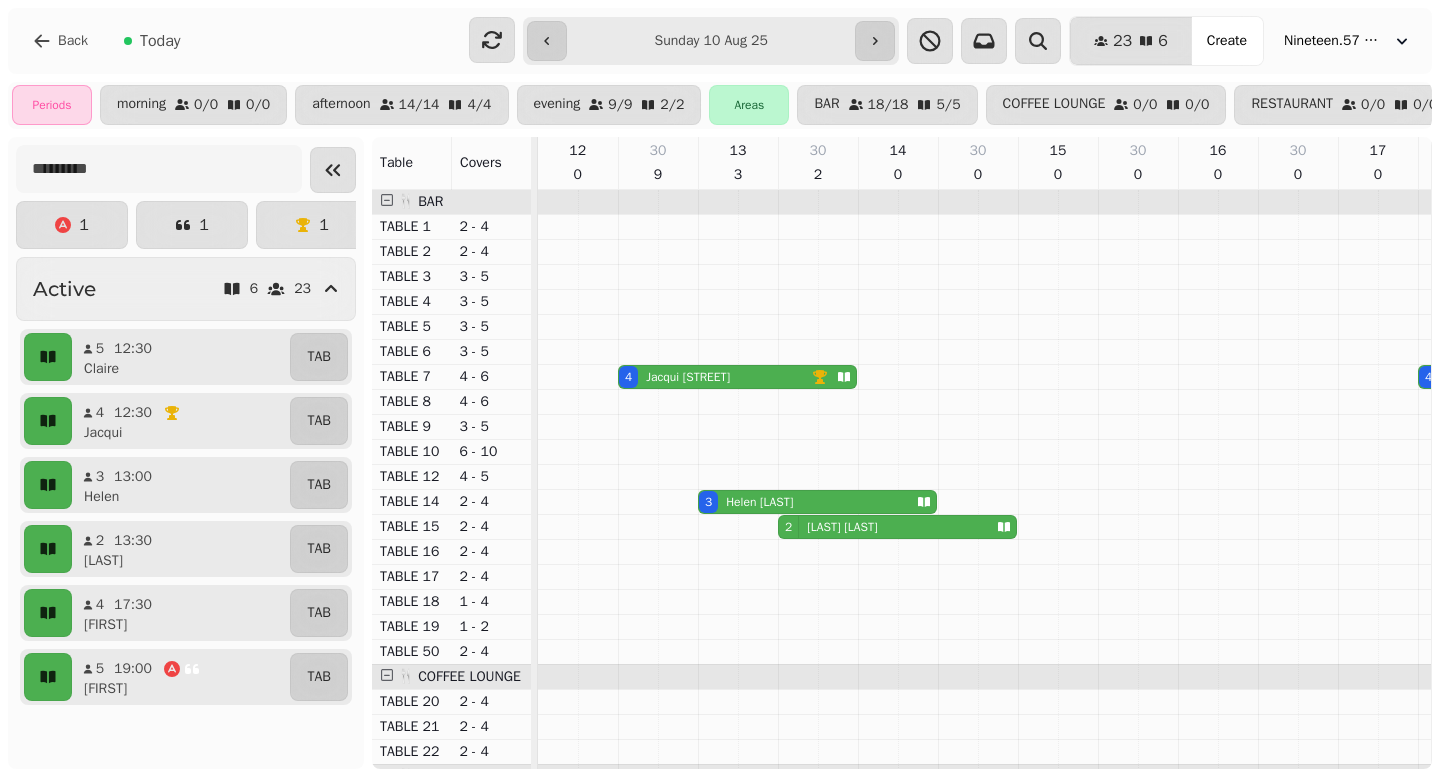 scroll, scrollTop: 53, scrollLeft: 0, axis: vertical 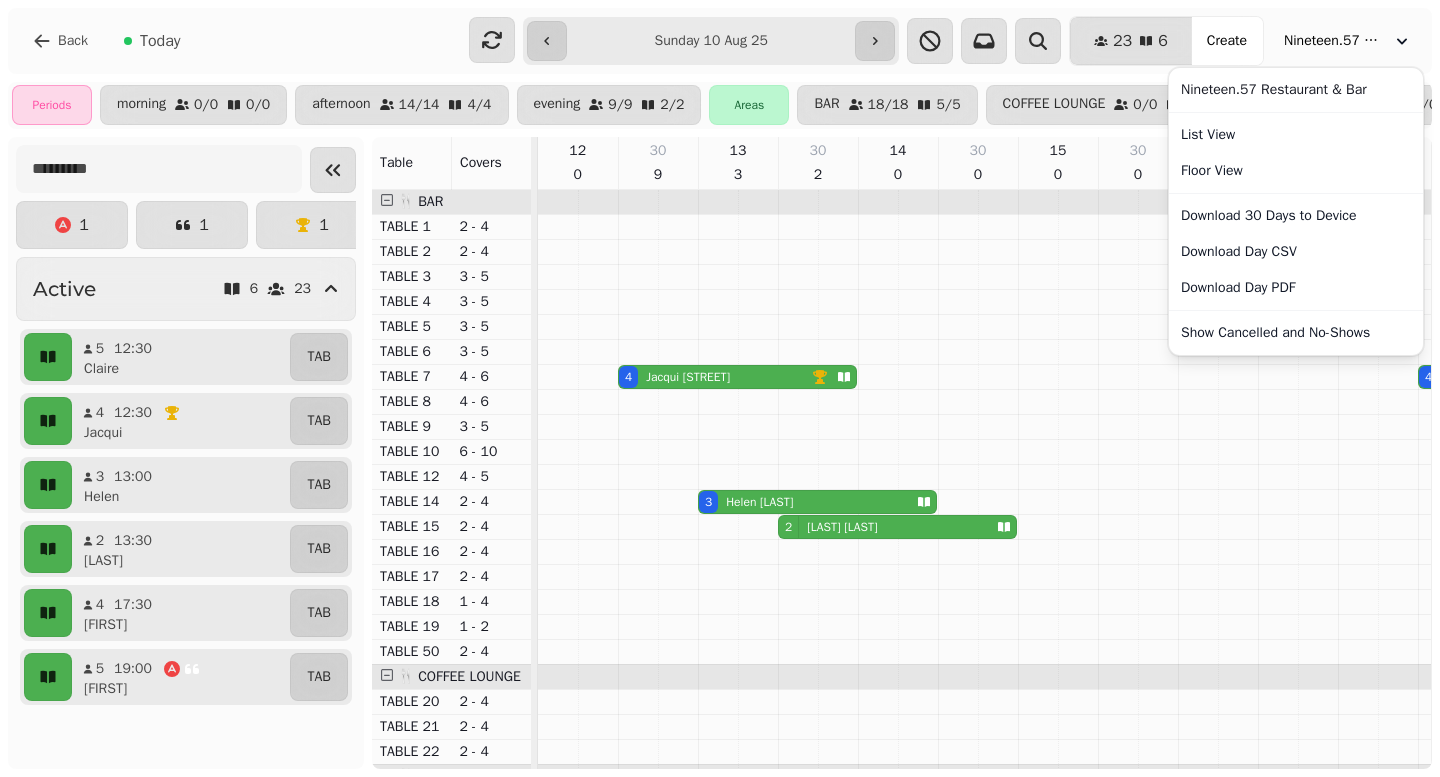 click on "Nineteen.57 Restaurant & Bar" at bounding box center (1334, 41) 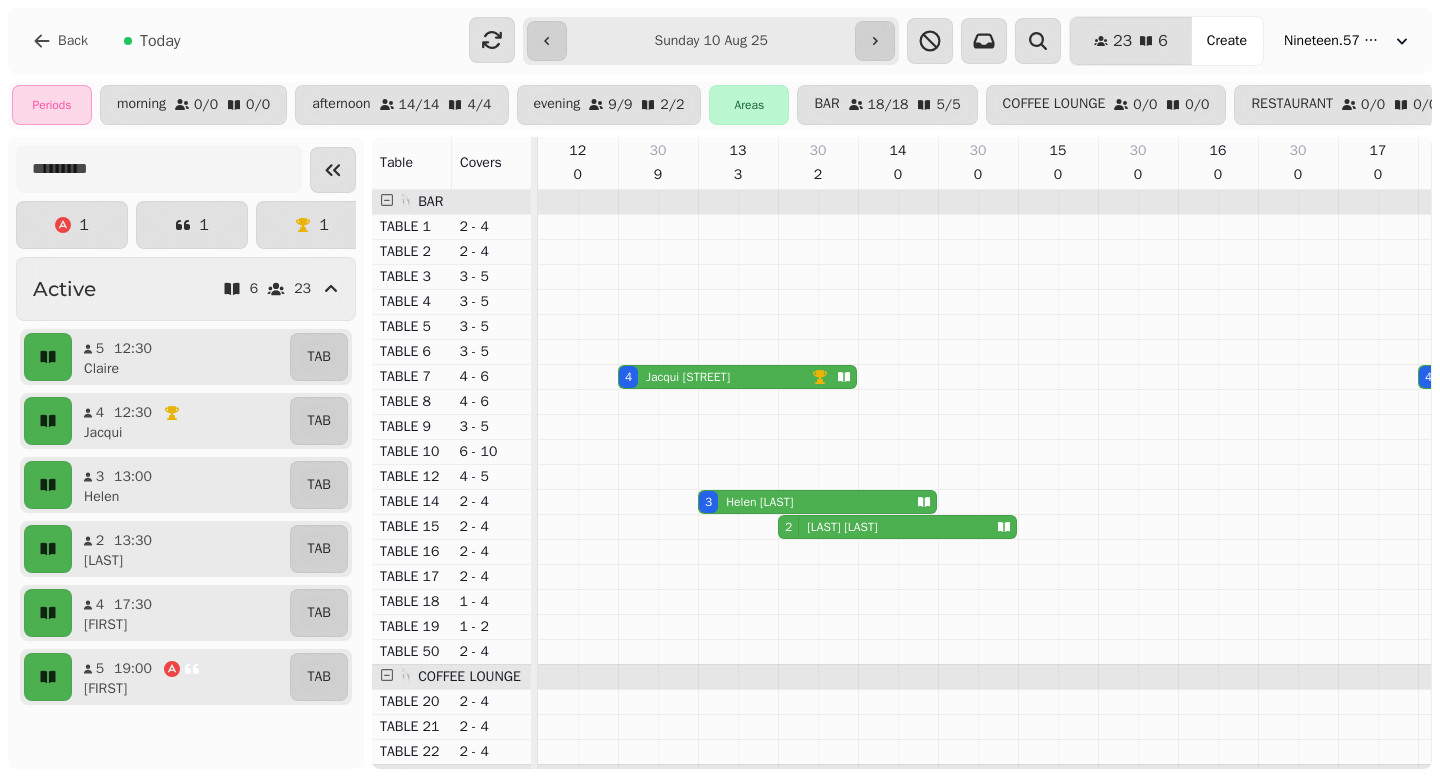 click on "Create" at bounding box center [1227, 41] 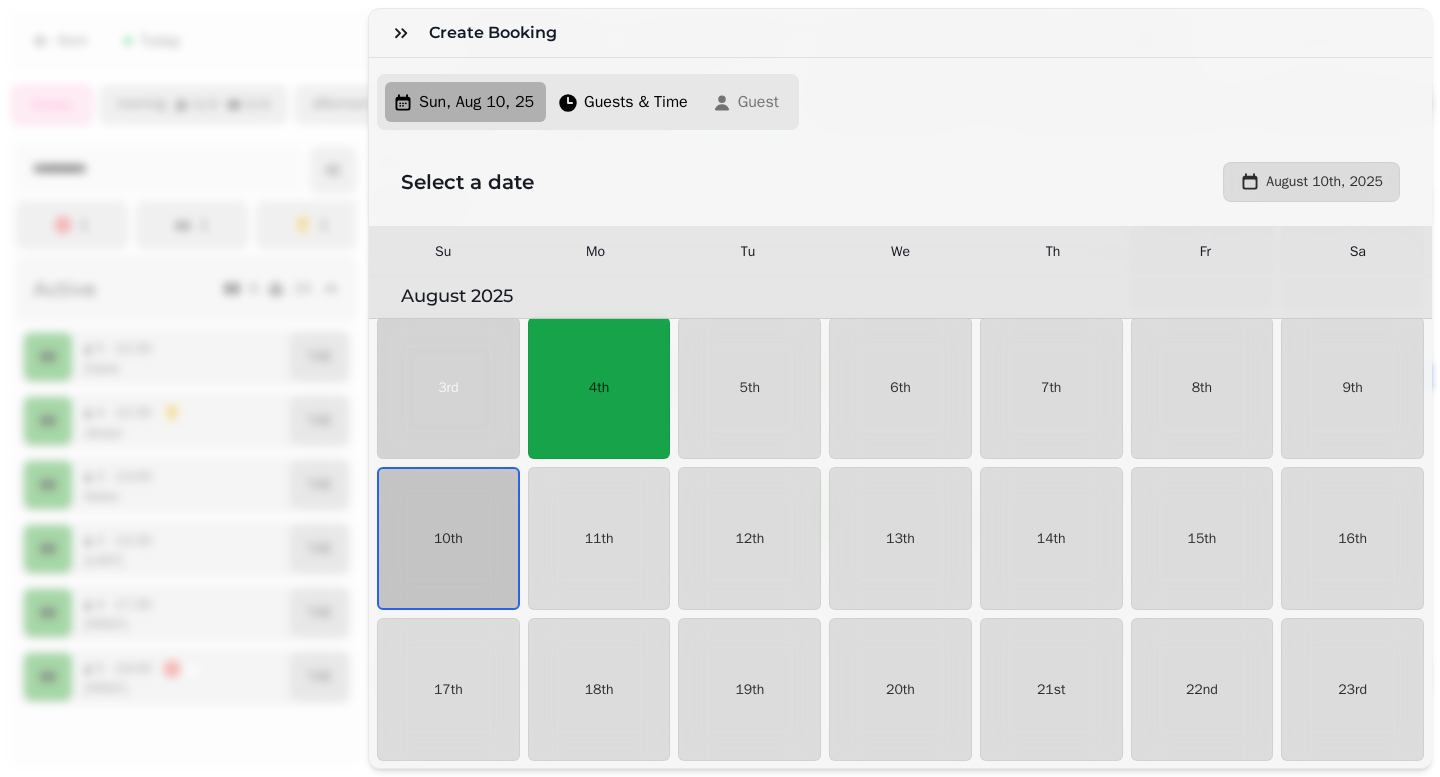 scroll, scrollTop: 207, scrollLeft: 0, axis: vertical 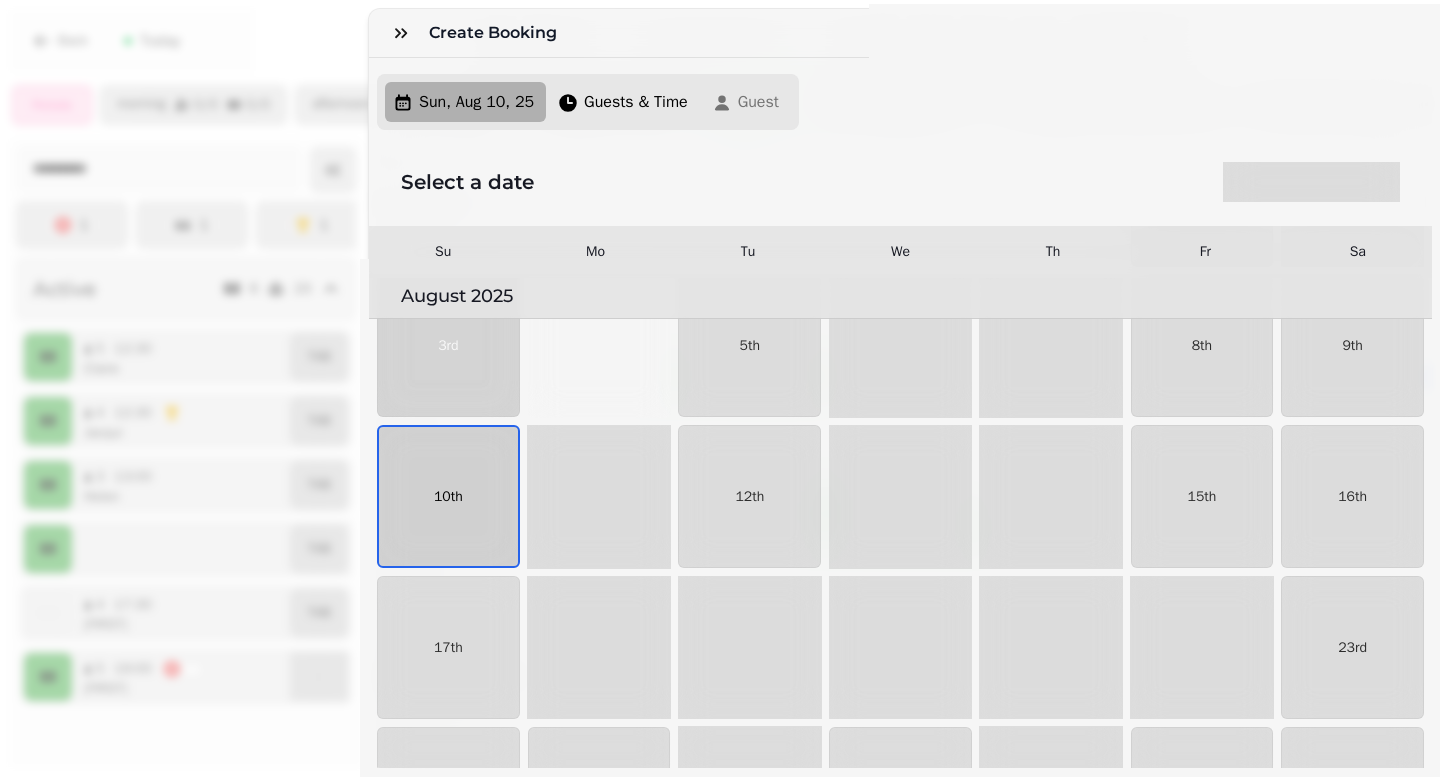 click on "10th" at bounding box center (448, 496) 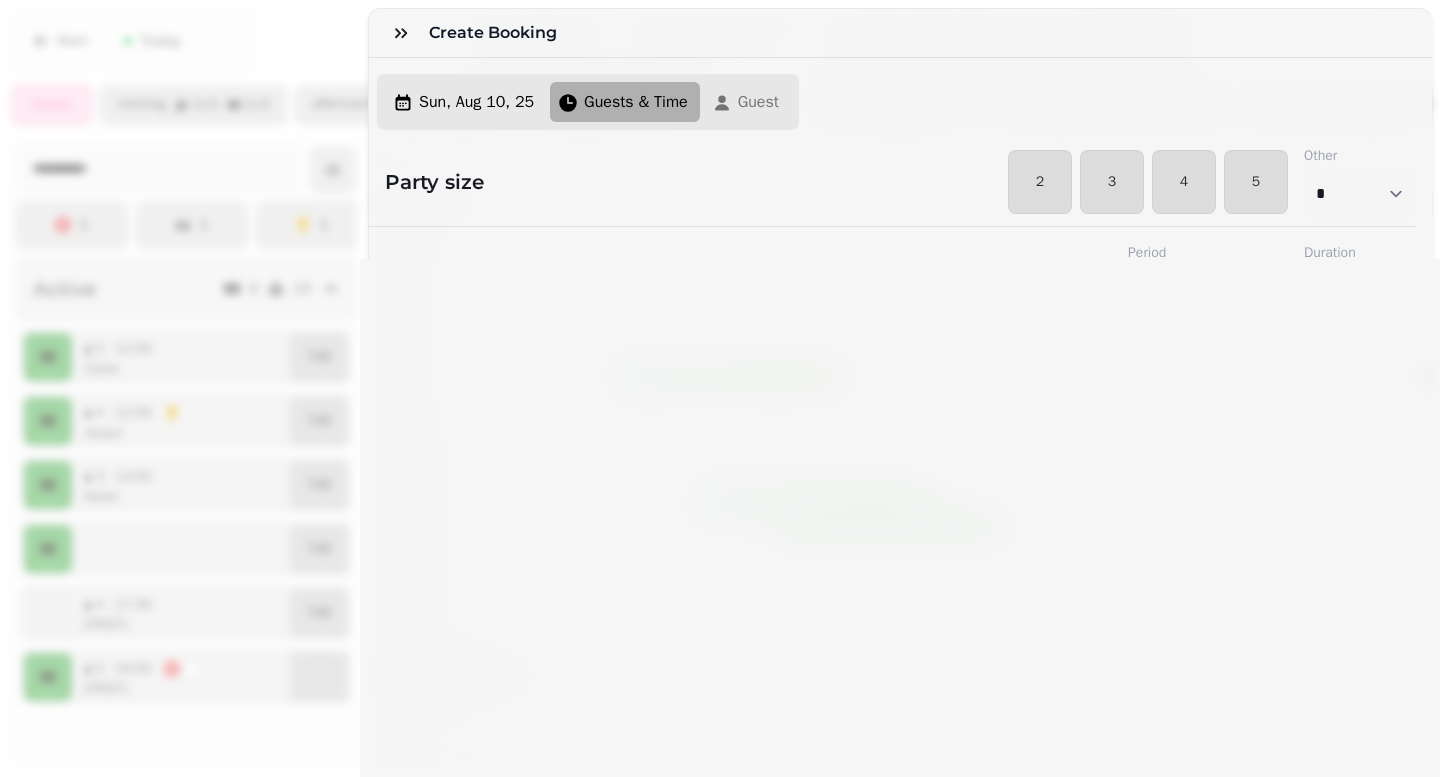 select on "****" 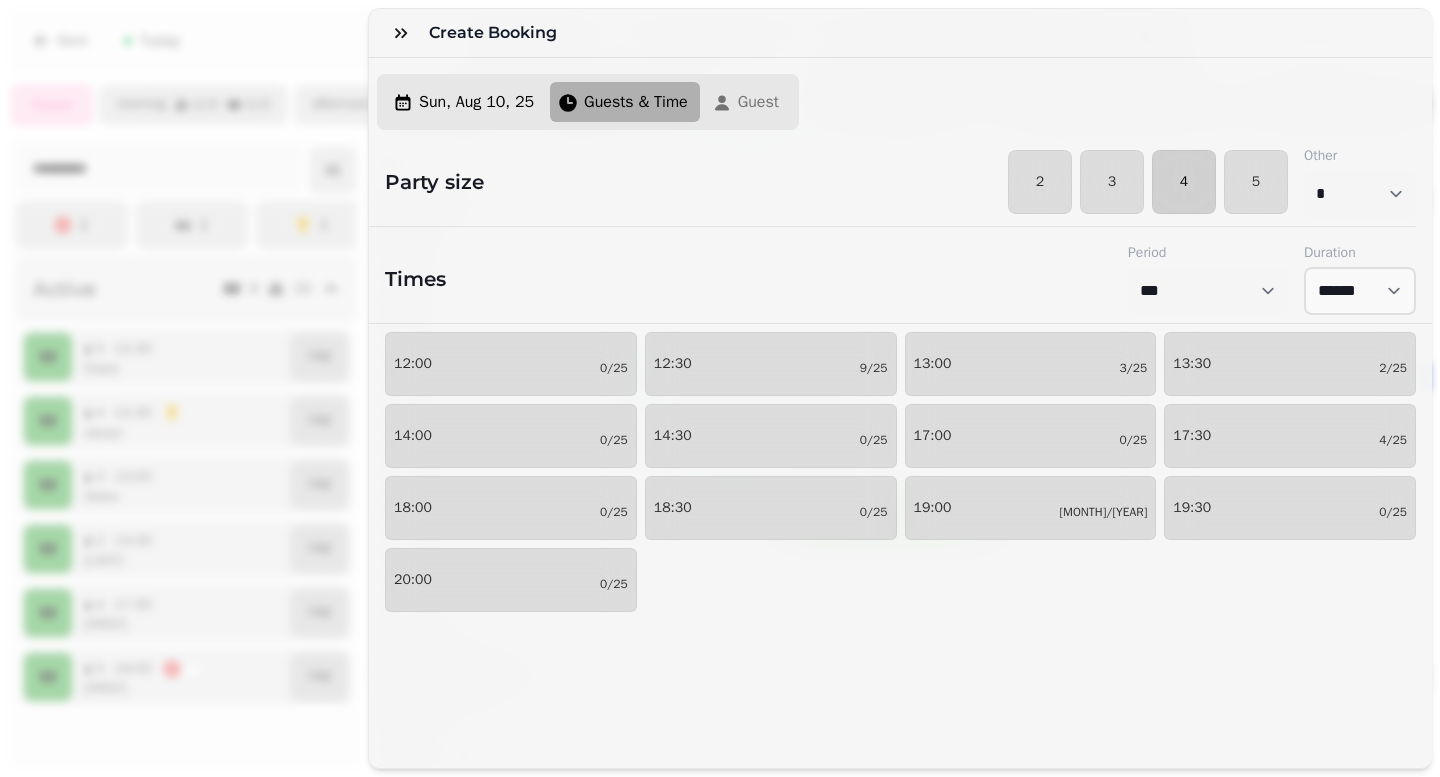 click on "4" at bounding box center [1184, 182] 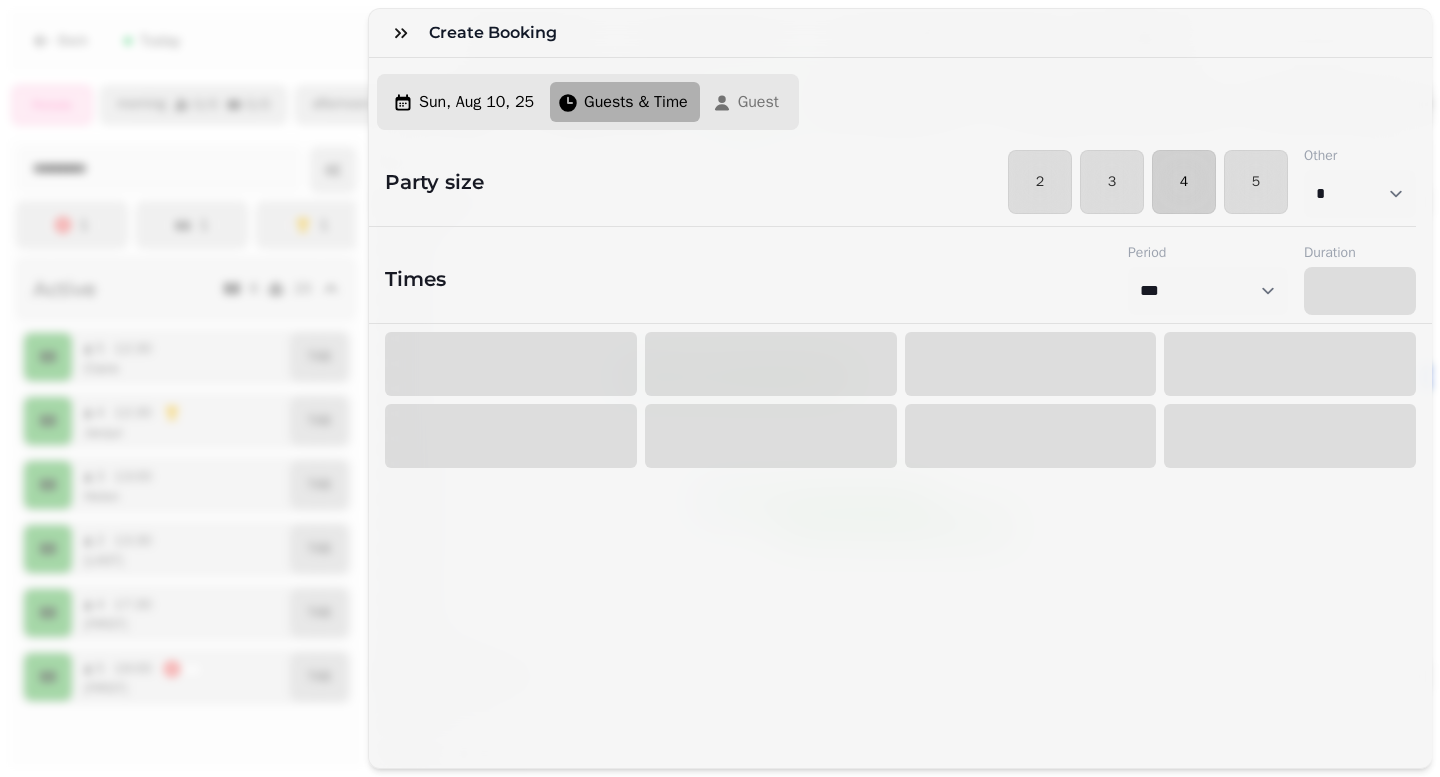 select on "****" 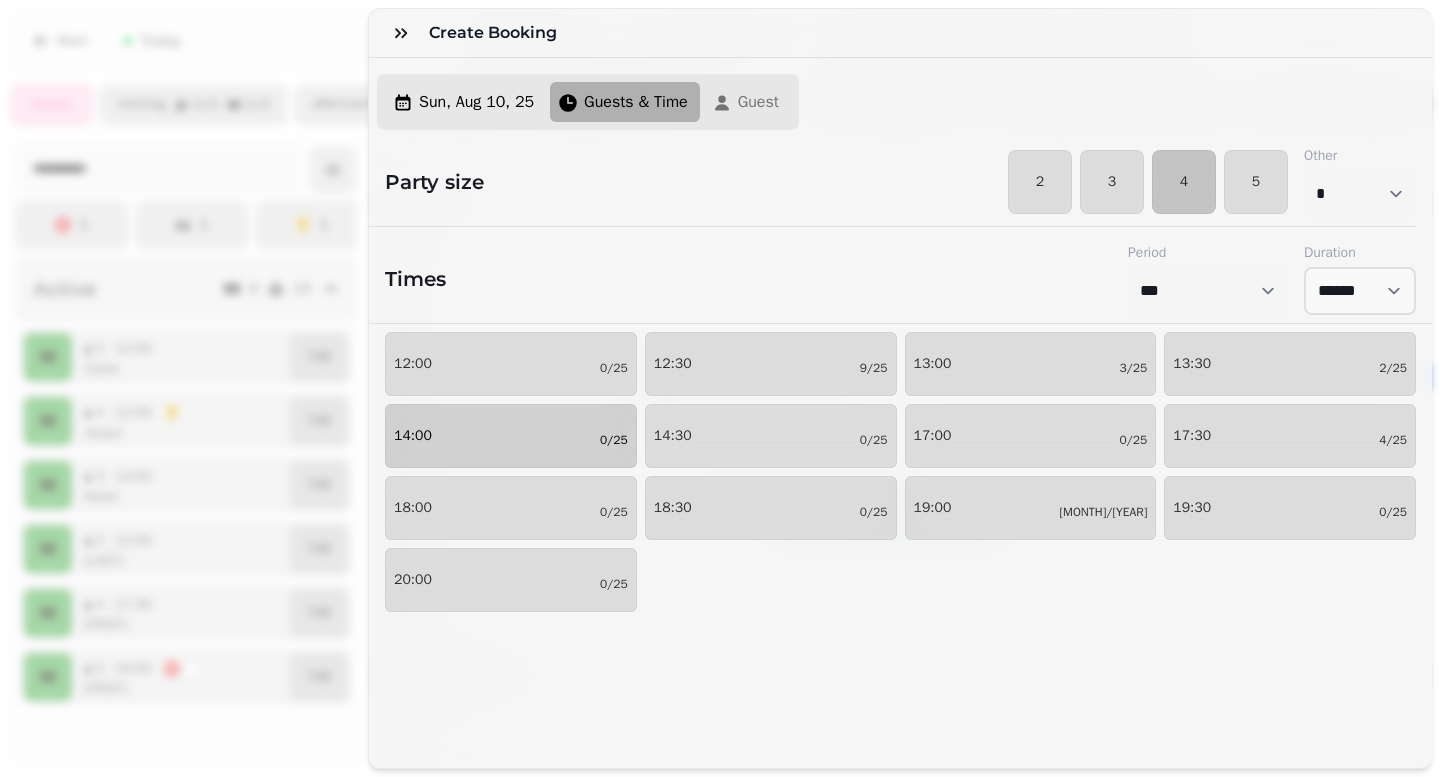 click on "14:00 0/25" at bounding box center [511, 436] 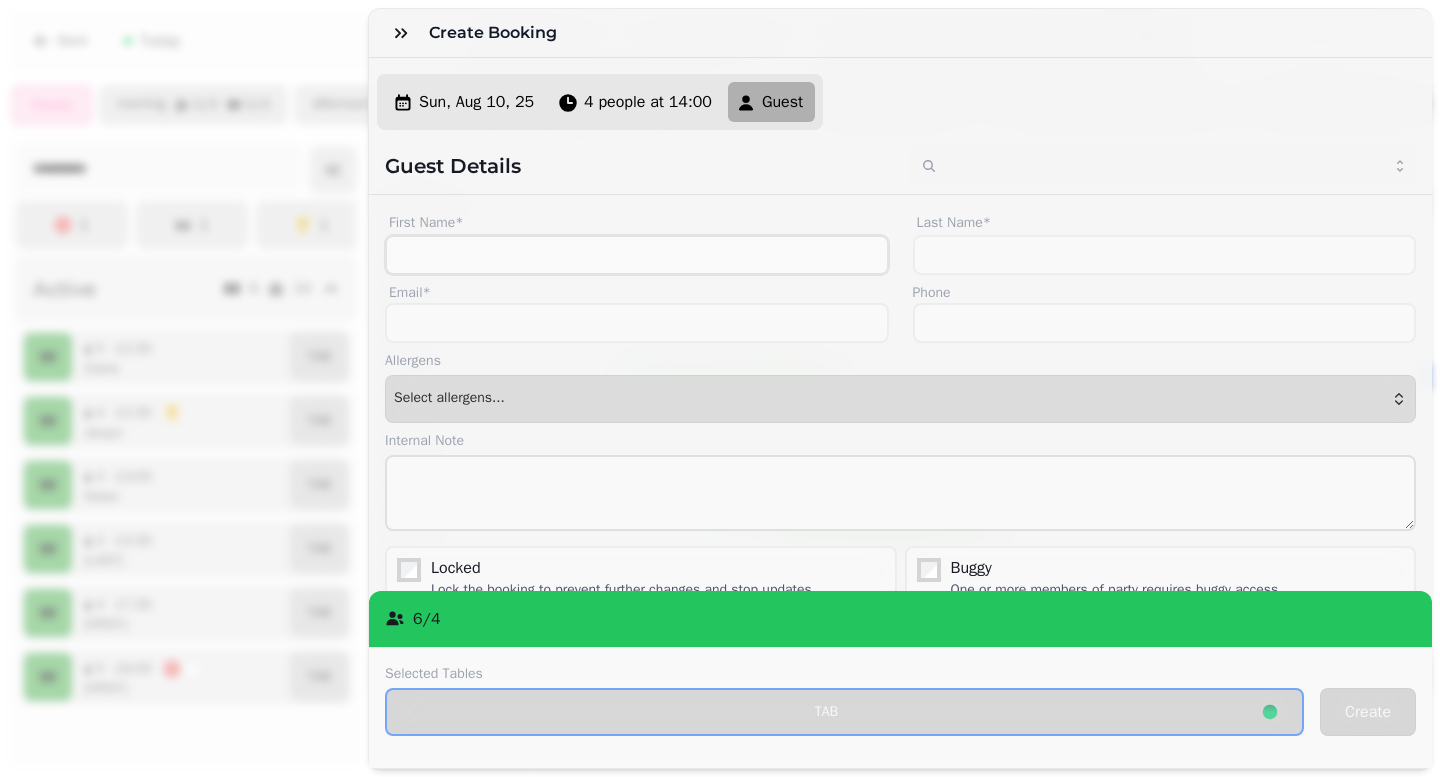 click on "First Name*" at bounding box center [637, 255] 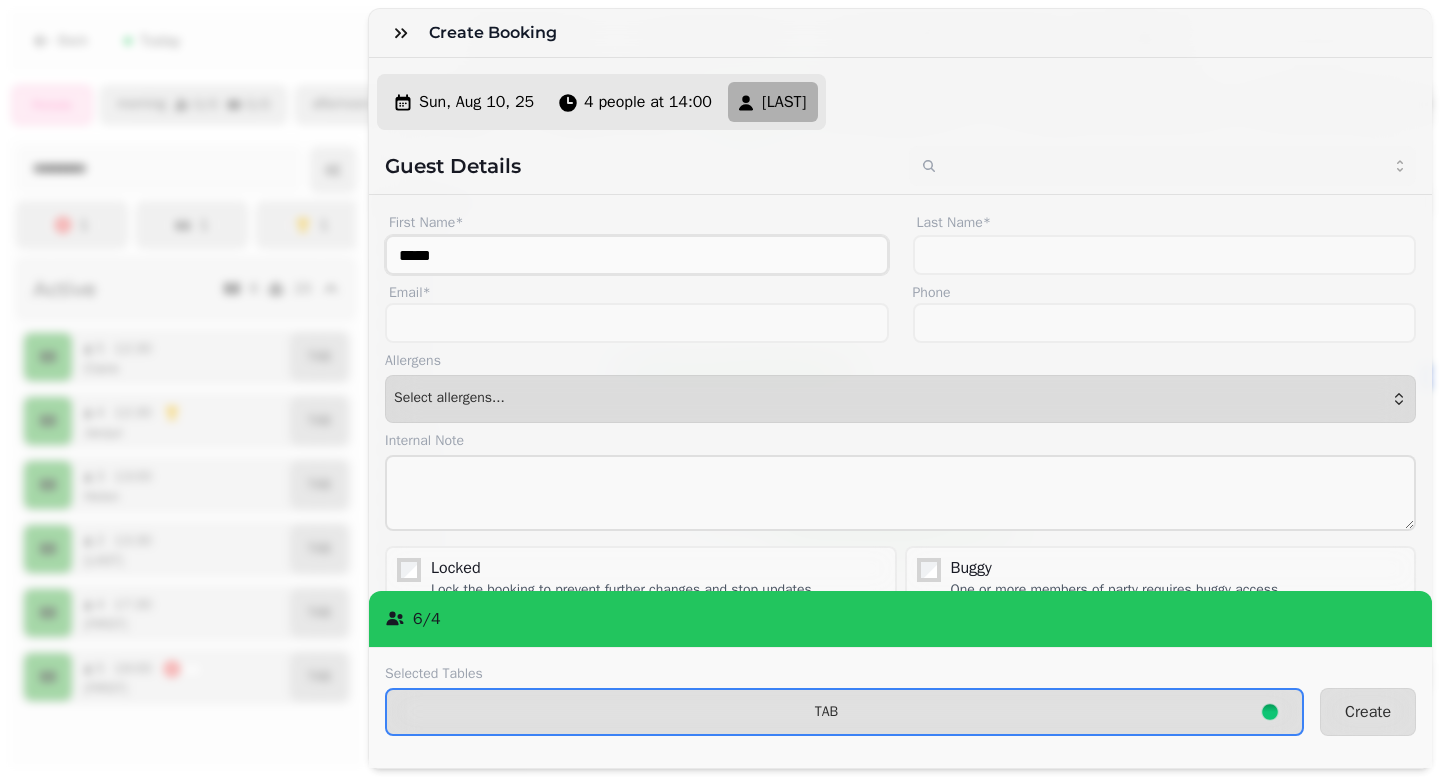 type on "****" 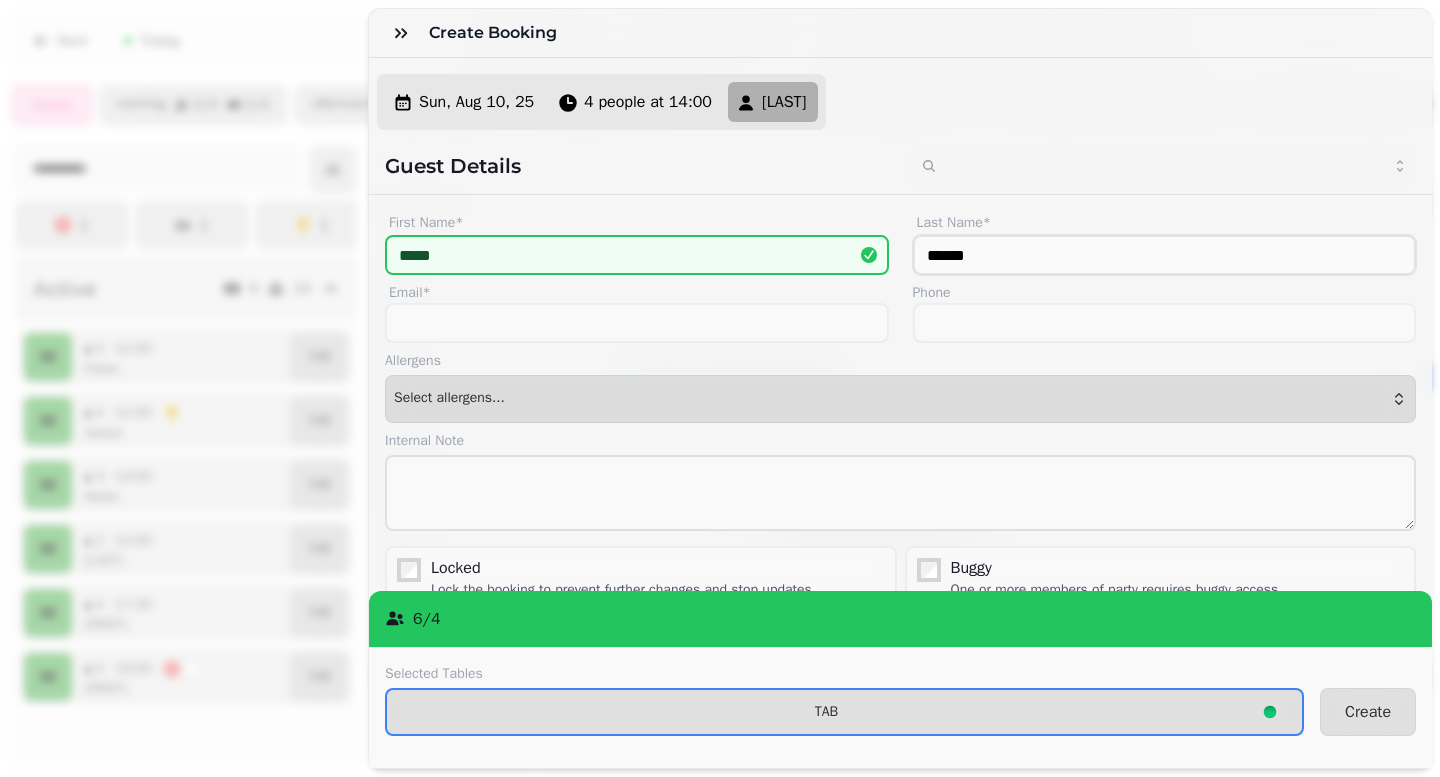 type on "******" 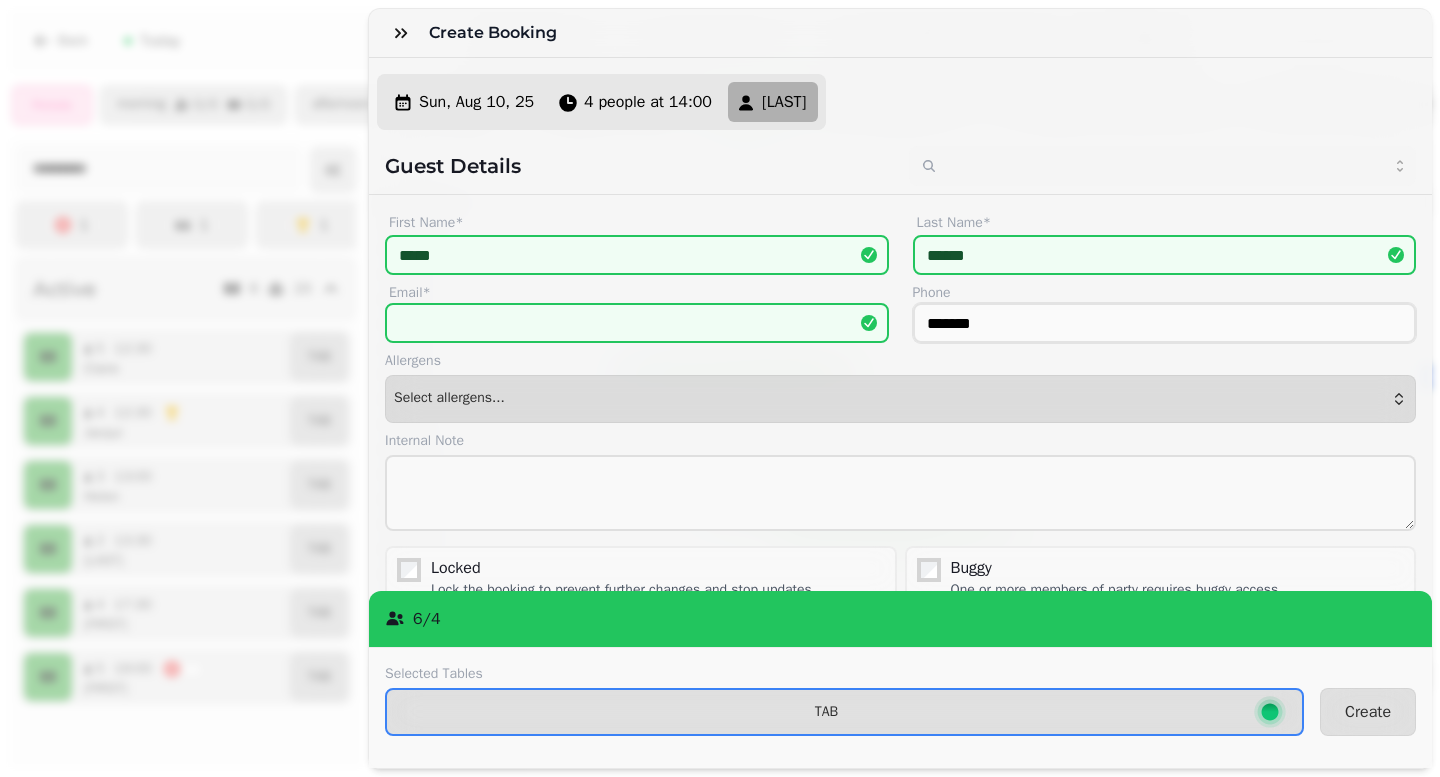 type on "**********" 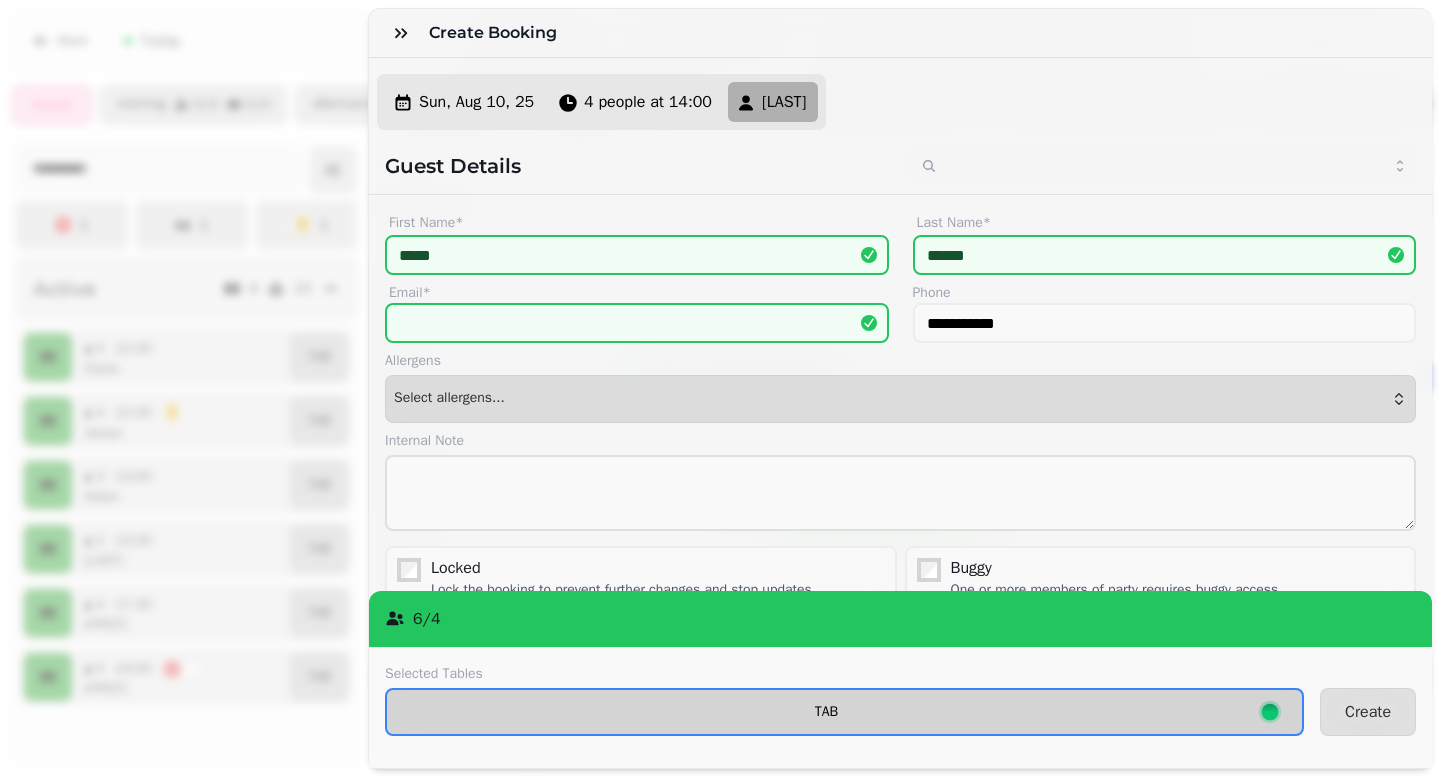 click on "TAB" at bounding box center [826, 712] 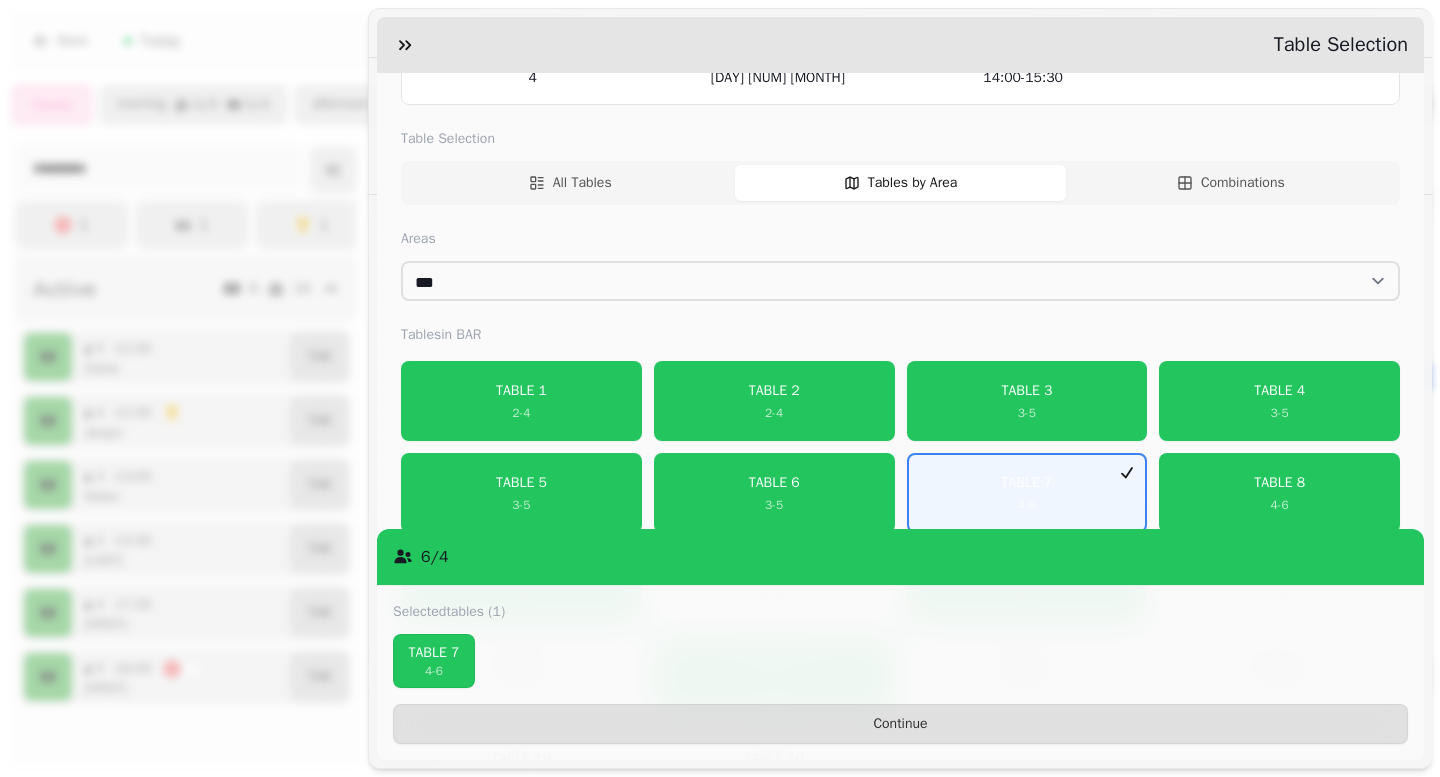 scroll, scrollTop: 234, scrollLeft: 0, axis: vertical 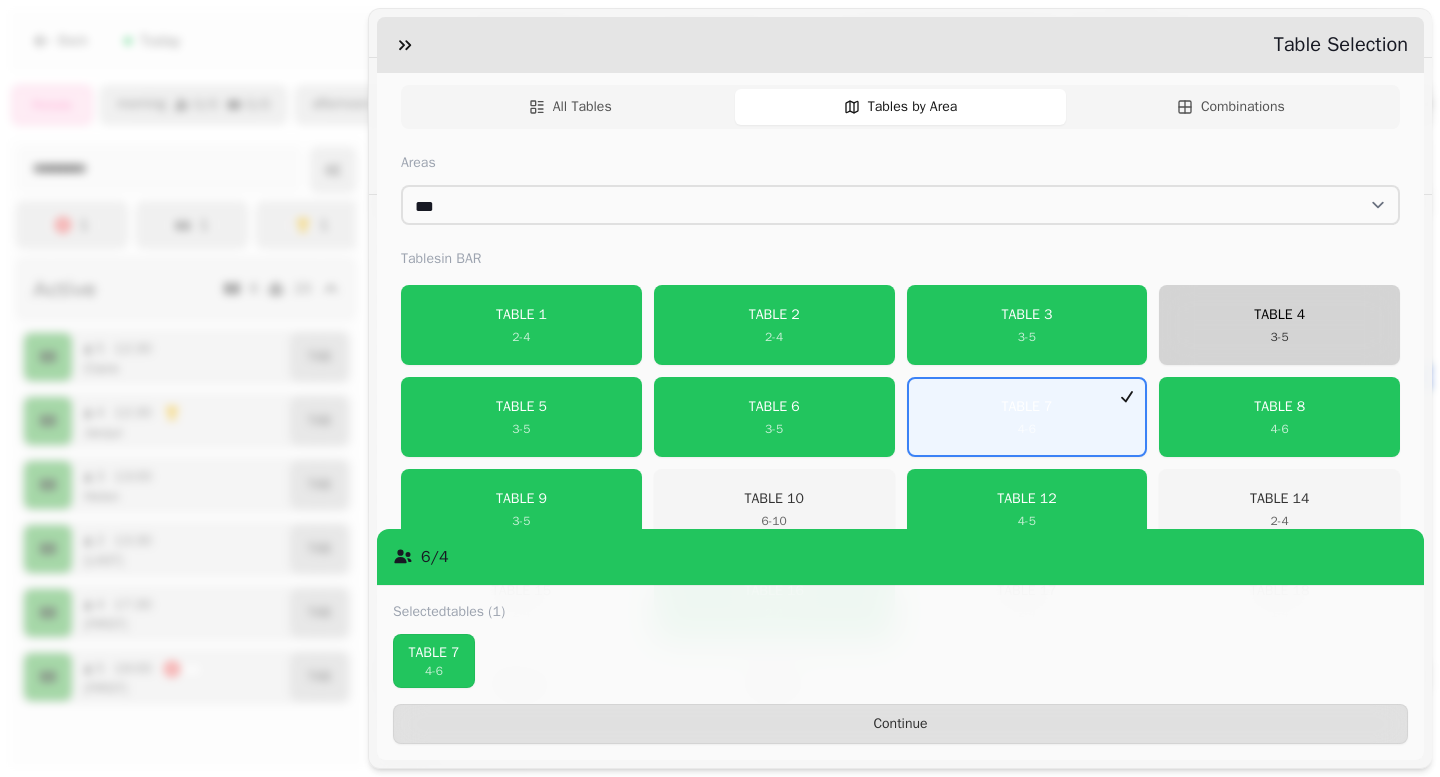 click on "TABLE 4" at bounding box center [1279, 315] 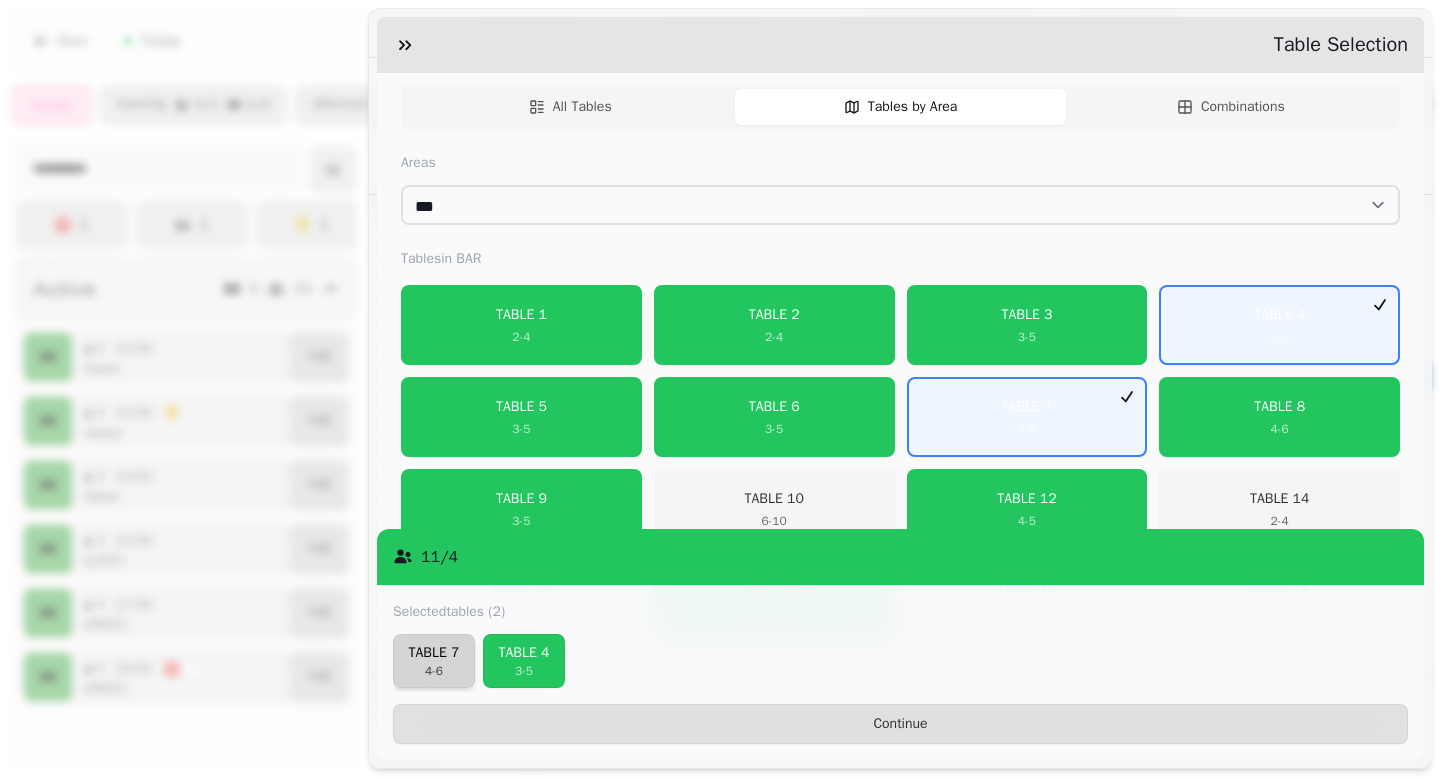 click on "TABLE 7" at bounding box center (434, 653) 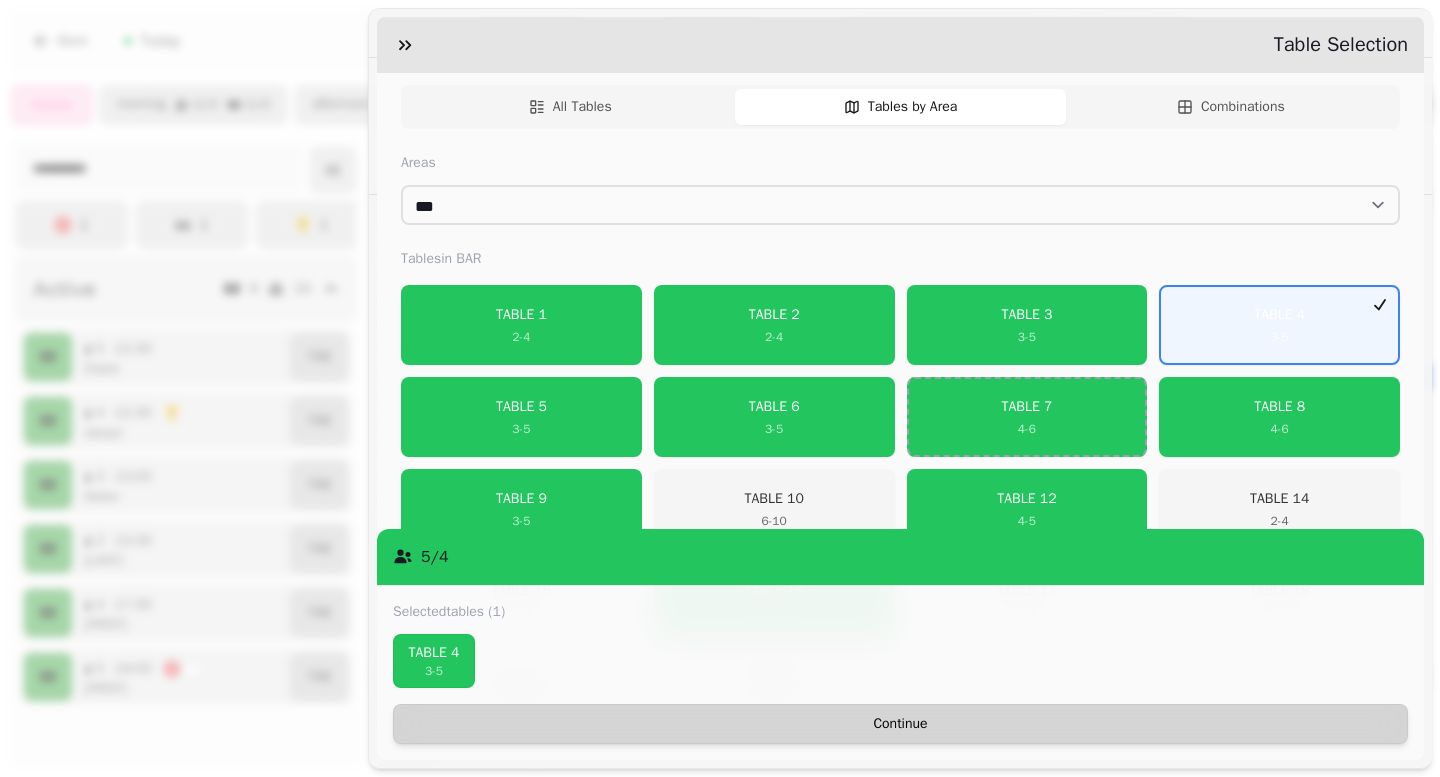 click on "Continue" at bounding box center (900, 724) 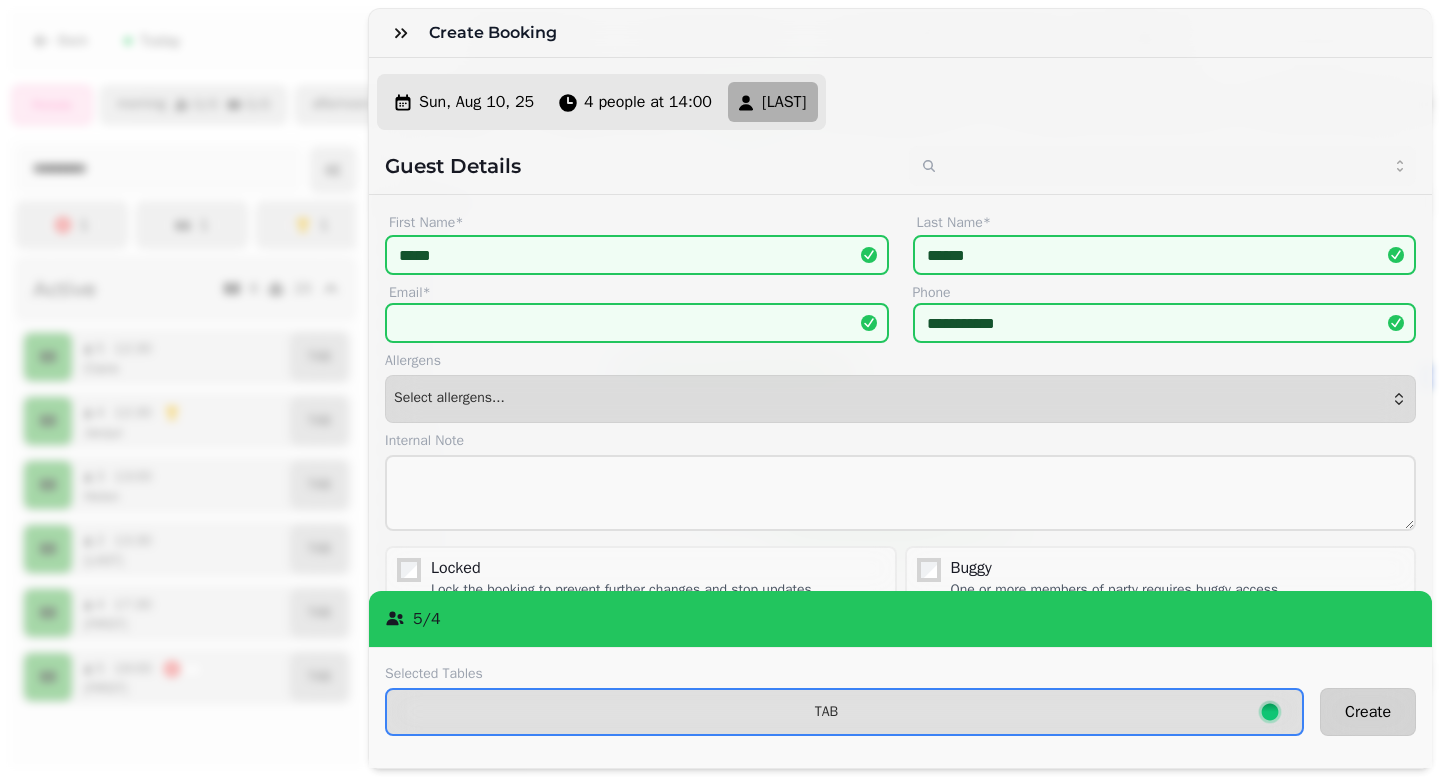 click on "Create" at bounding box center (1368, 712) 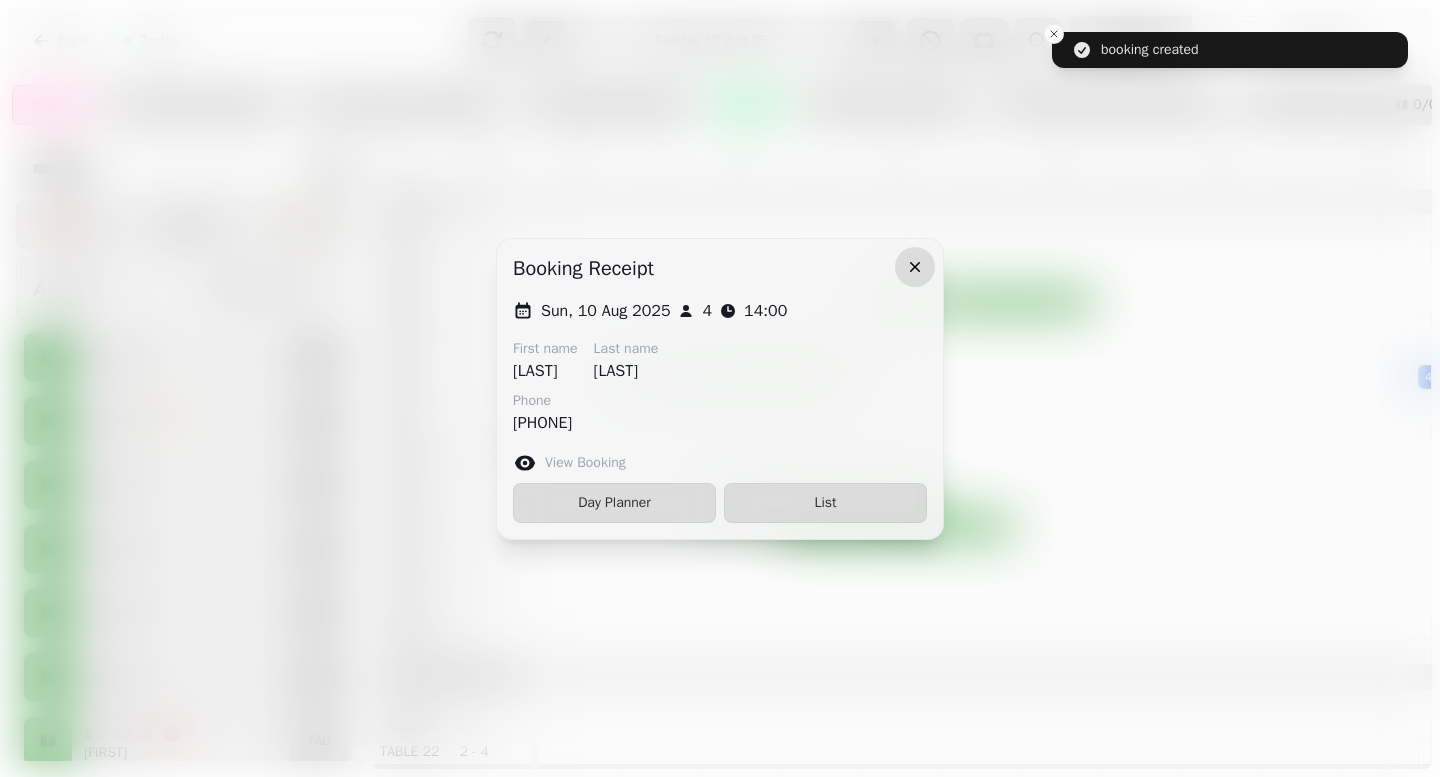 click 